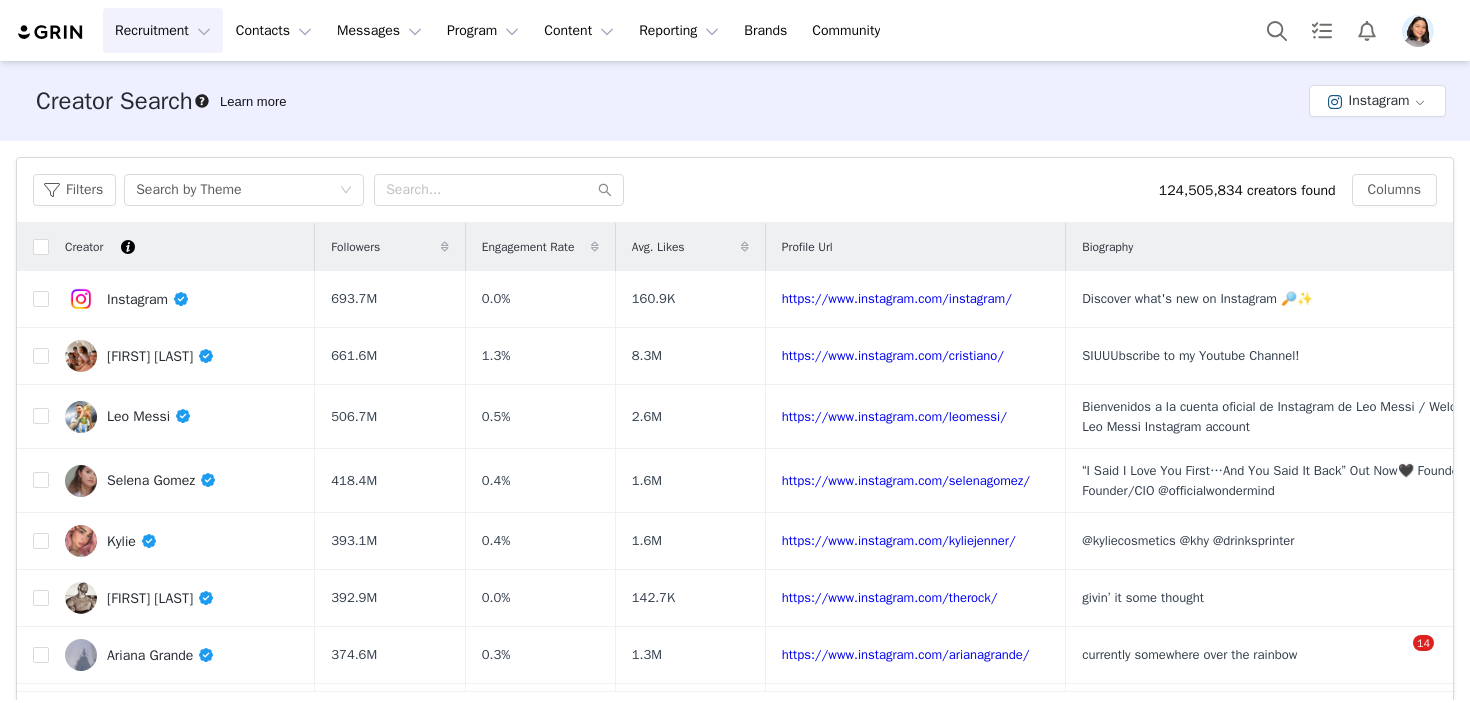 scroll, scrollTop: 0, scrollLeft: 0, axis: both 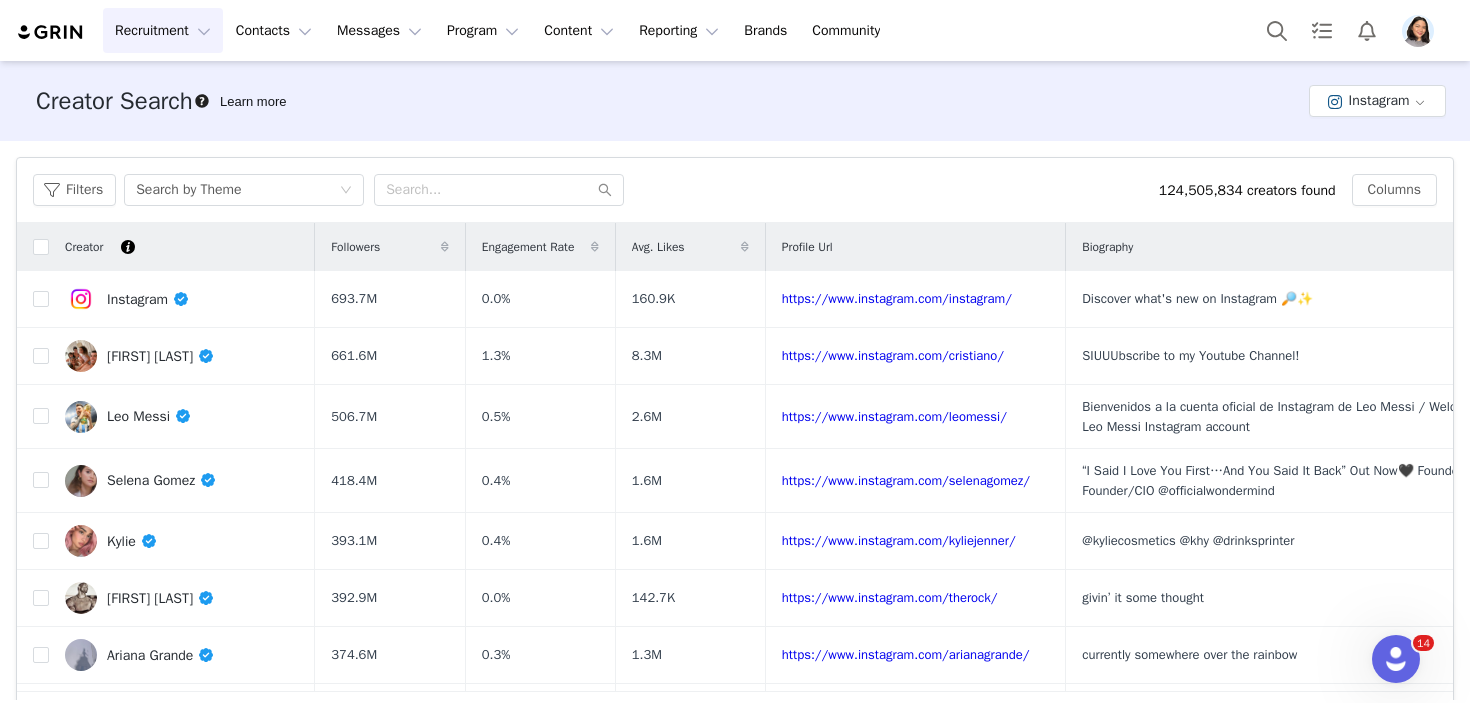 click at bounding box center (1418, 31) 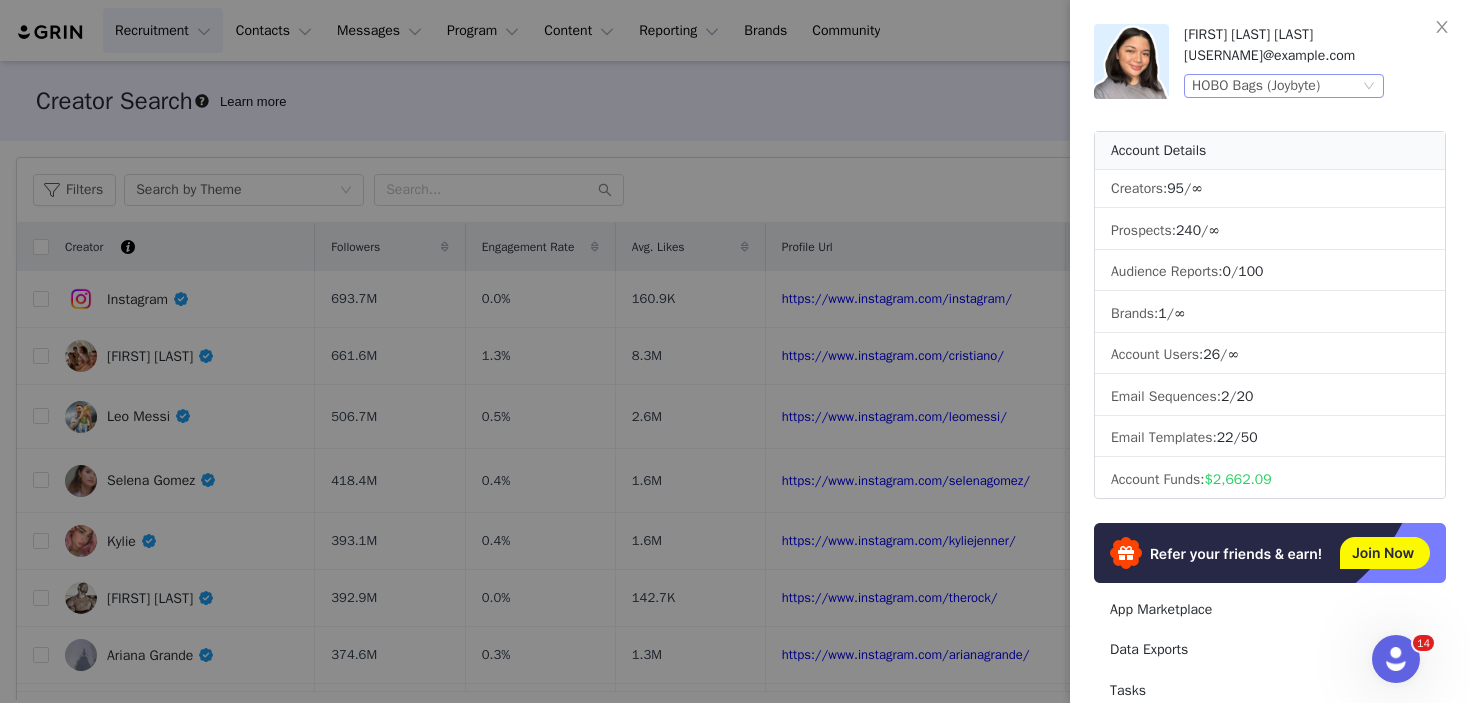 click on "HOBO Bags (Joybyte)" at bounding box center (1275, 86) 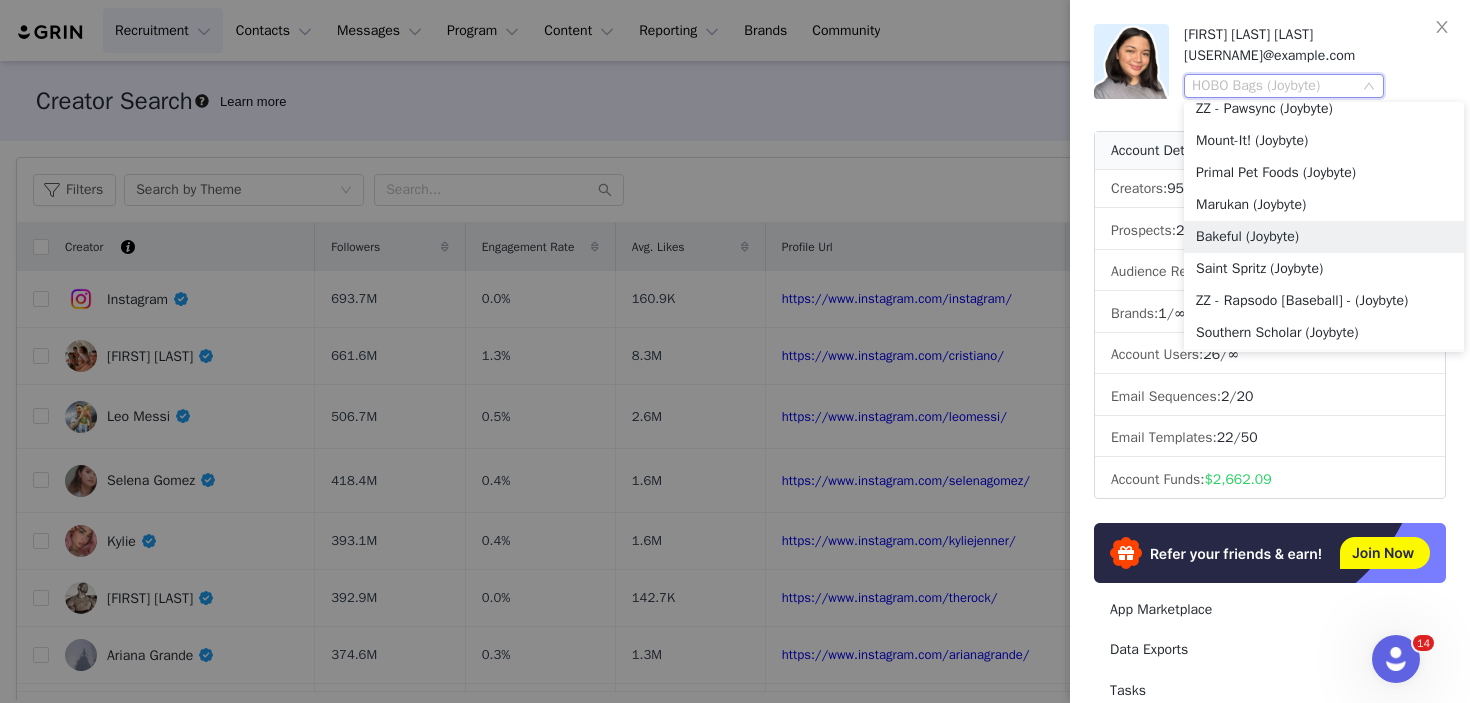 scroll, scrollTop: 1313, scrollLeft: 0, axis: vertical 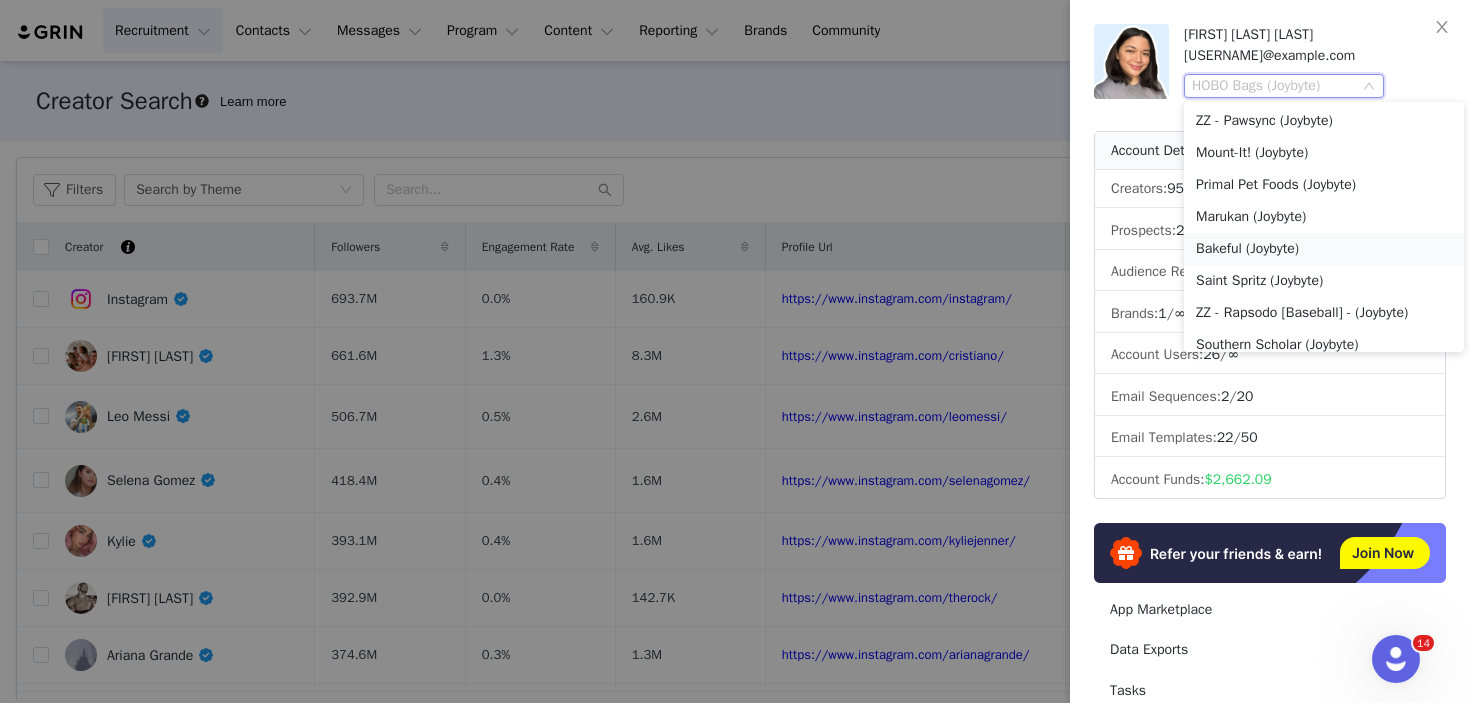 click on "Bakeful (Joybyte)" at bounding box center [1324, 249] 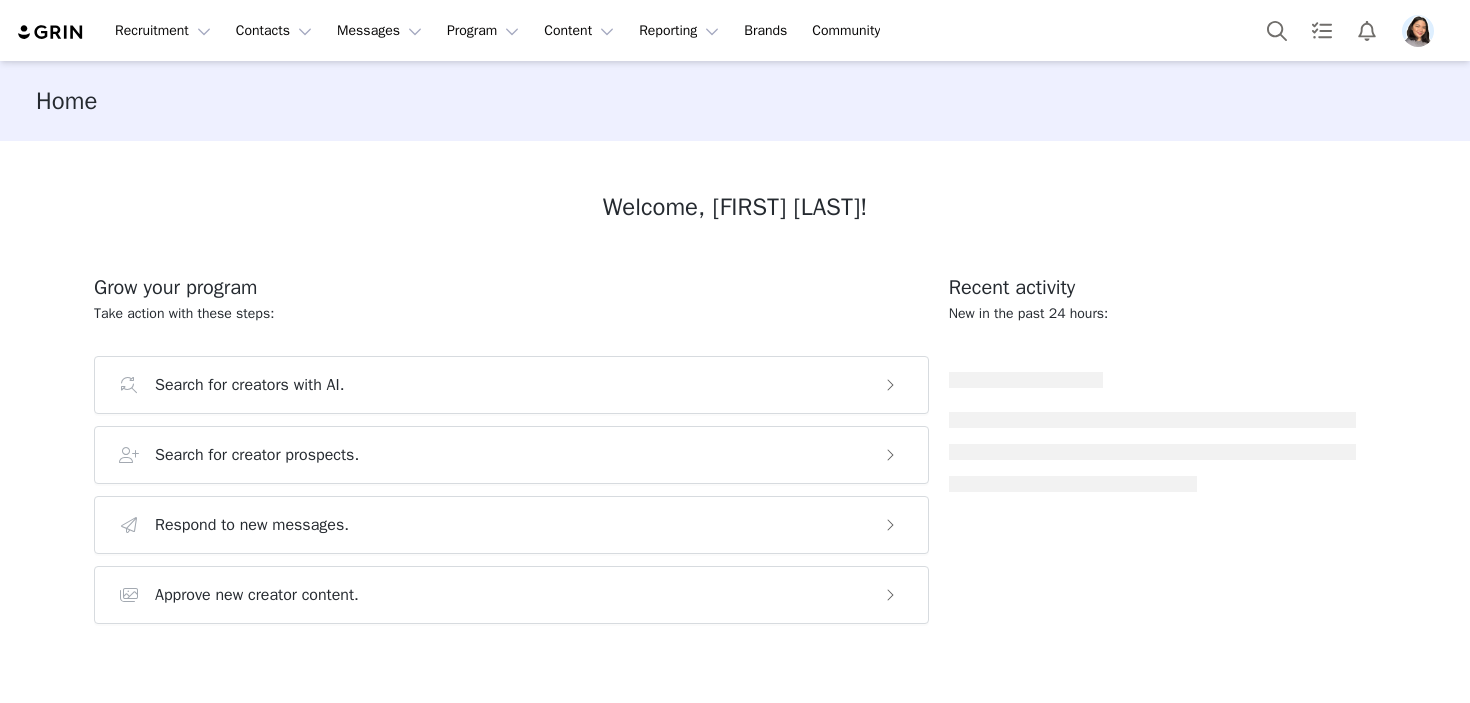 scroll, scrollTop: 0, scrollLeft: 0, axis: both 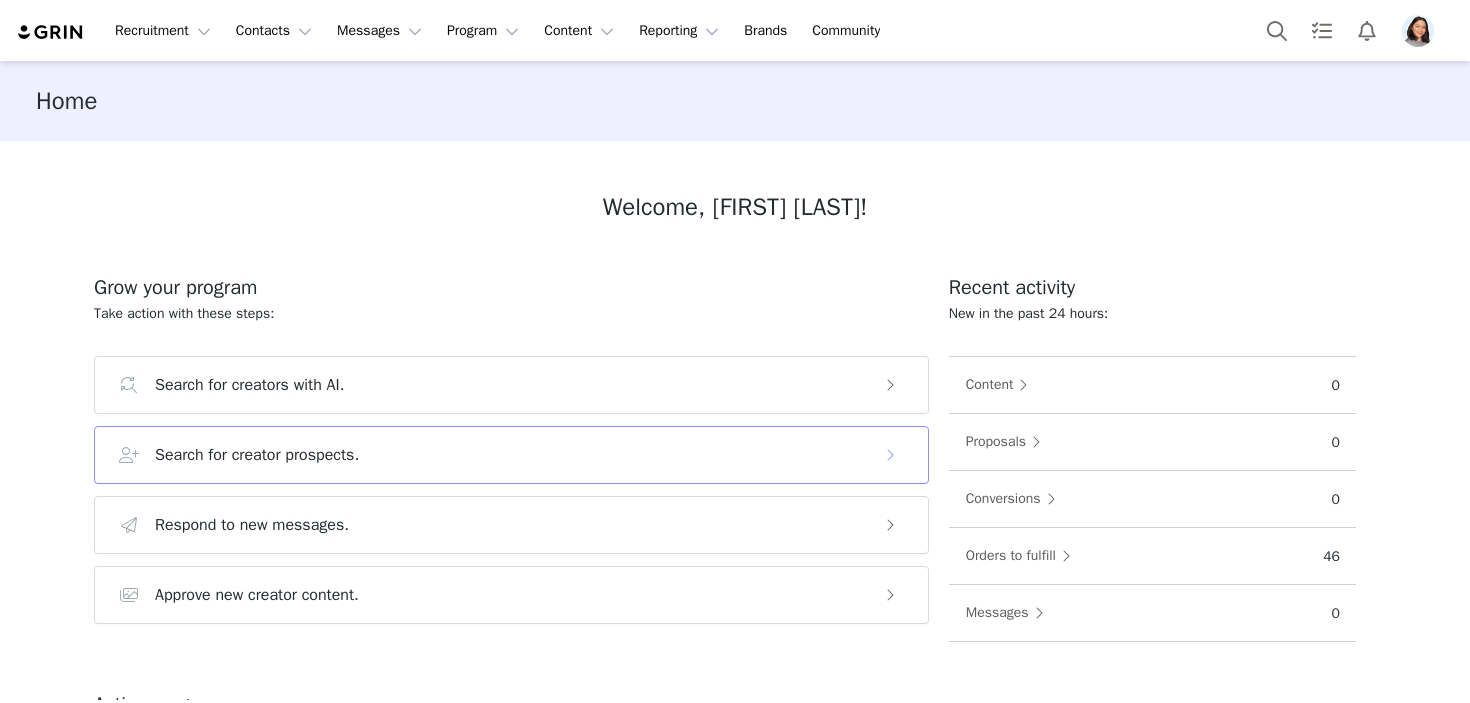 click on "Search for creator prospects." at bounding box center (491, 455) 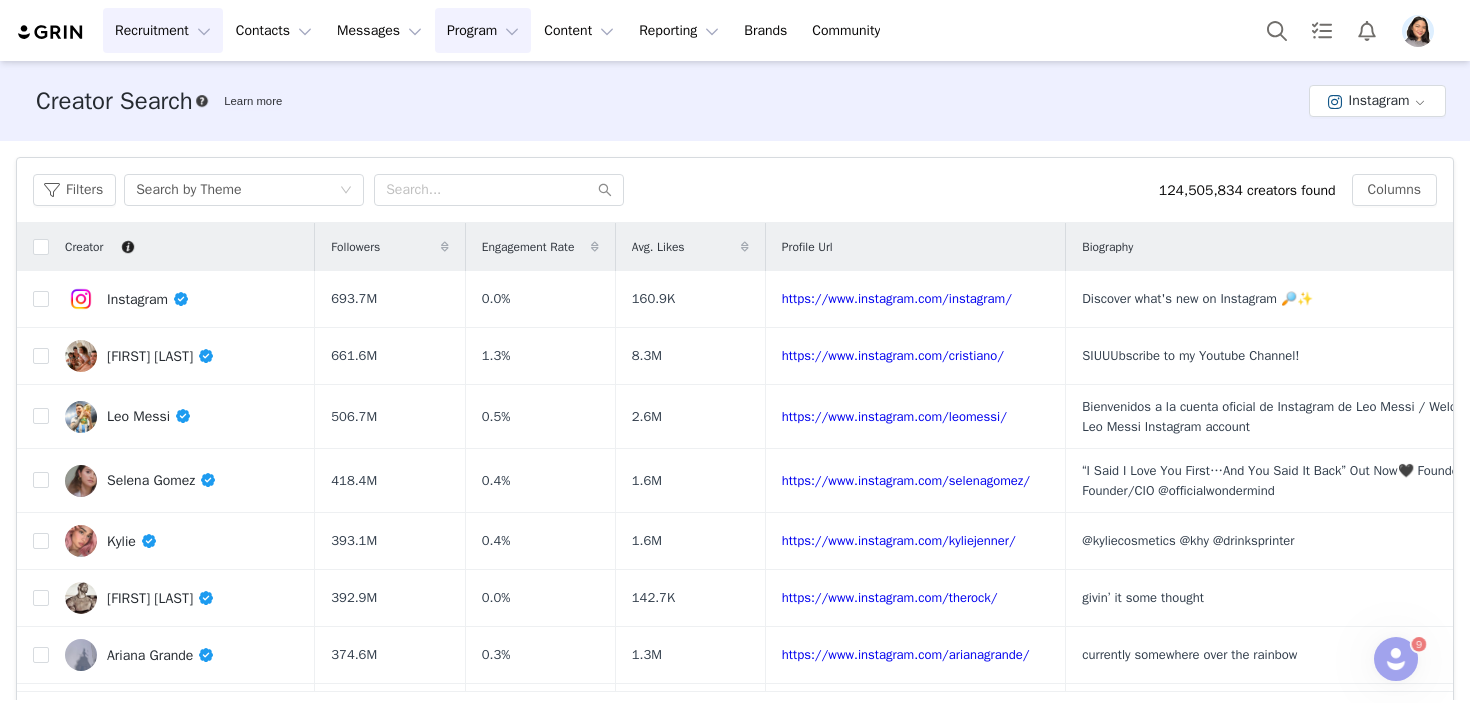 scroll, scrollTop: 0, scrollLeft: 0, axis: both 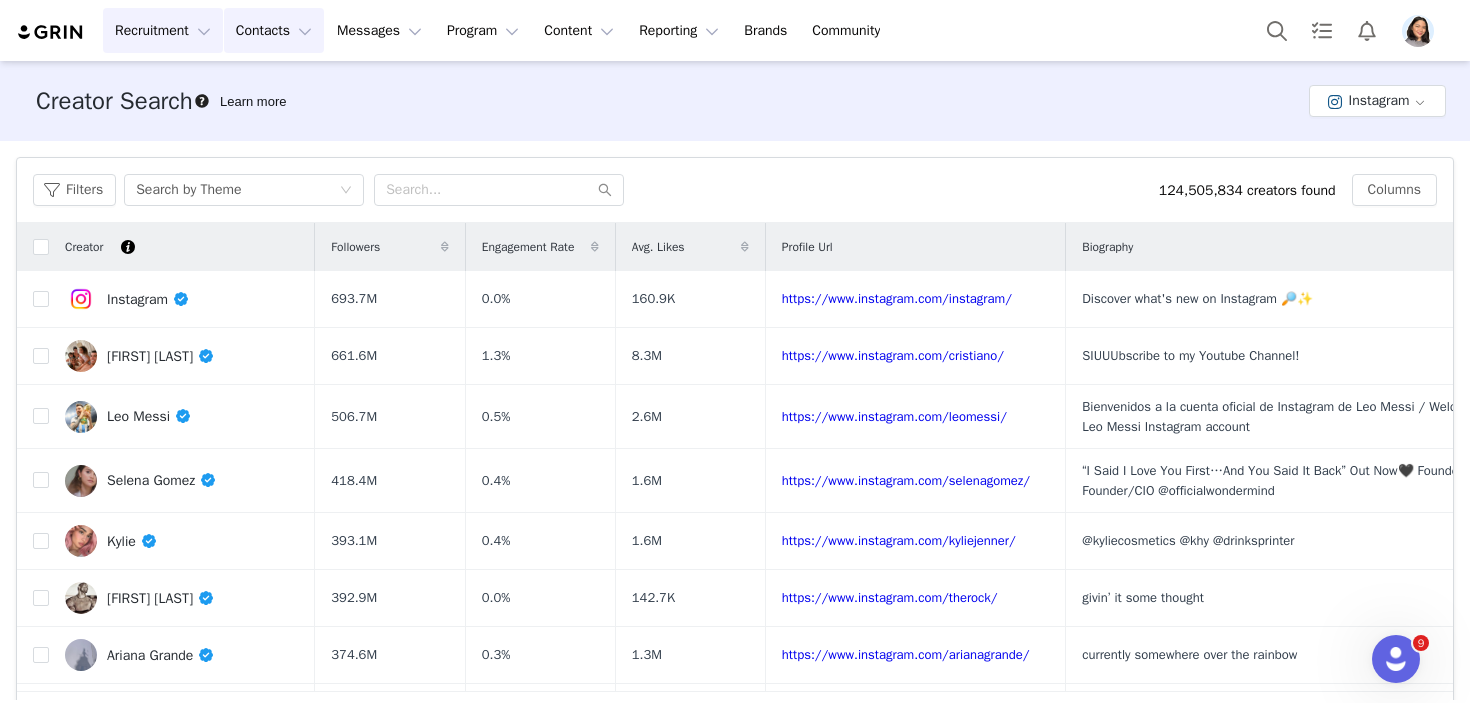 click on "Contacts Contacts" at bounding box center [274, 30] 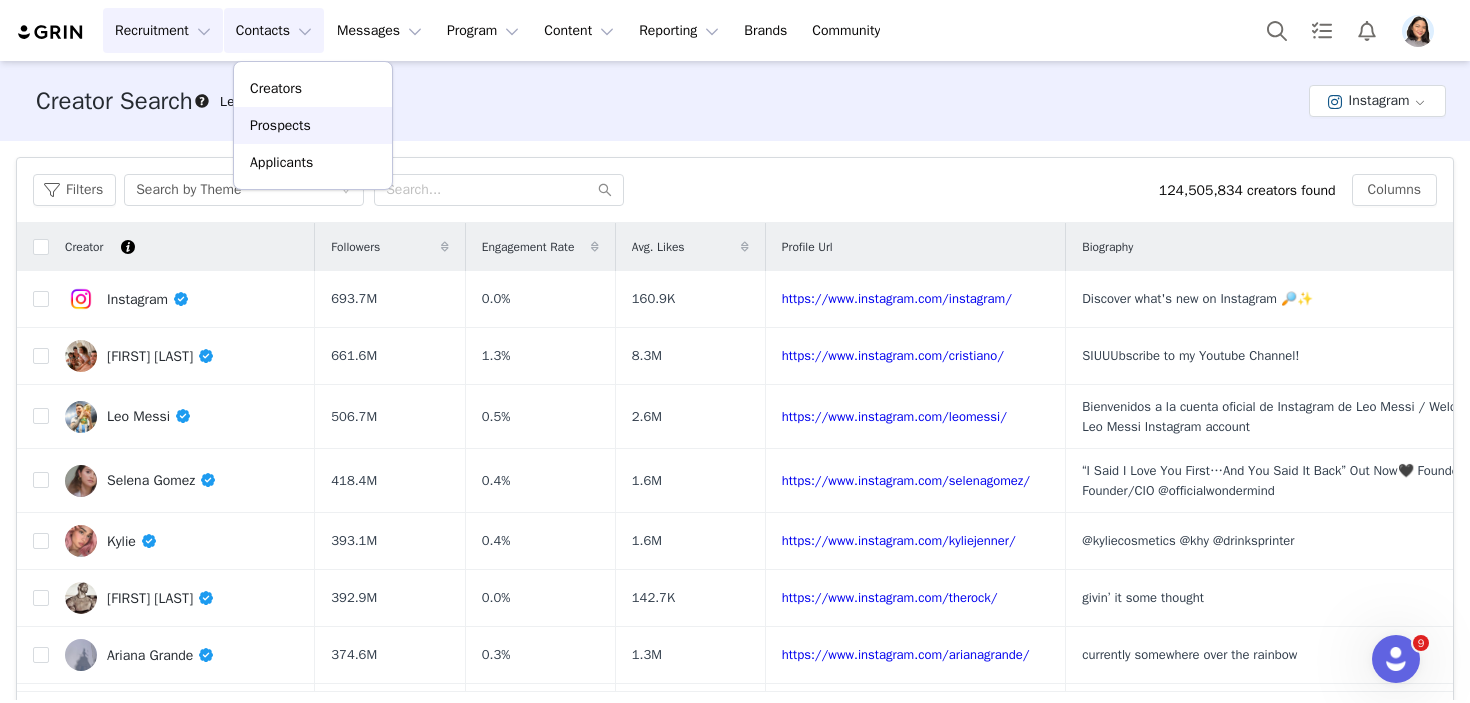 click on "Prospects" at bounding box center [280, 125] 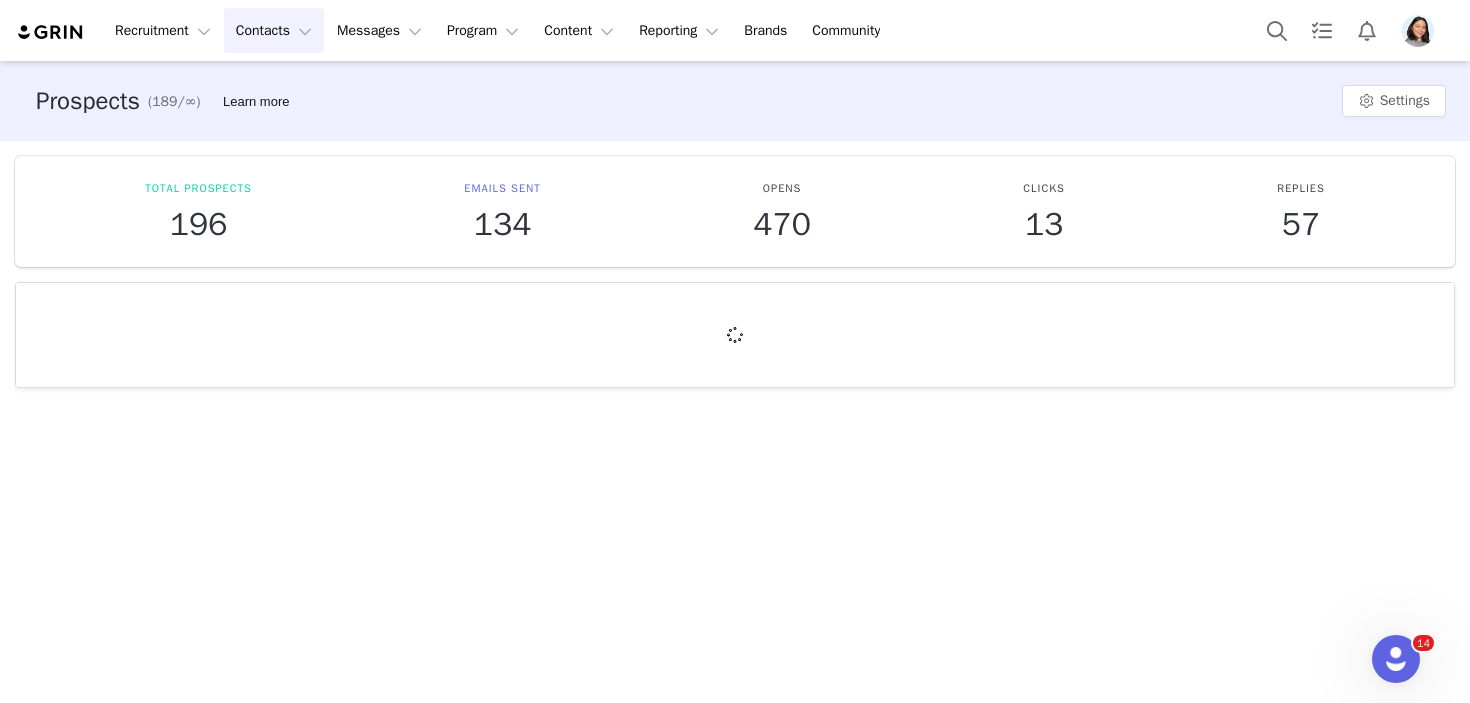 click at bounding box center [1418, 31] 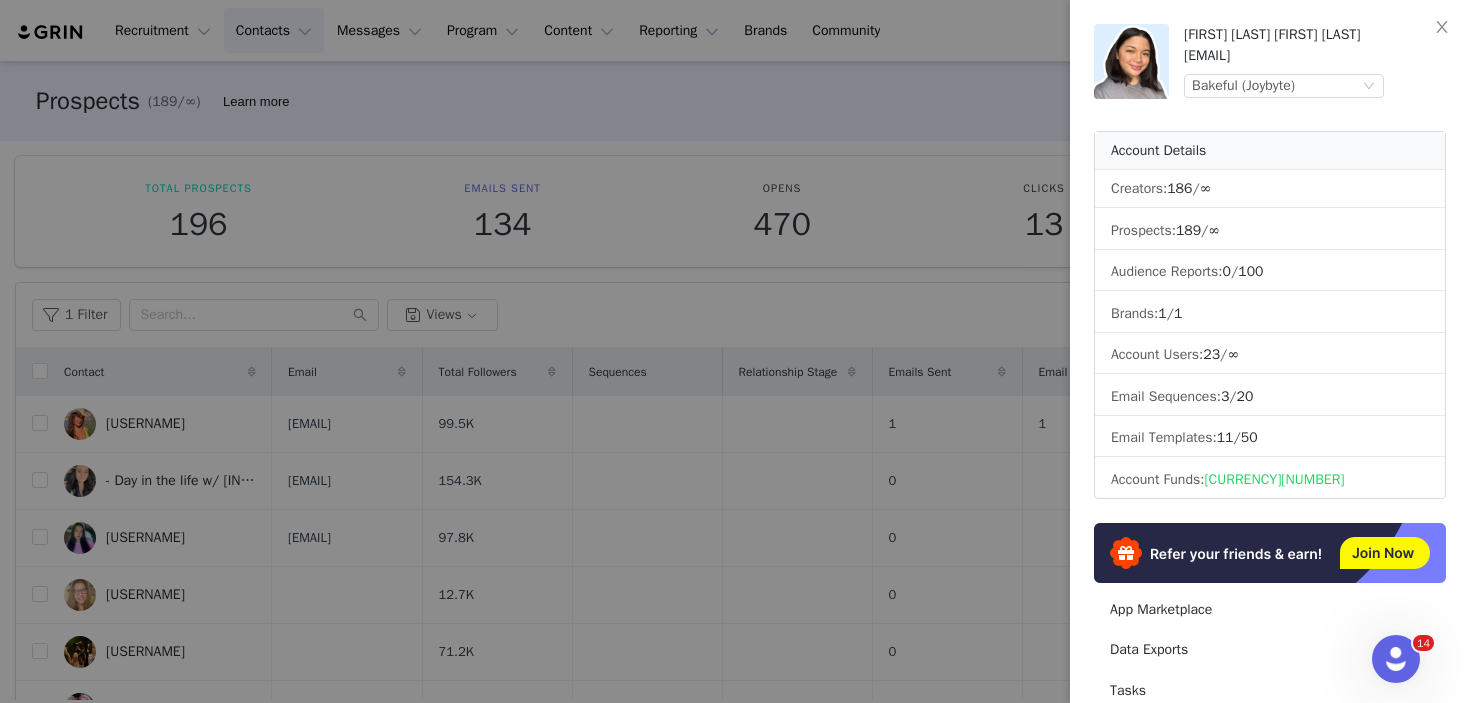 click at bounding box center (735, 351) 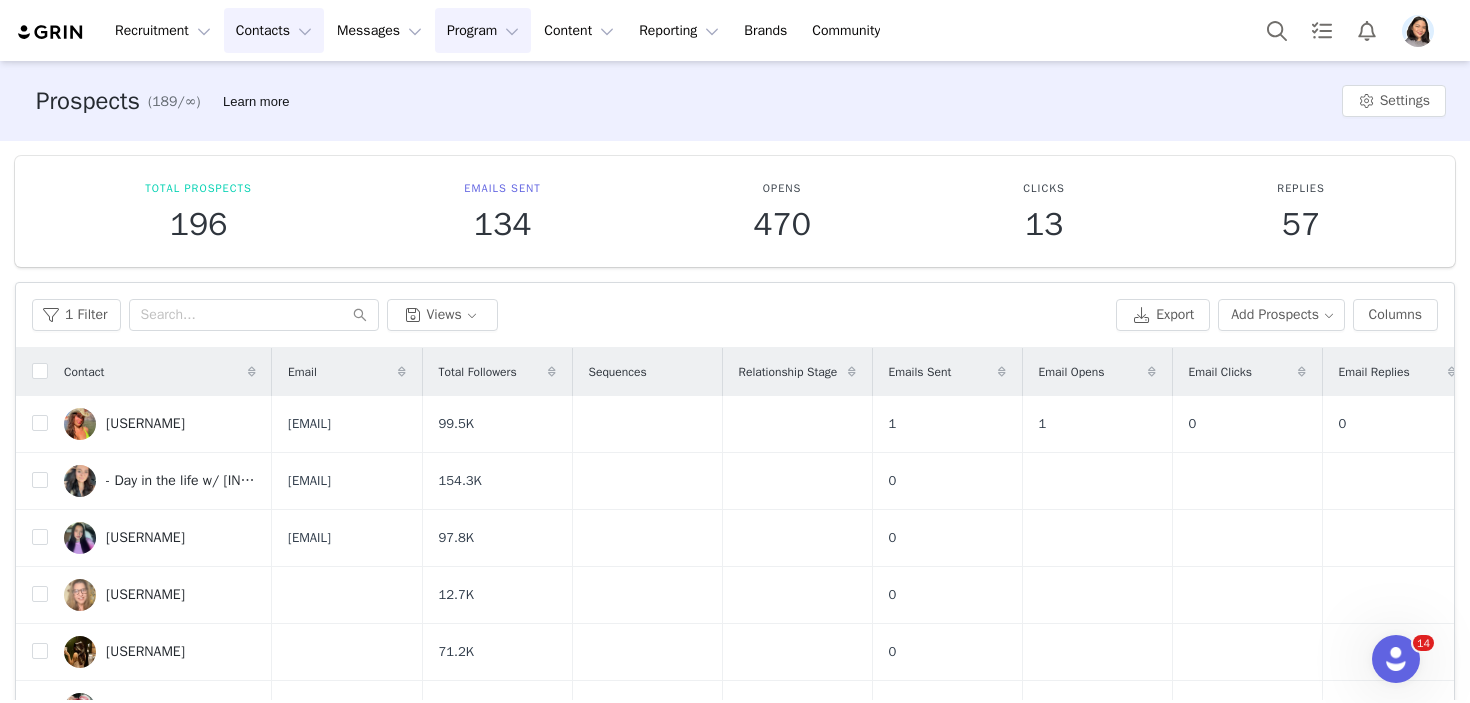 click on "Program Program" at bounding box center [483, 30] 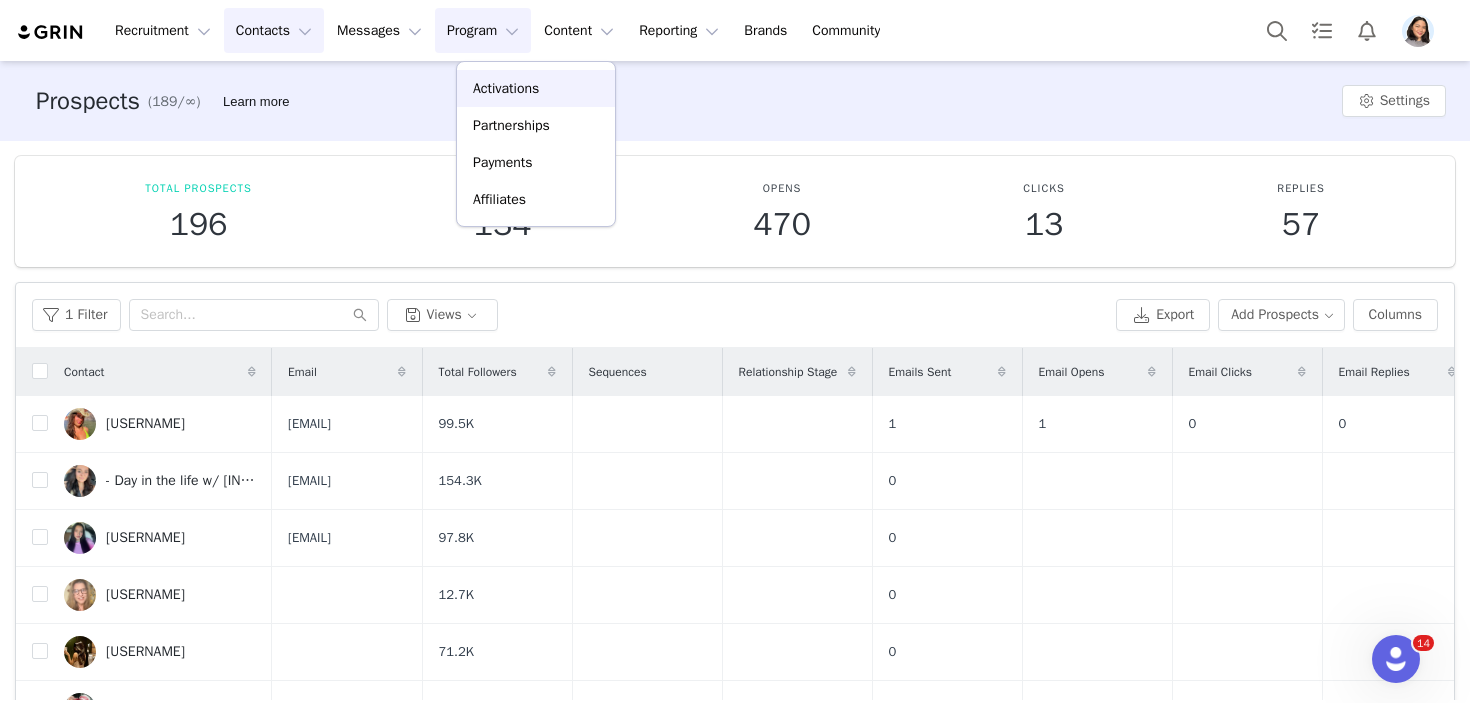 click on "Activations" at bounding box center [506, 88] 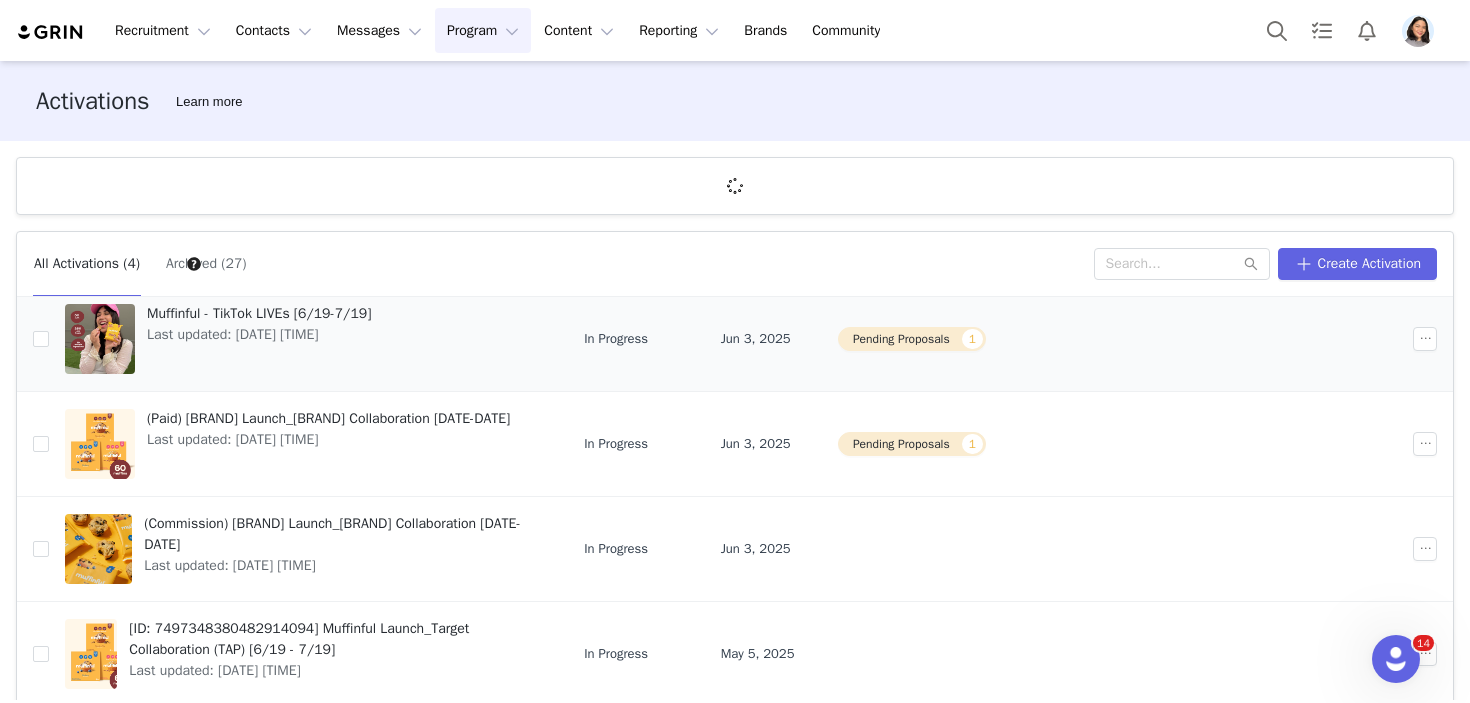 scroll, scrollTop: 65, scrollLeft: 0, axis: vertical 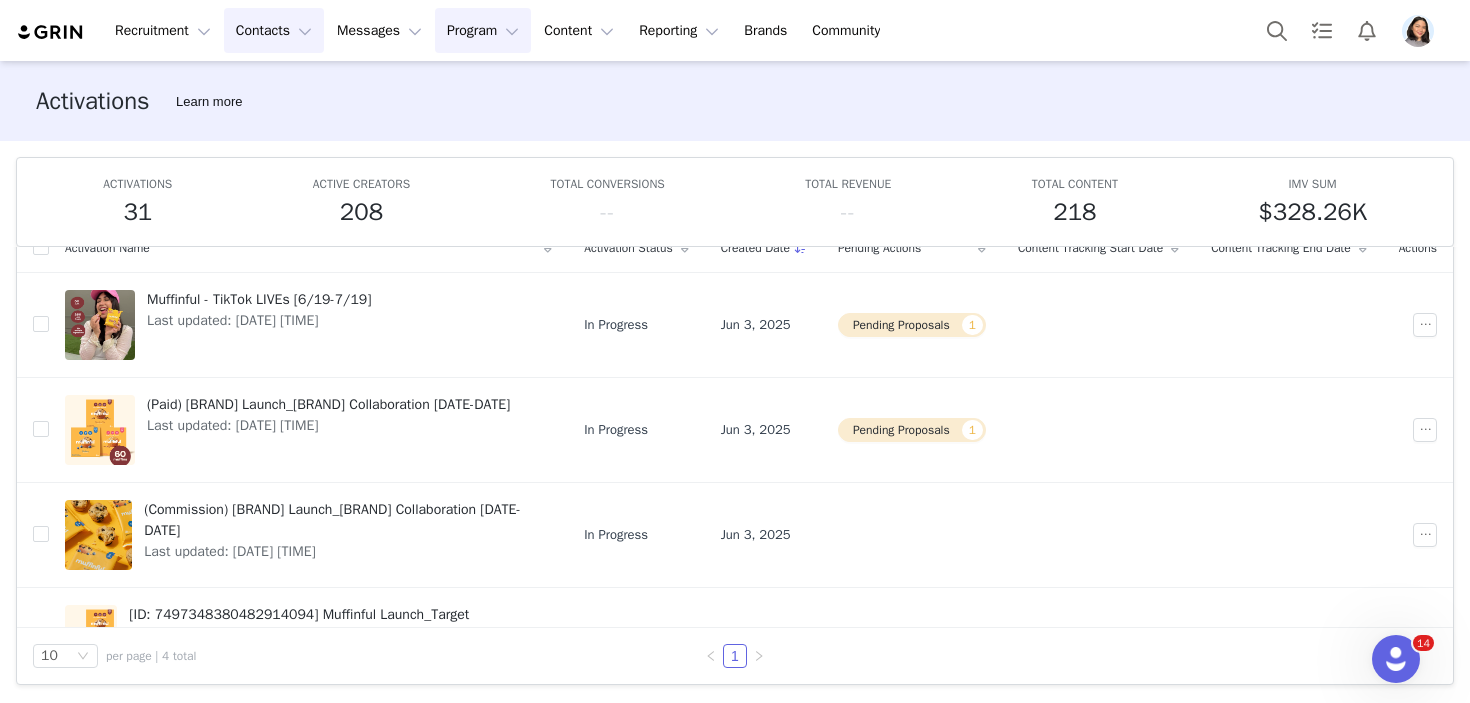 click on "Contacts Contacts" at bounding box center [274, 30] 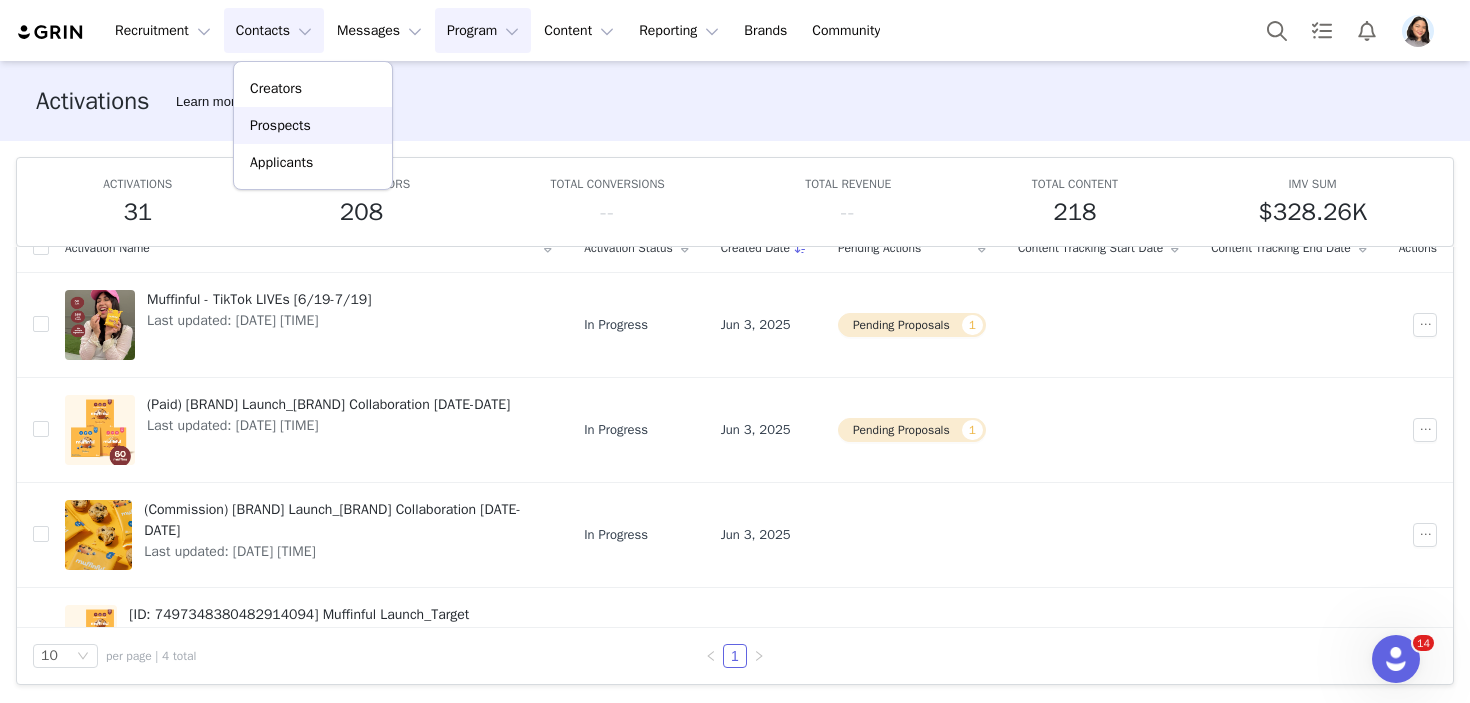click on "Prospects" at bounding box center [313, 125] 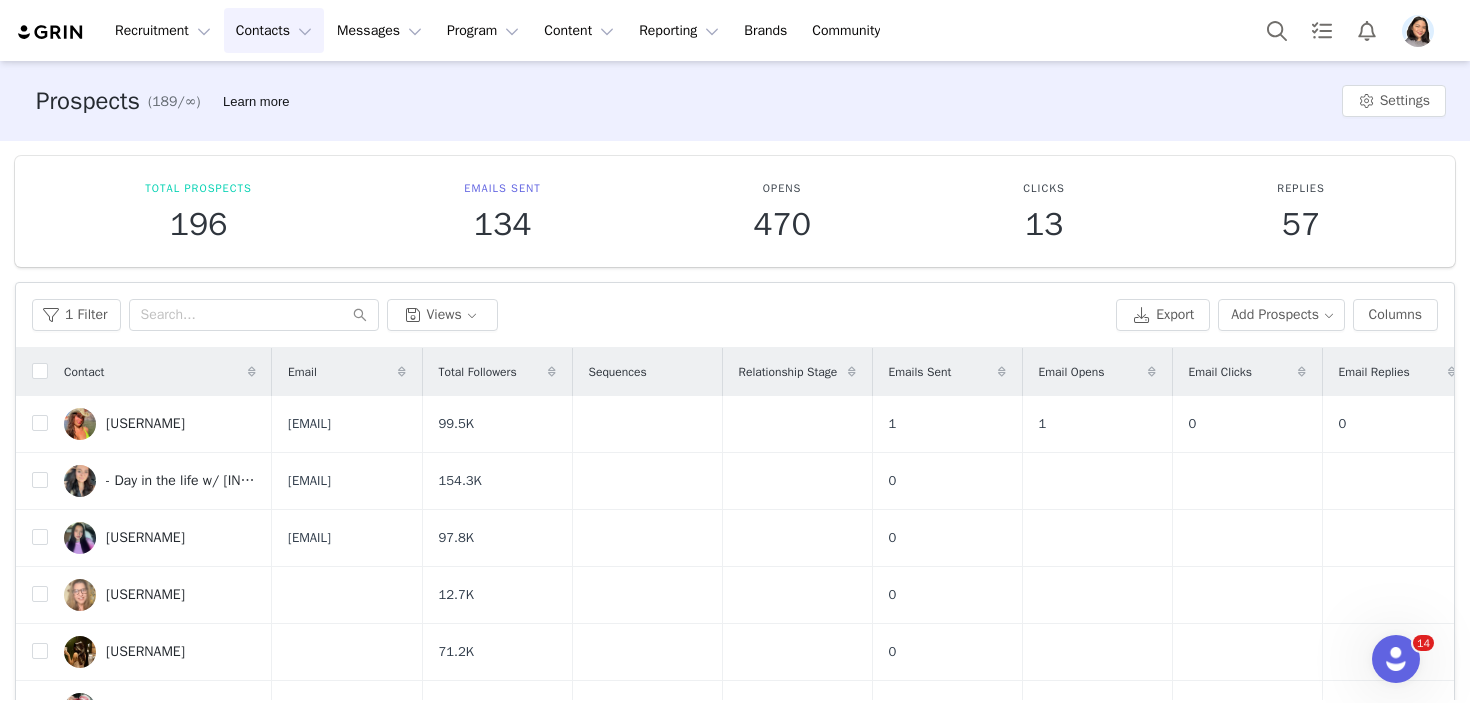 click at bounding box center (1422, 31) 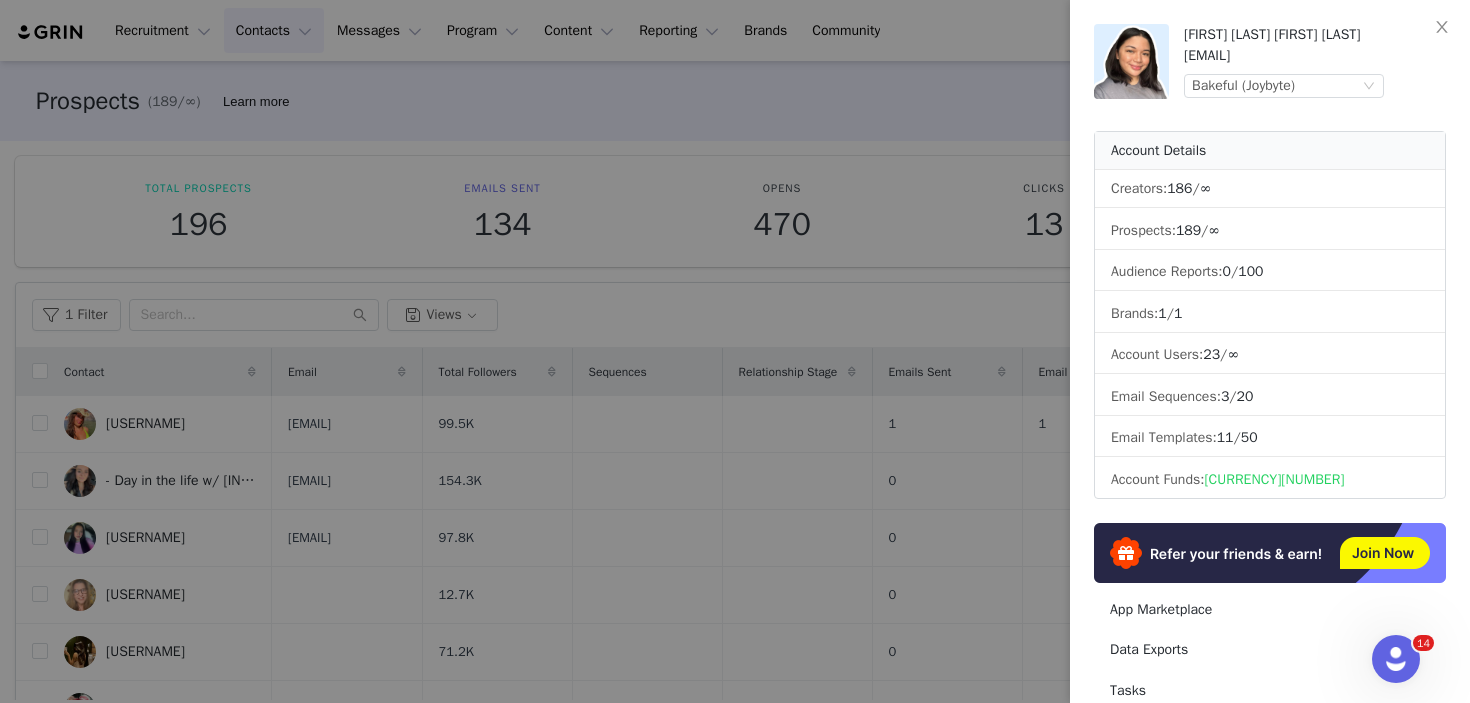 click on "Relden Loris Campanilla   Relden@Joybyte.com   Bakeful (Joybyte)" at bounding box center [1315, 61] 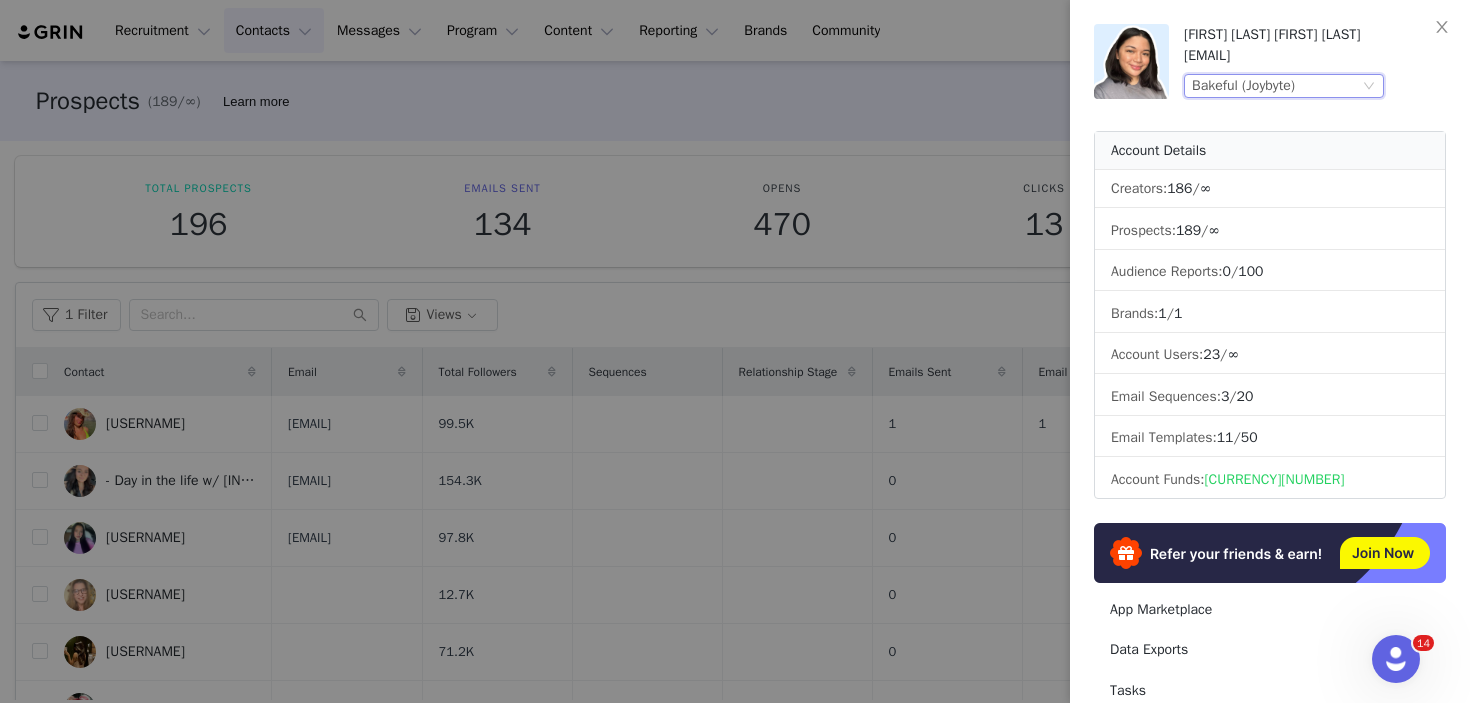 click 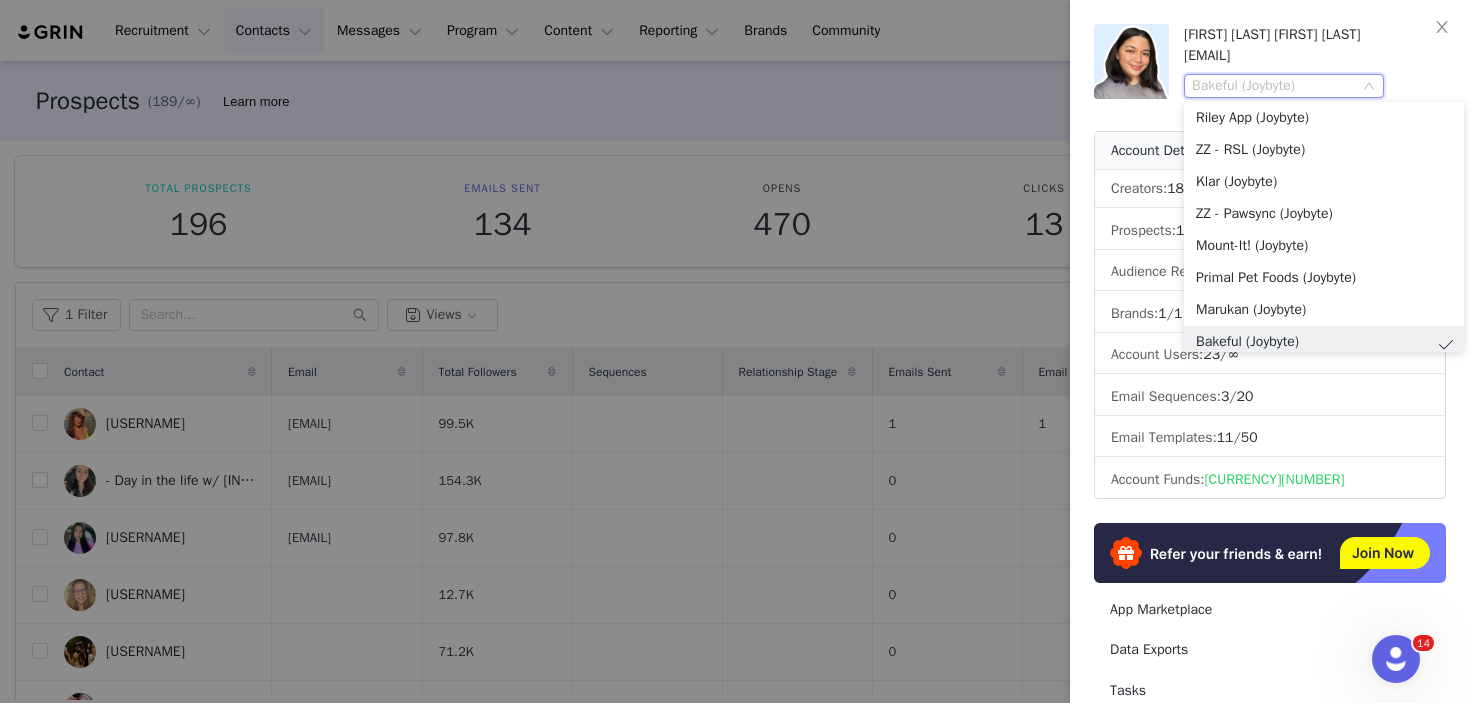 scroll, scrollTop: 1226, scrollLeft: 0, axis: vertical 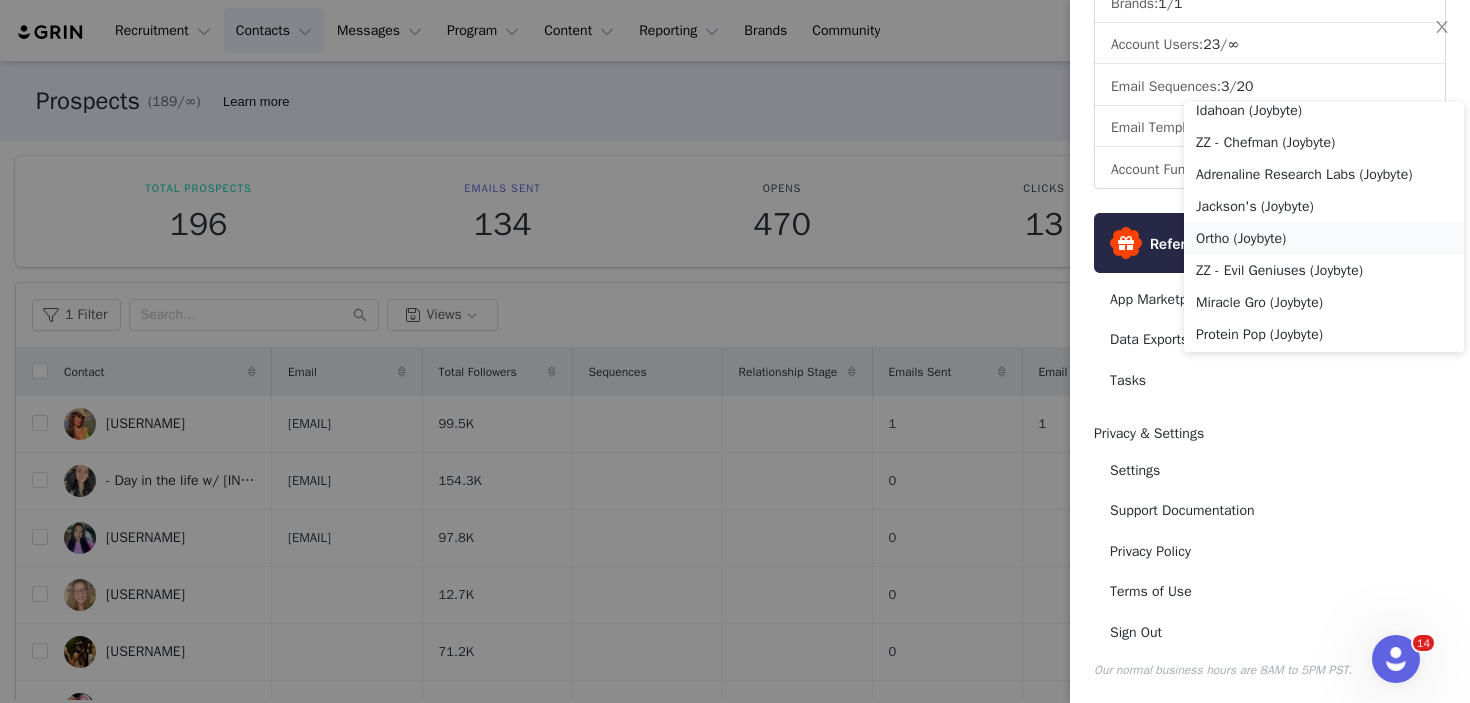 click on "Ortho (Joybyte)" at bounding box center (1324, 239) 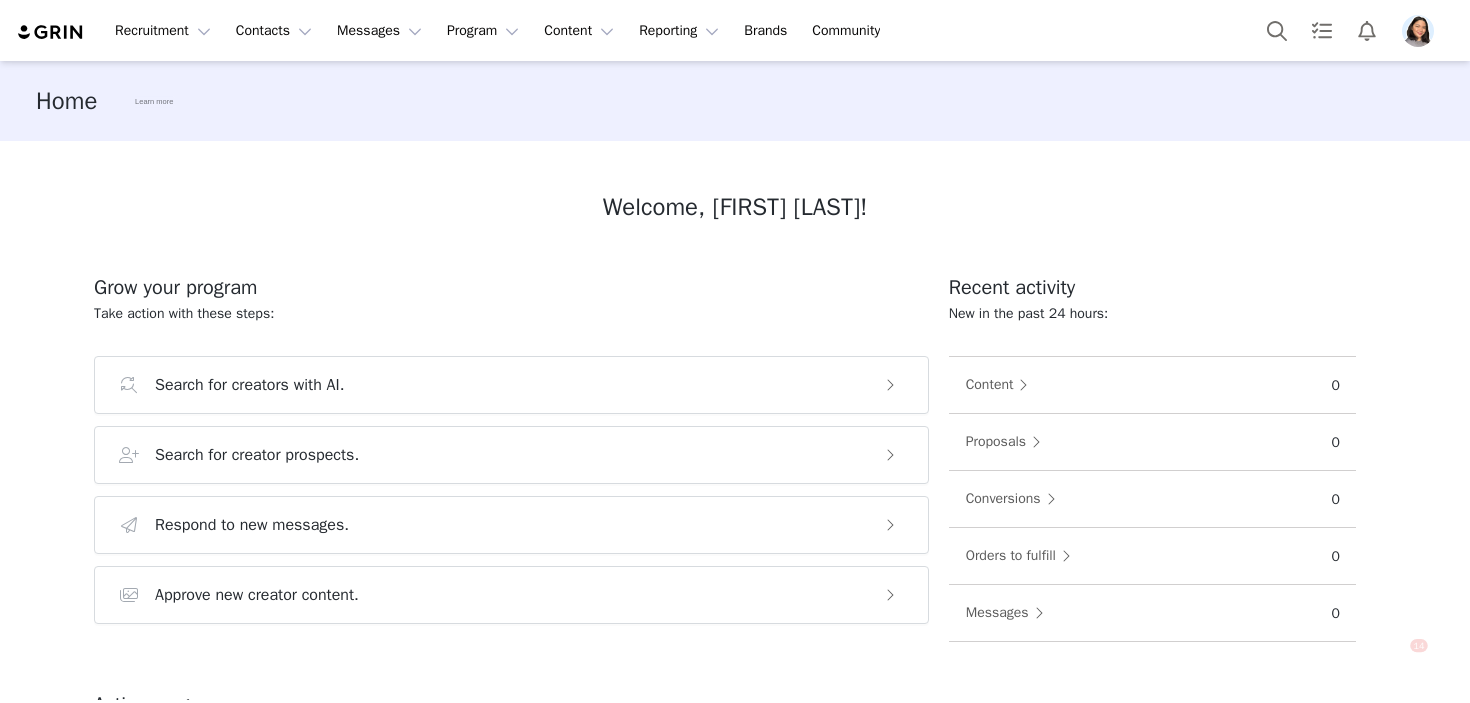 scroll, scrollTop: 0, scrollLeft: 0, axis: both 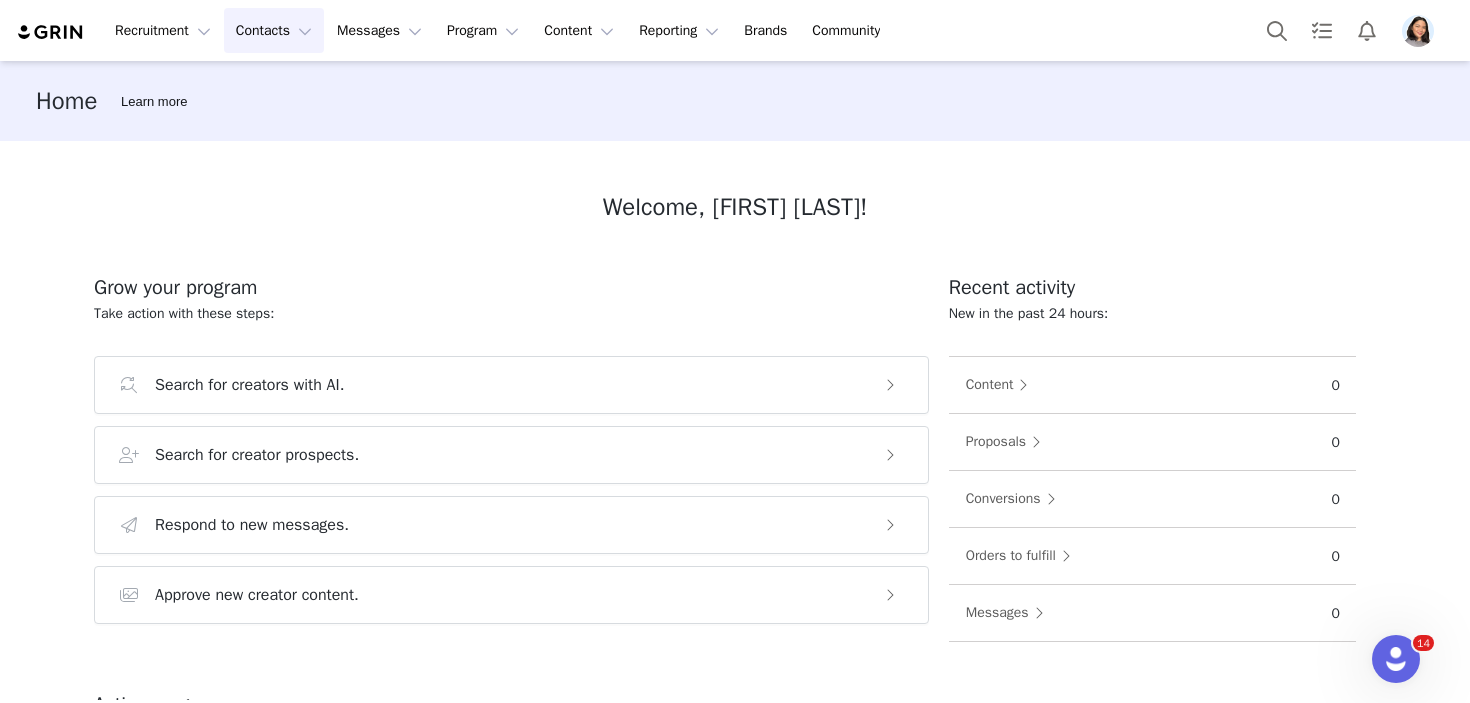 click on "Contacts Contacts" at bounding box center (274, 30) 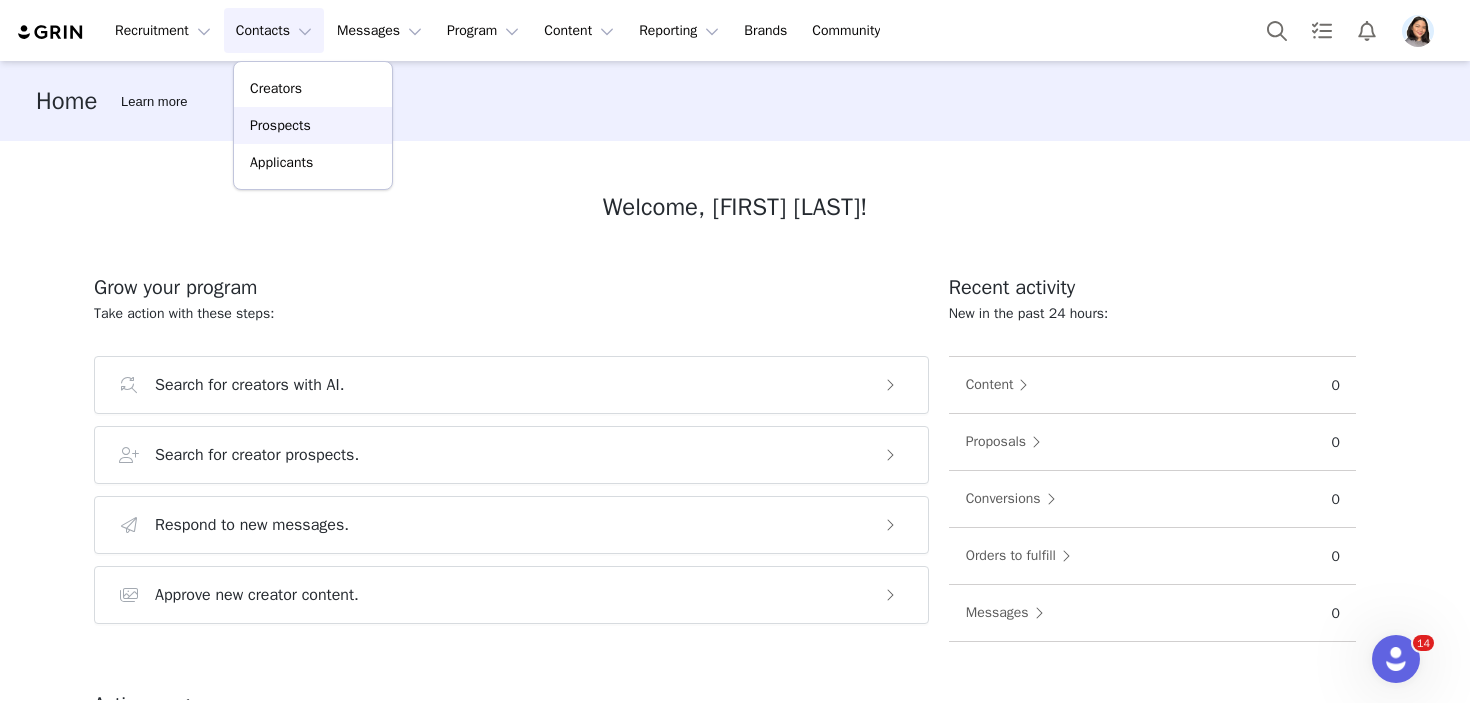 click on "Prospects" at bounding box center (280, 125) 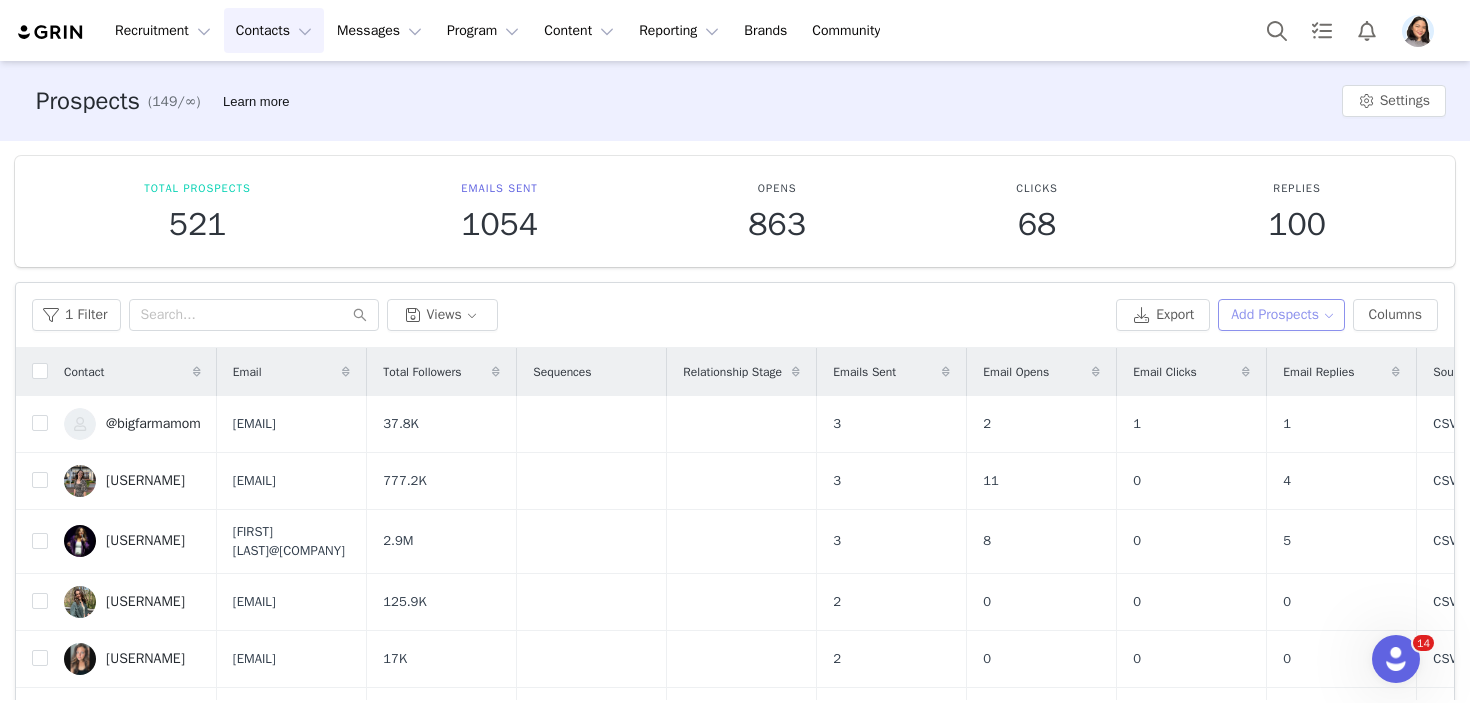 click on "Add Prospects" at bounding box center (1281, 315) 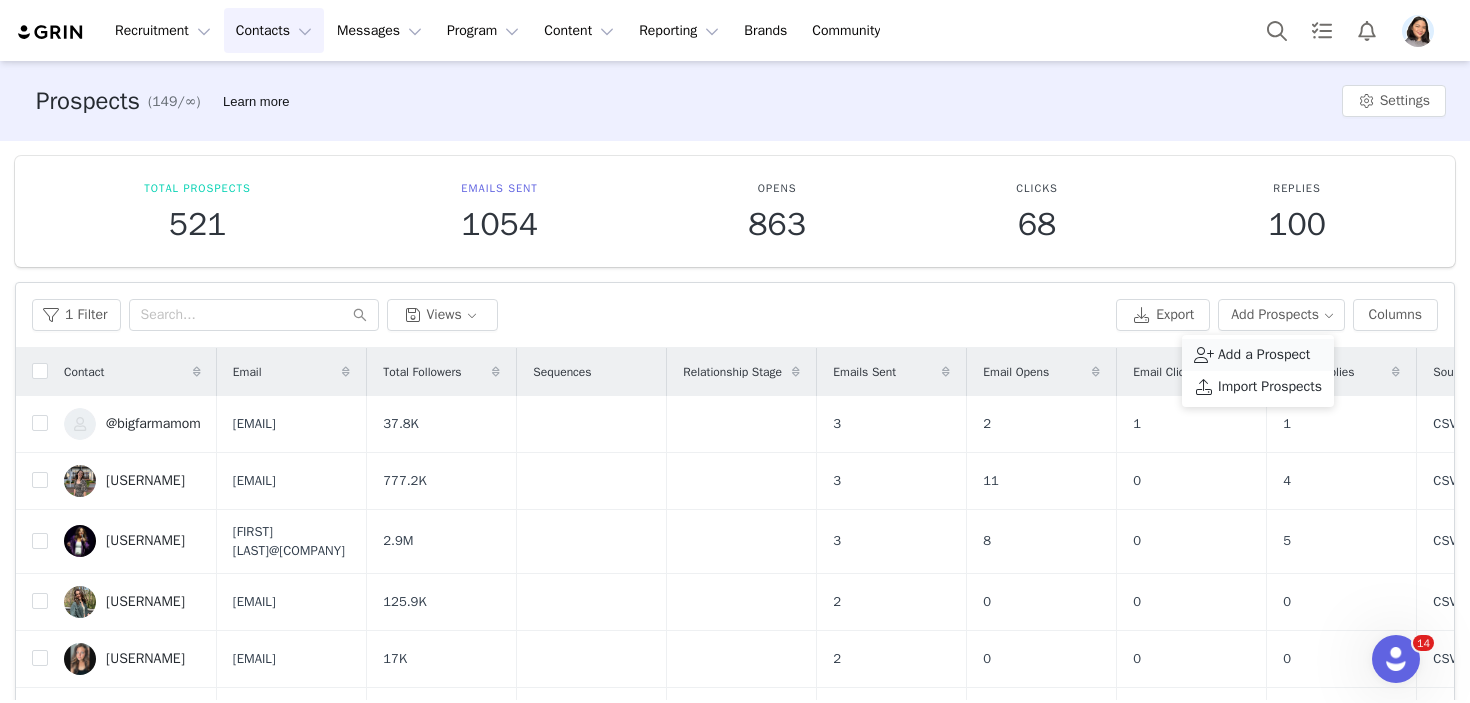 click on "Add a Prospect" at bounding box center [1258, 355] 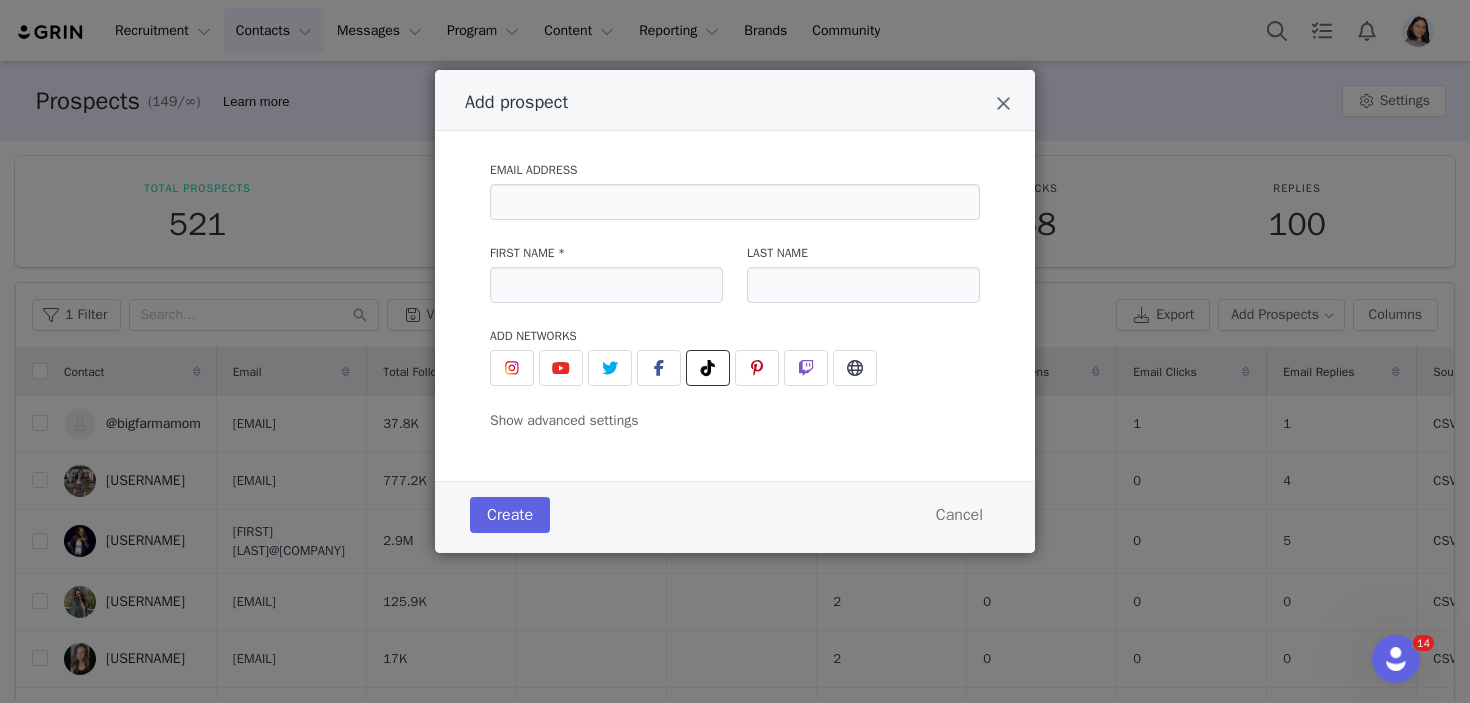 click at bounding box center (708, 368) 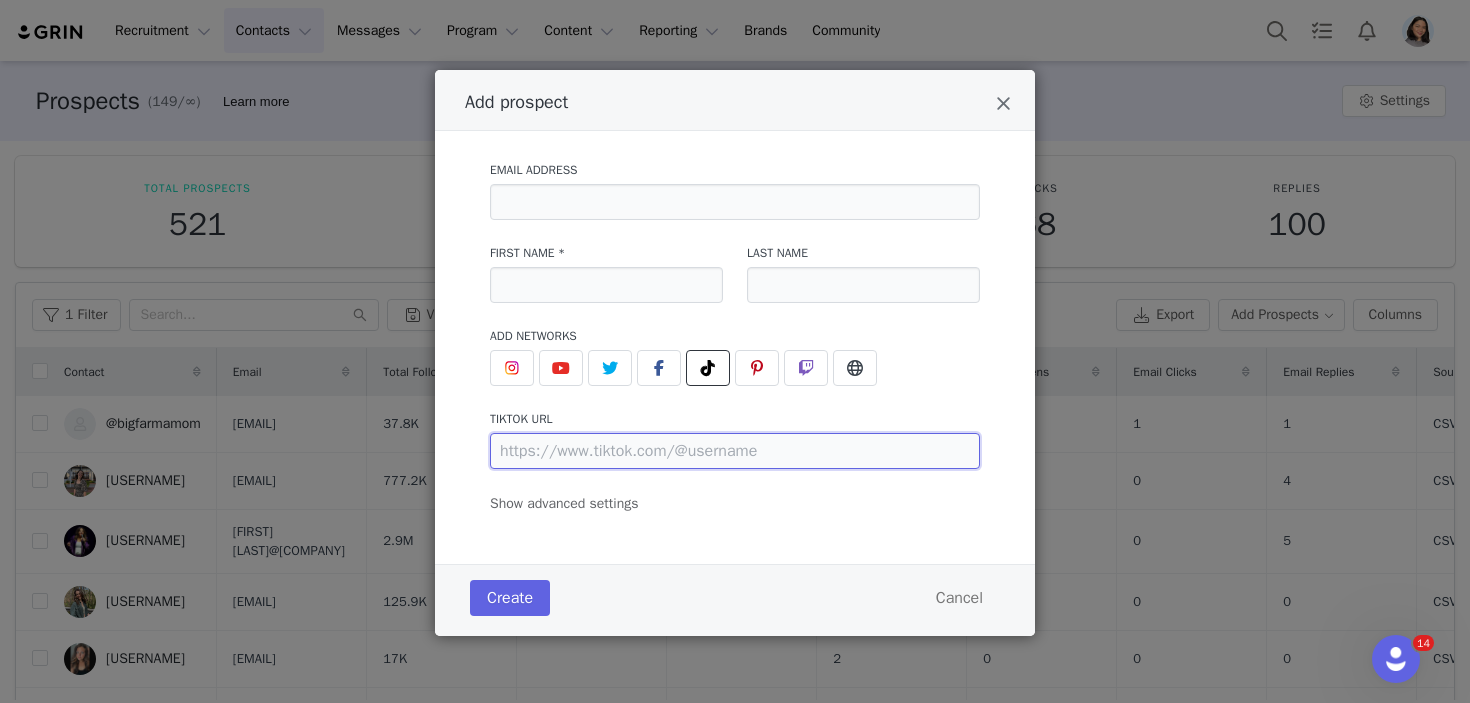 click at bounding box center [735, 451] 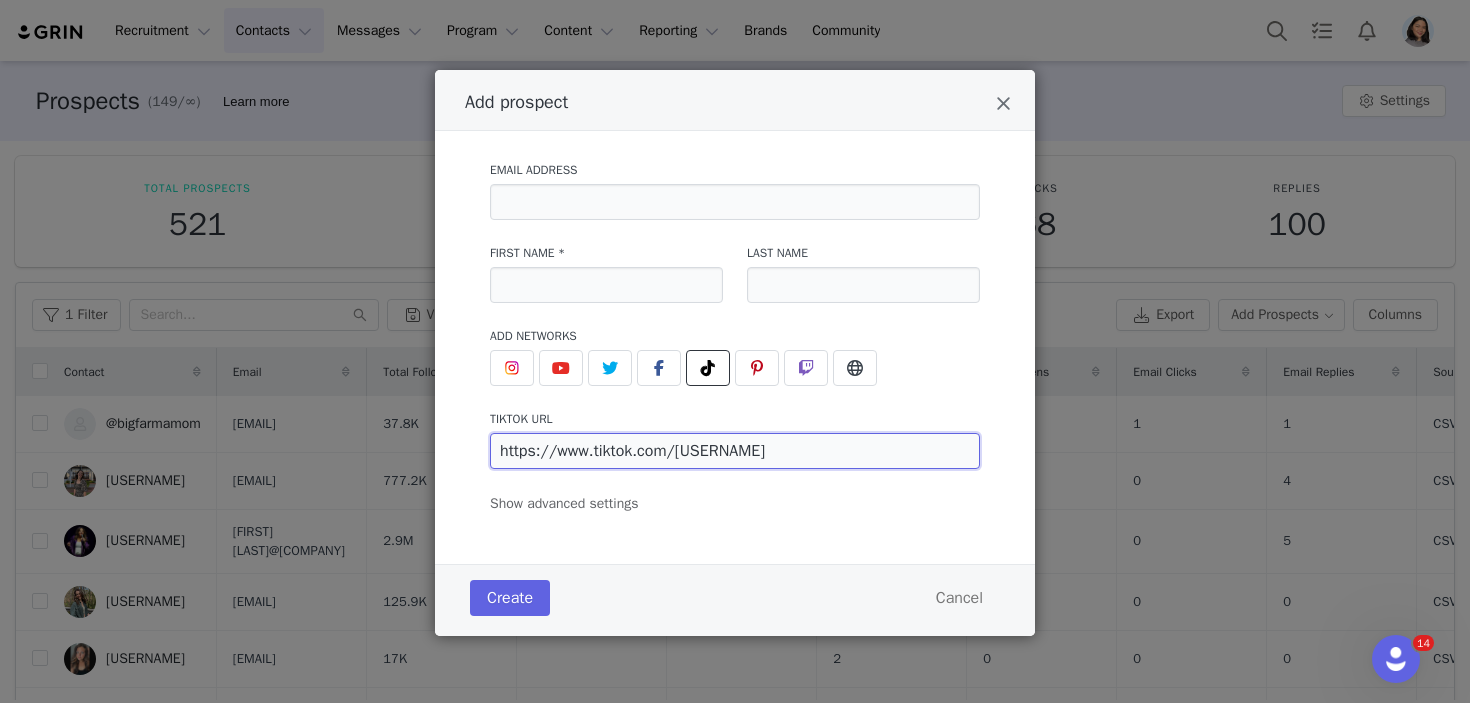 type on "https://www.tiktok.com/@sylvian2006" 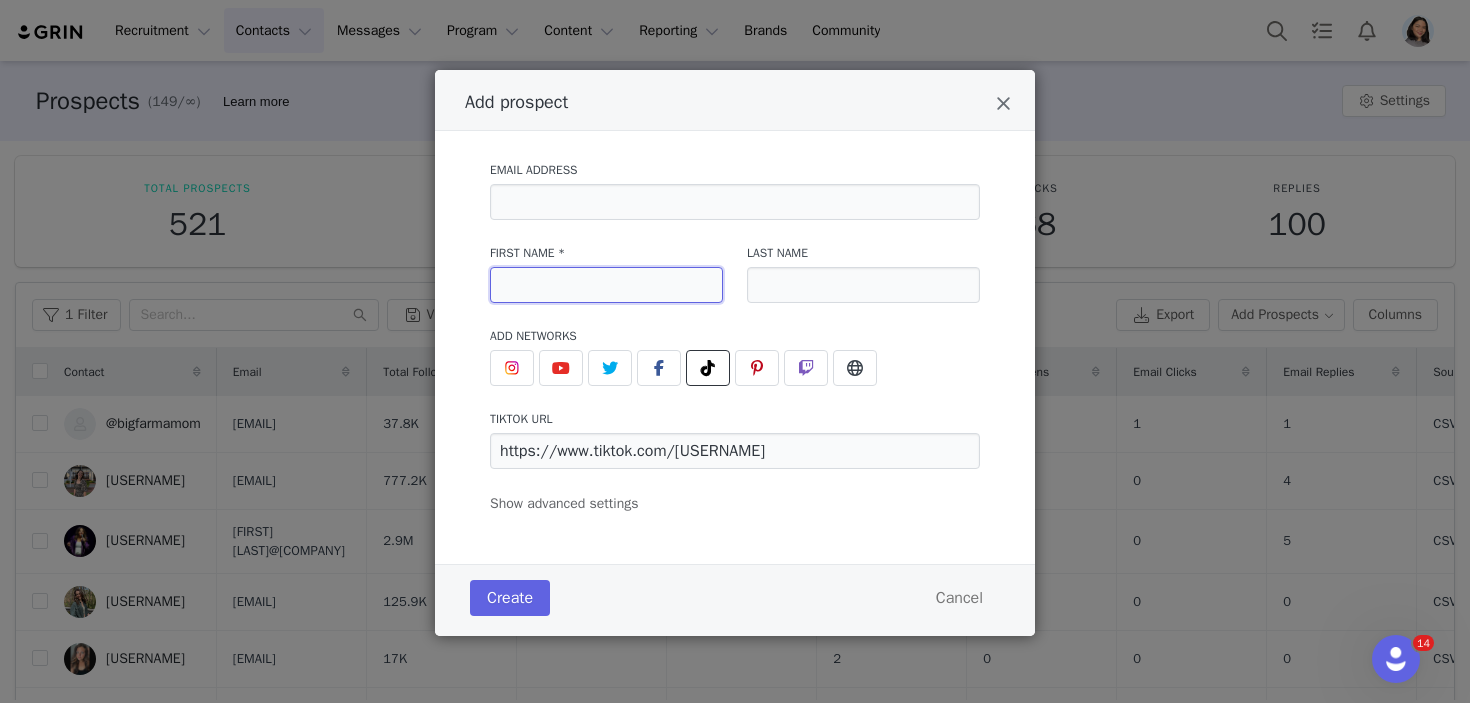 click at bounding box center [606, 285] 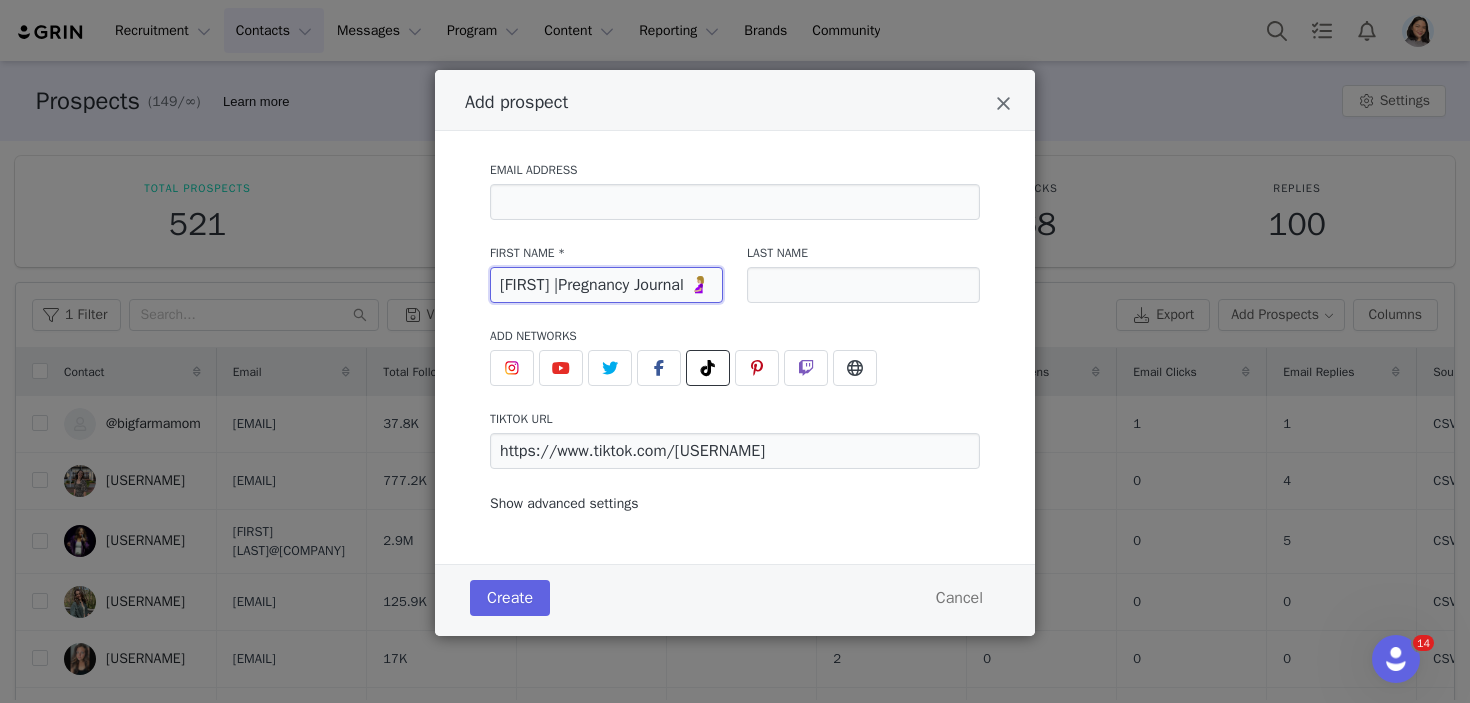 type on "Sylvia |Pregnancy Journal 🤰🏼" 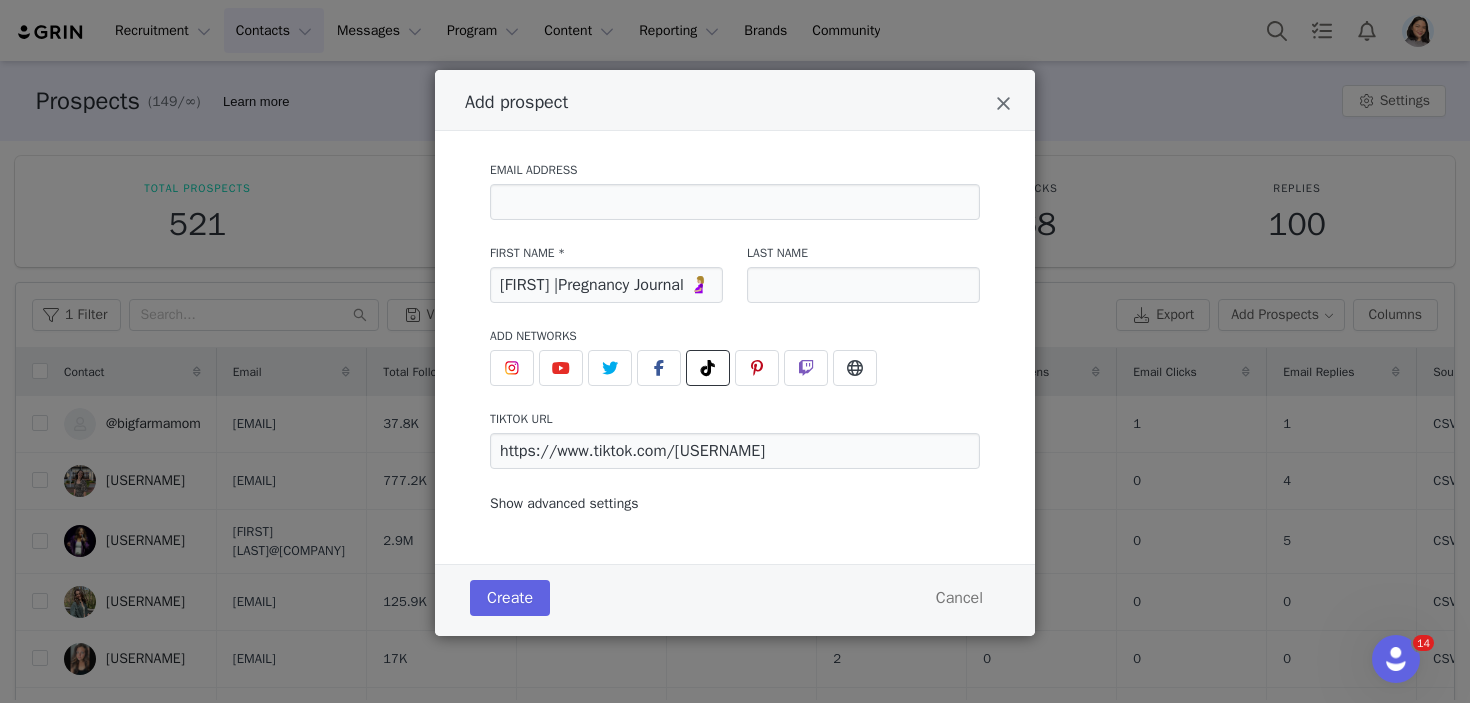 click on "Show advanced settings" at bounding box center (564, 503) 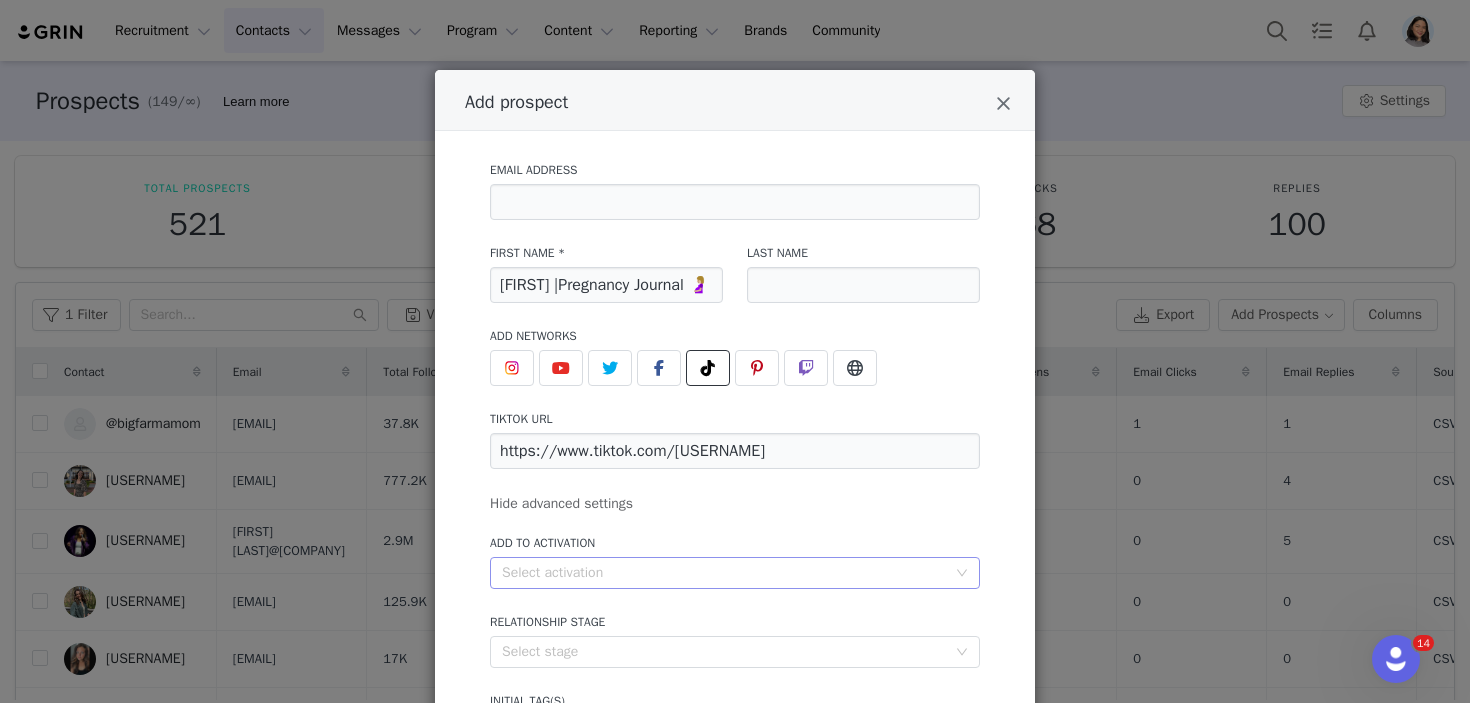 click on "Select activation" at bounding box center (724, 573) 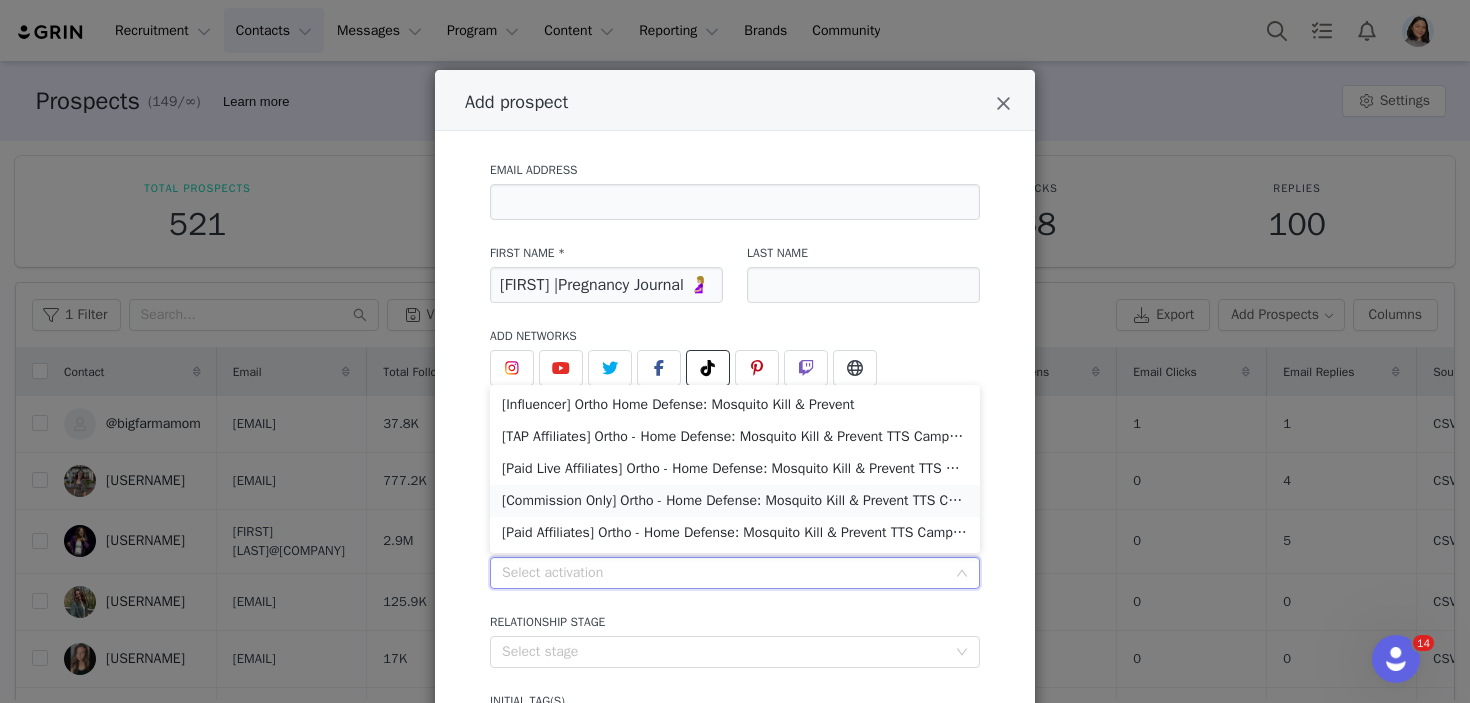 click on "[Commission Only] Ortho - Home Defense: Mosquito Kill & Prevent TTS Campaign" at bounding box center (735, 501) 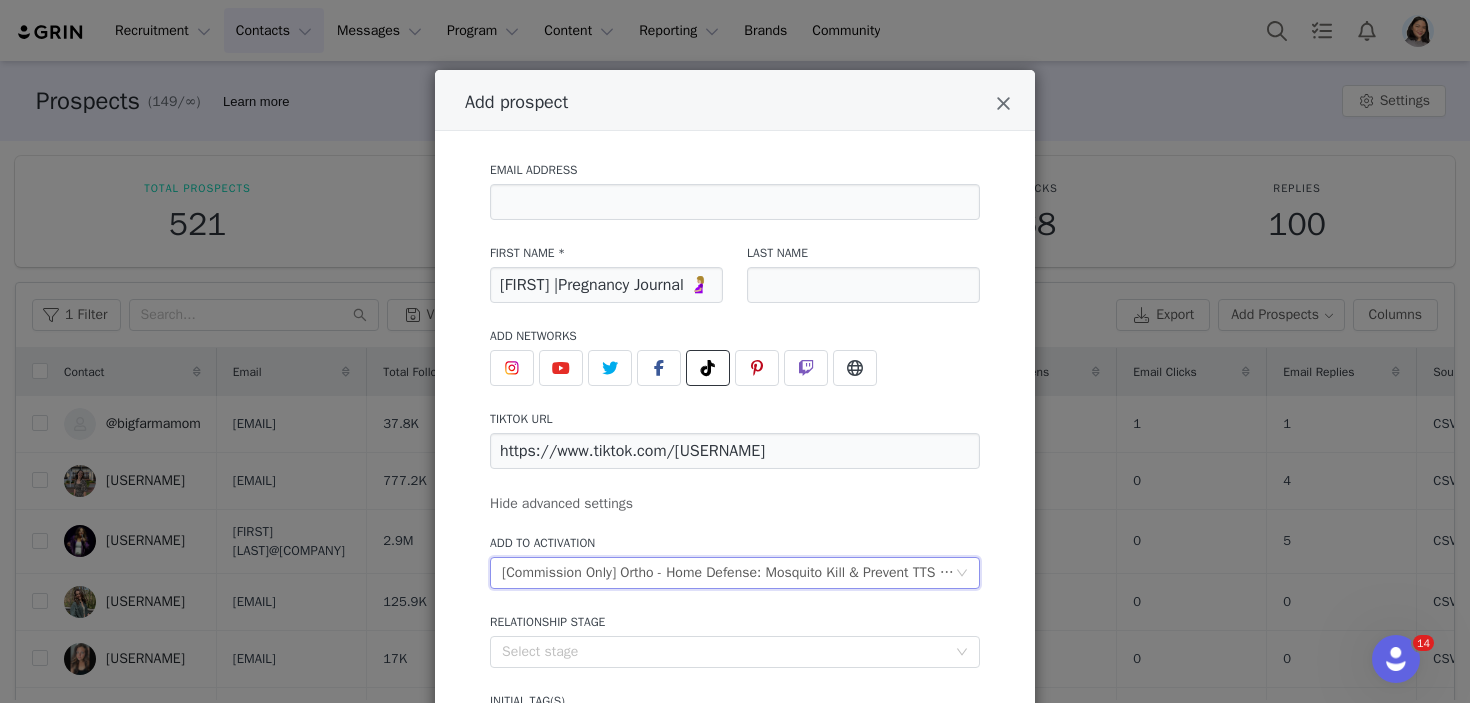 click on "Email Address   First Name *  Sylvia |Pregnancy Journal 🤰🏼  Last Name   Add Networks   instagram URL   youtube URL   twitter URL   facebook URL   tiktok URL  https://www.tiktok.com/@sylvian2006  pinterest URL   twitch URL   website URL  Hide advanced settings  Add to Activation  Select activation [Commission Only] Ortho - Home Defense: Mosquito Kill & Prevent TTS Campaign  Relationship Stage  Select stage  Initial Tag(s)  Select tag(s)    [Influencer] Ortho Home Defense: Mosquito Kill & Prevent   [TAP Affiliates] Ortho - Home Defense: Mosquito Kill & Prevent TTS Campaign   [Paid Live Affiliates] Ortho - Home Defense: Mosquito Kill & Prevent TTS Campaign   [Commission Only] Ortho - Home Defense: Mosquito Kill & Prevent TTS Campaign   [Paid Affiliates] Ortho - Home Defense: Mosquito Kill & Prevent TTS Campaign" at bounding box center [735, 466] 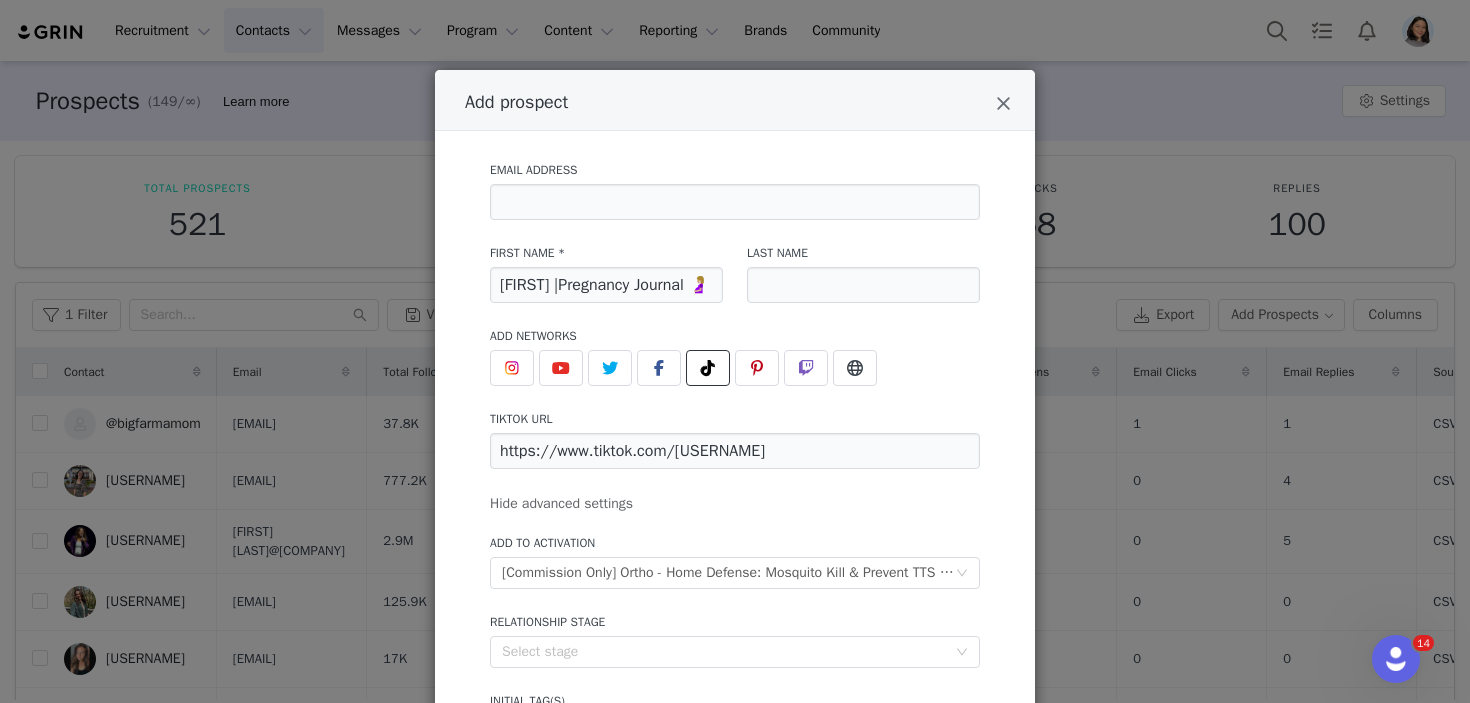 scroll, scrollTop: 220, scrollLeft: 0, axis: vertical 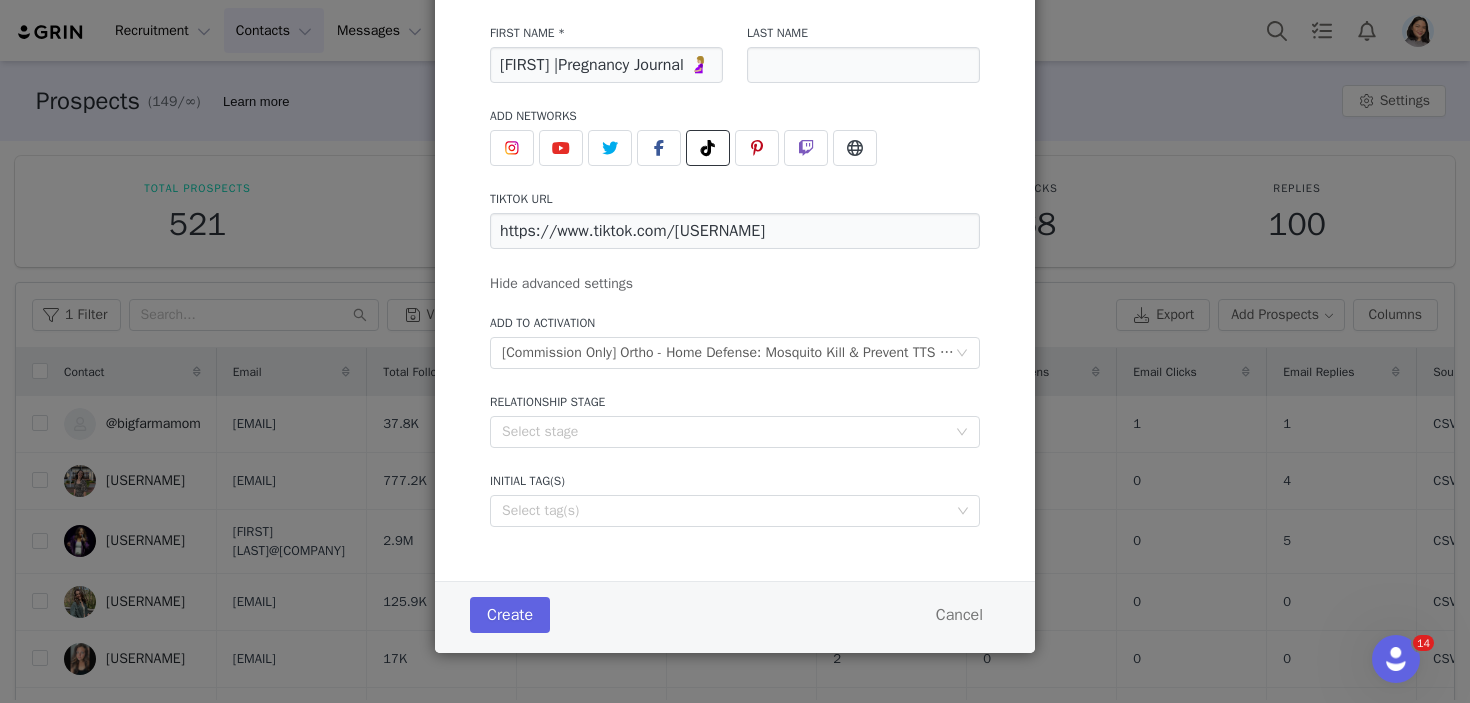 click on "Create Cancel" at bounding box center (735, 615) 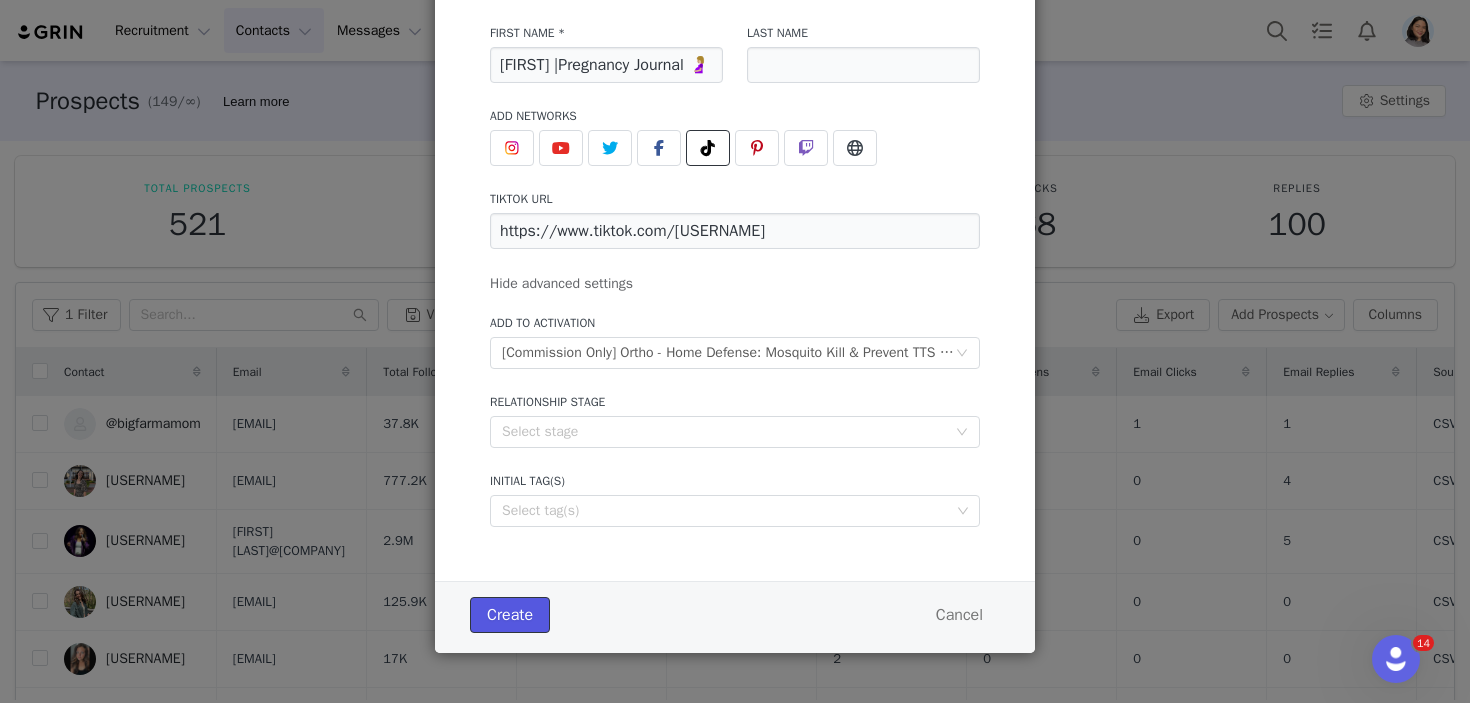 click on "Create" at bounding box center [510, 615] 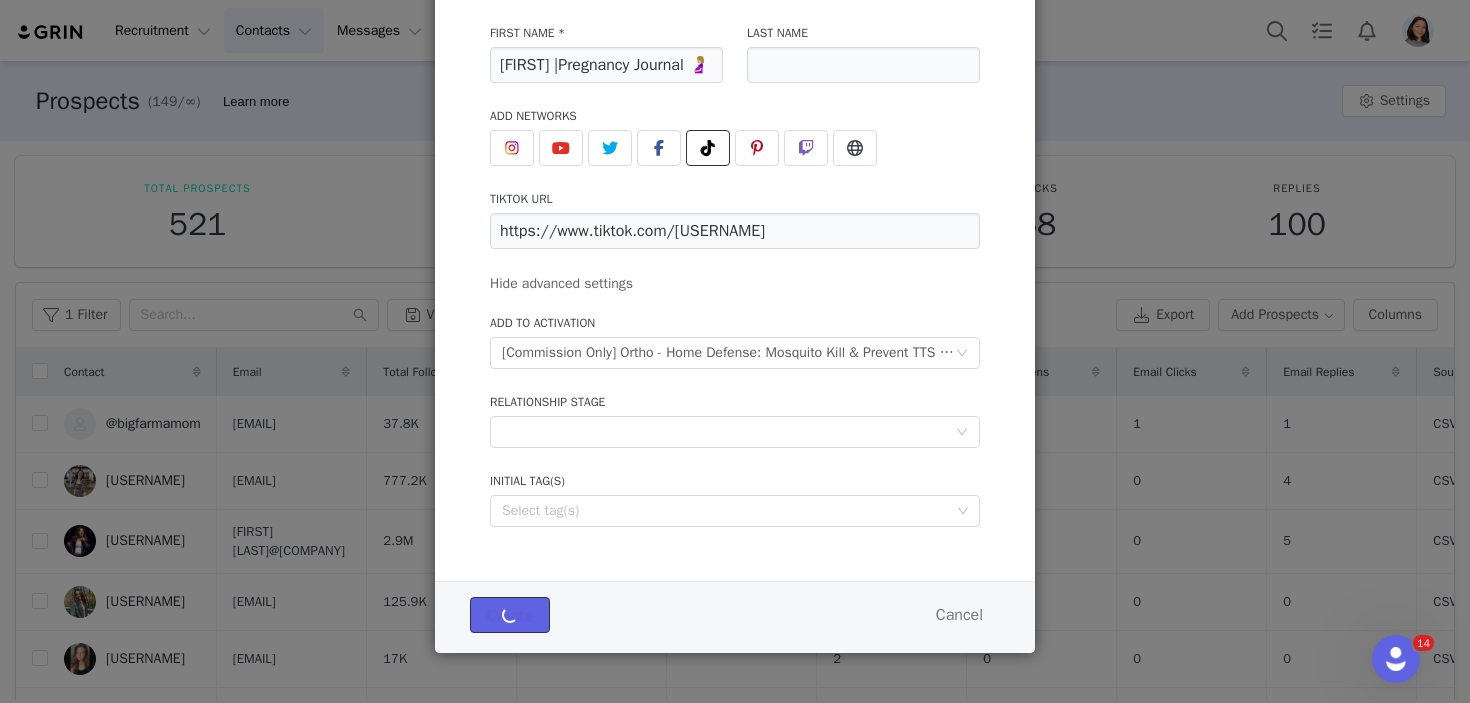 type 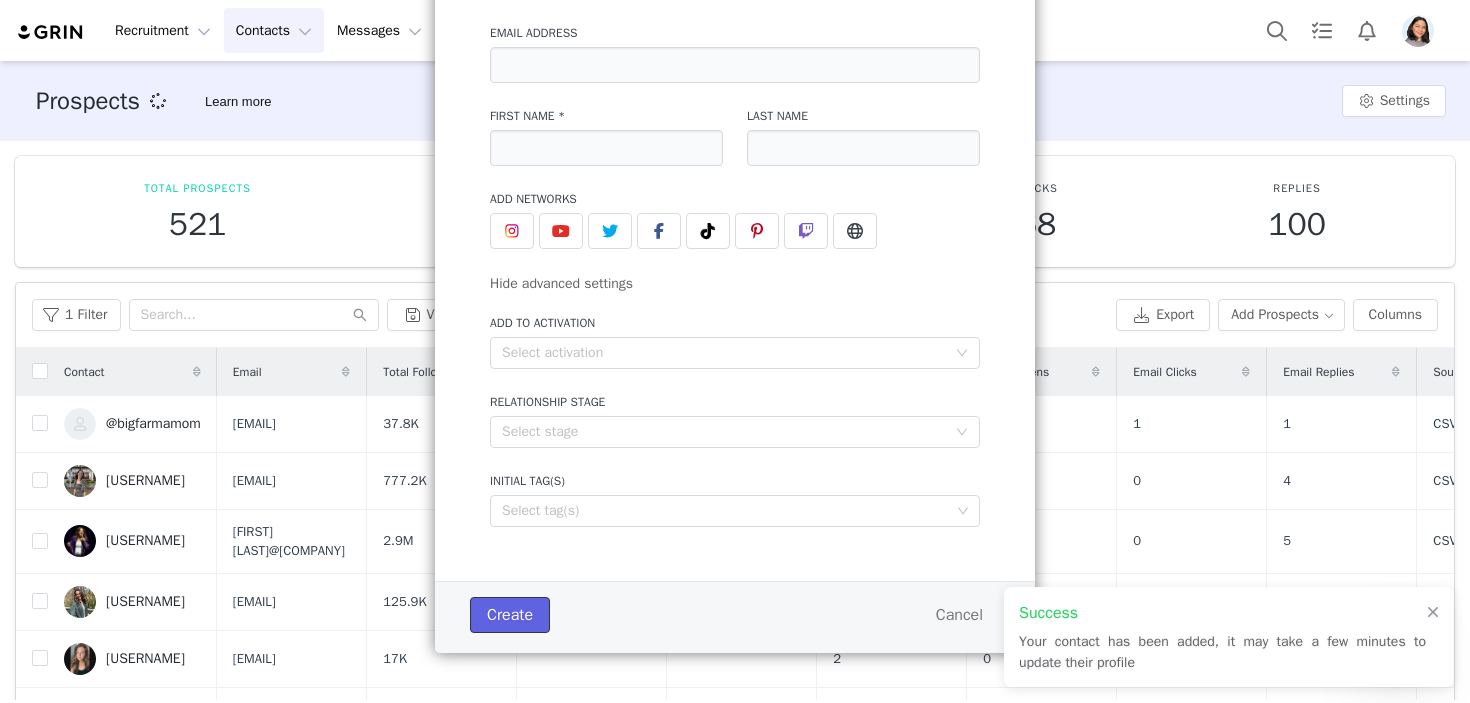 scroll, scrollTop: 137, scrollLeft: 0, axis: vertical 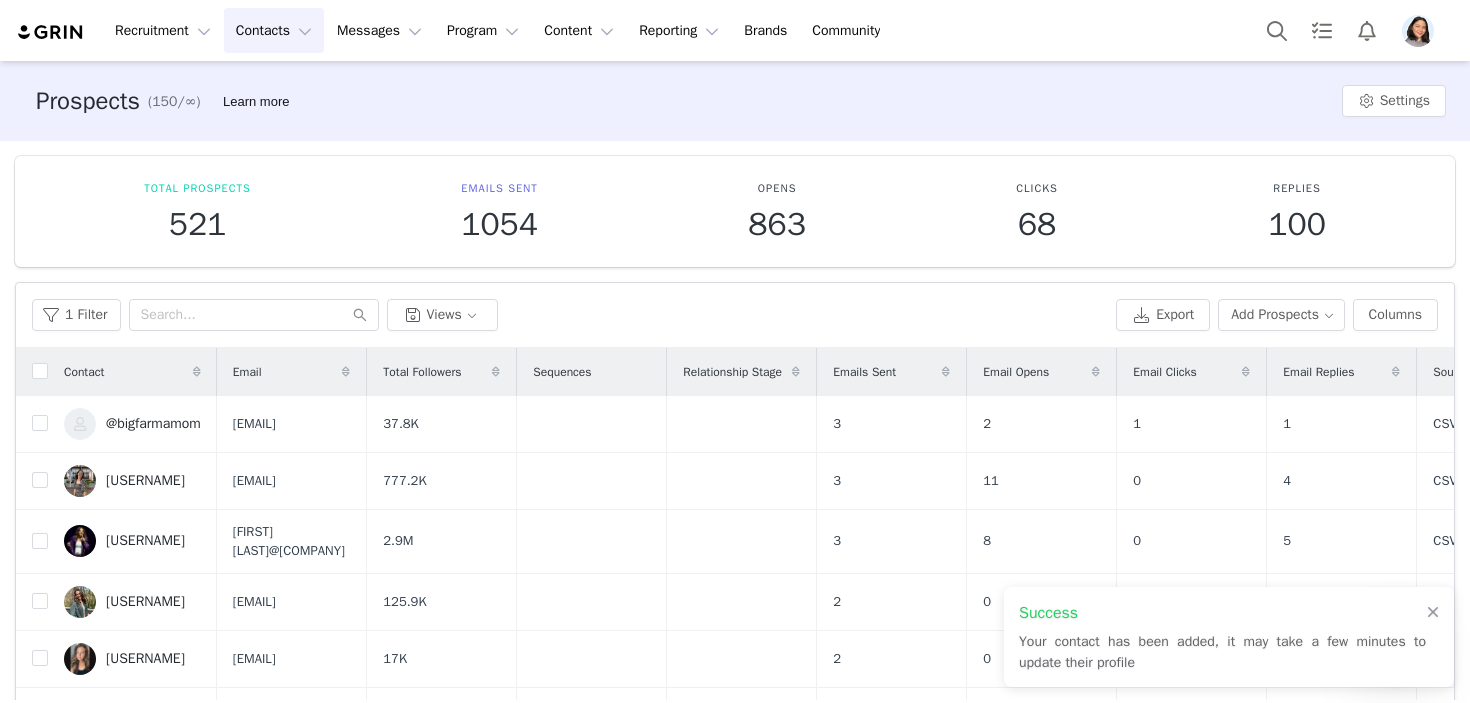 click at bounding box center [1354, 30] 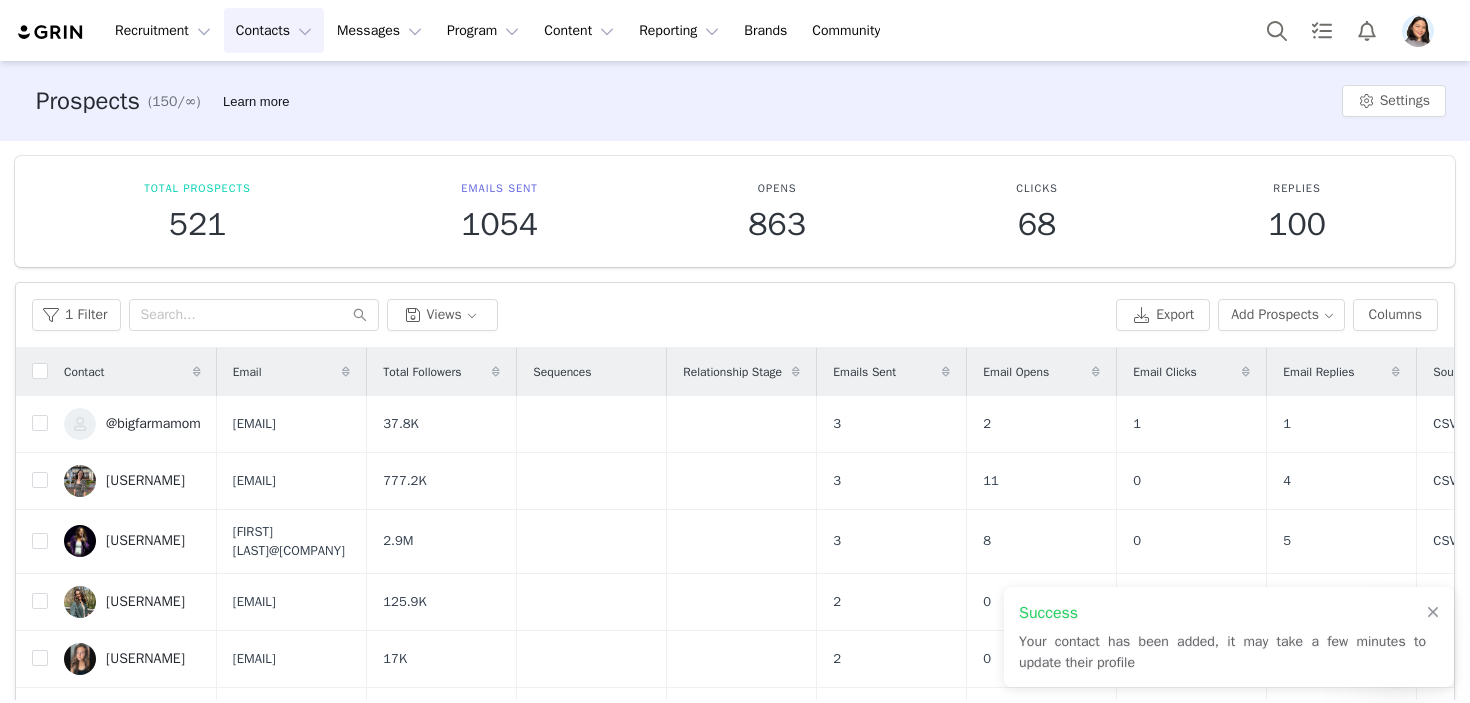 click at bounding box center (1418, 31) 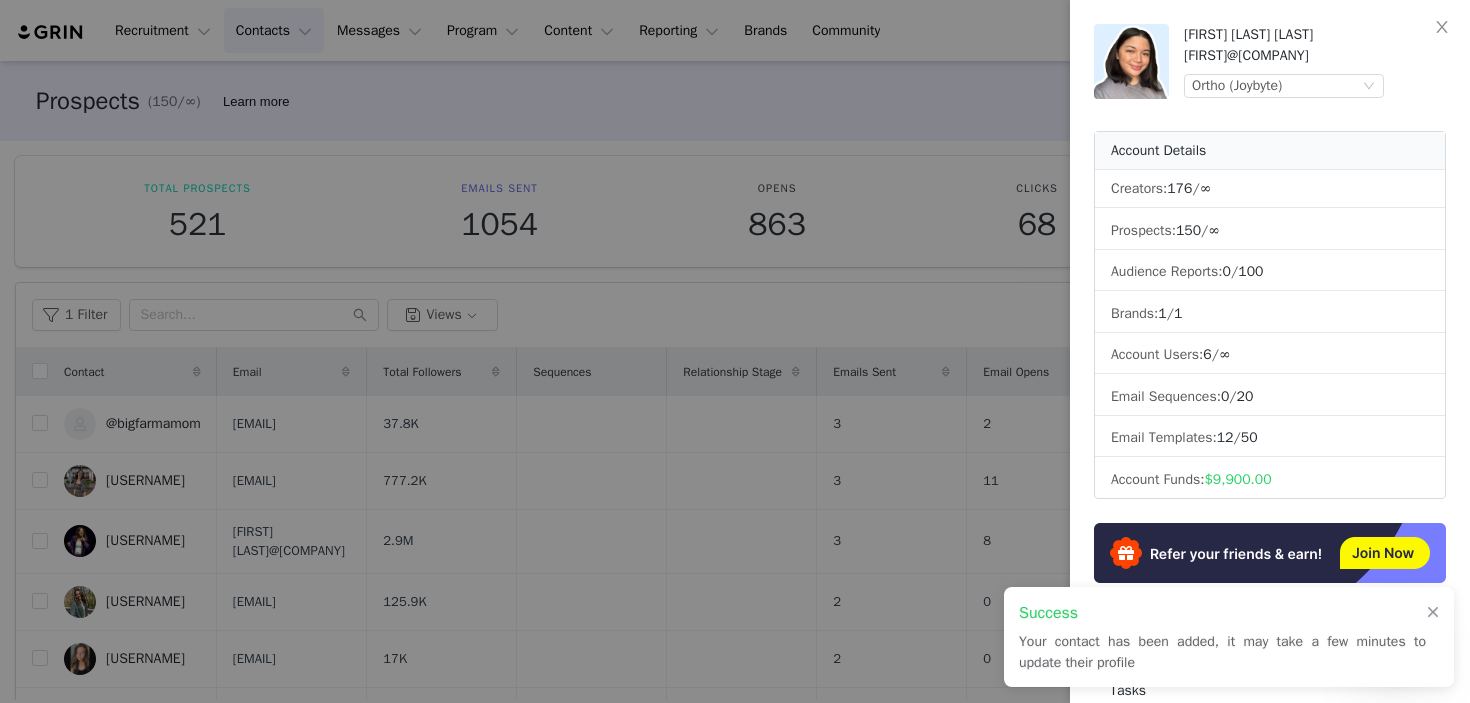 click at bounding box center (735, 351) 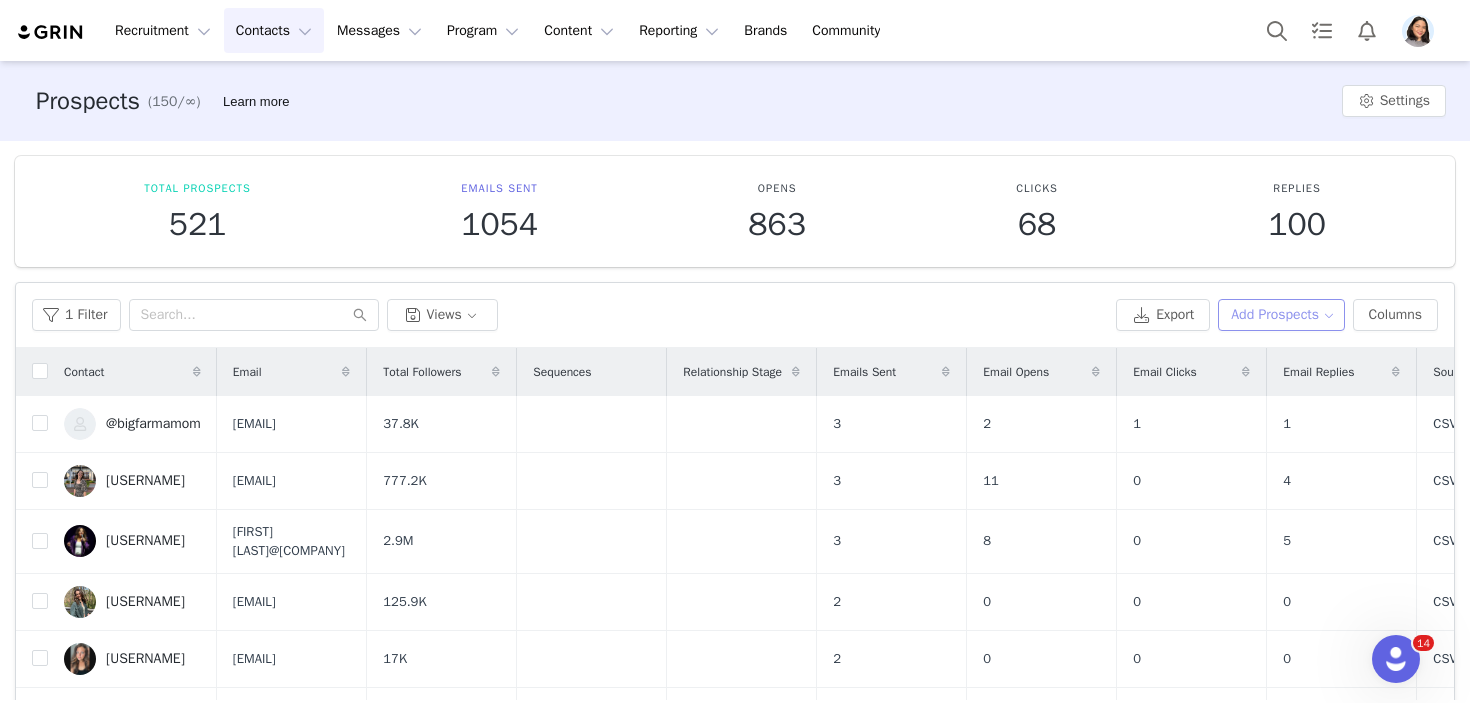 click on "Add Prospects" at bounding box center (1281, 315) 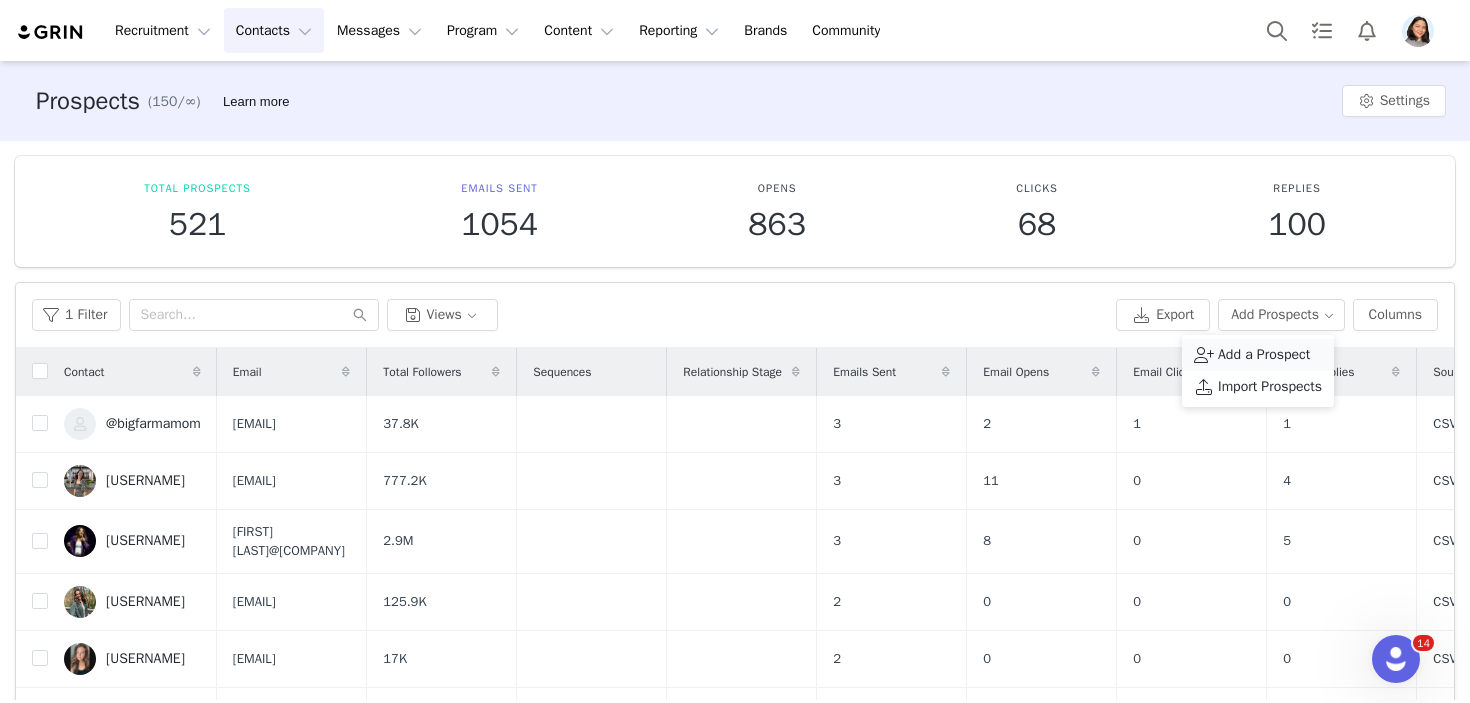 click on "Add a Prospect" at bounding box center (1264, 355) 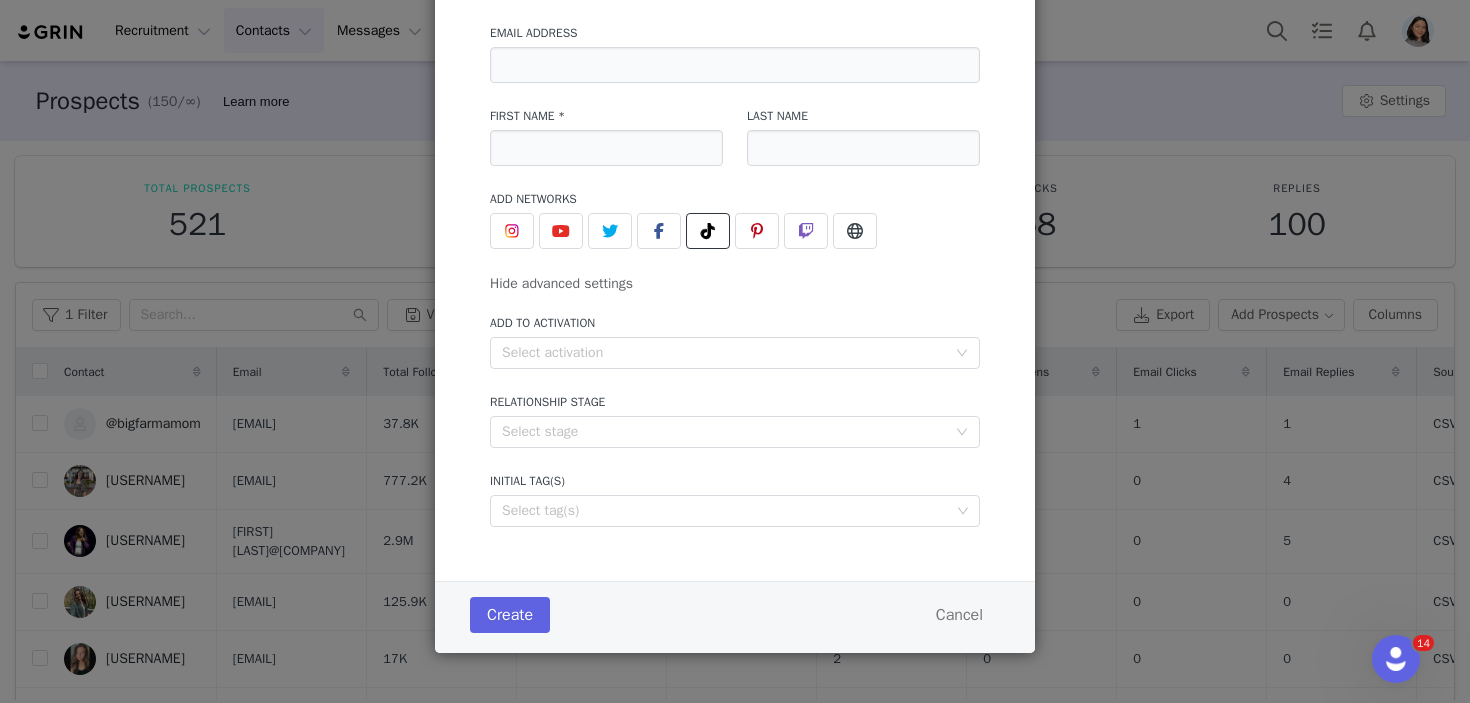 click at bounding box center (708, 231) 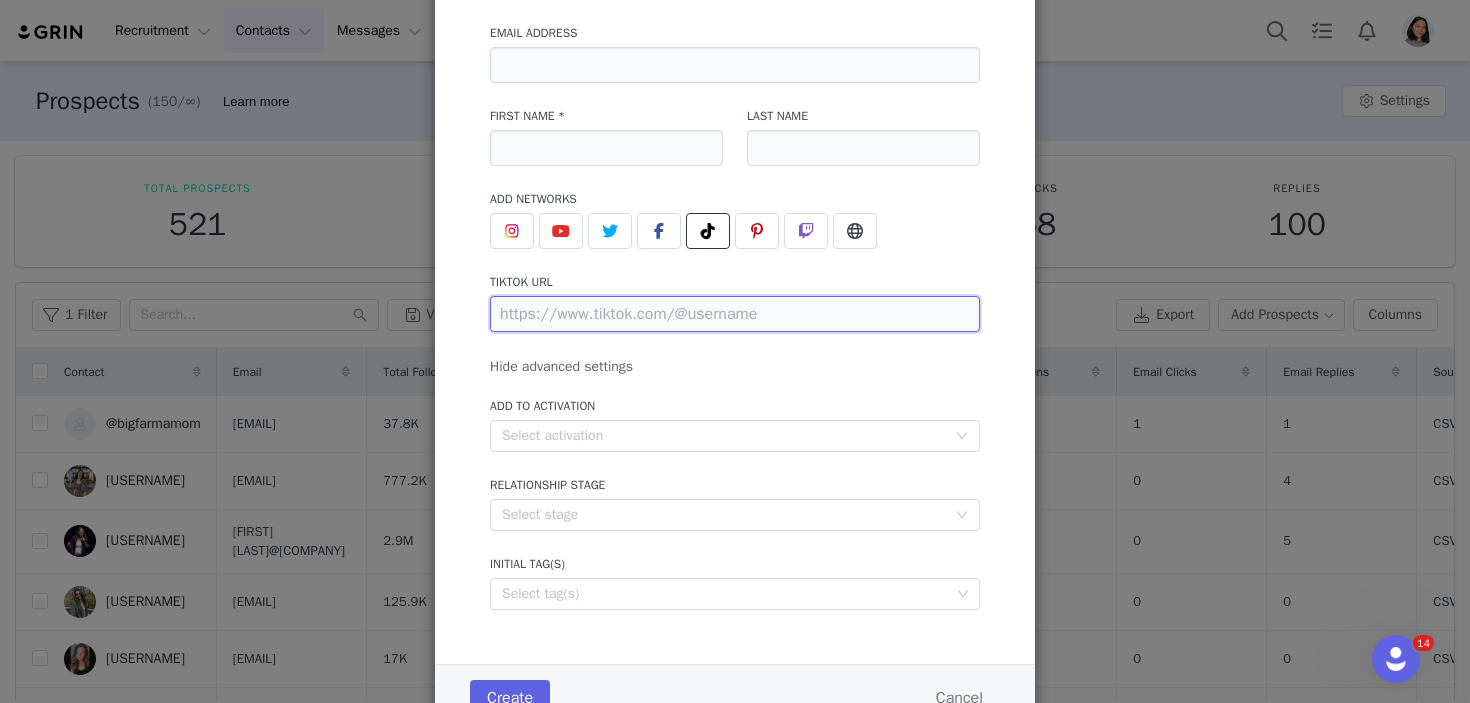 click at bounding box center [735, 314] 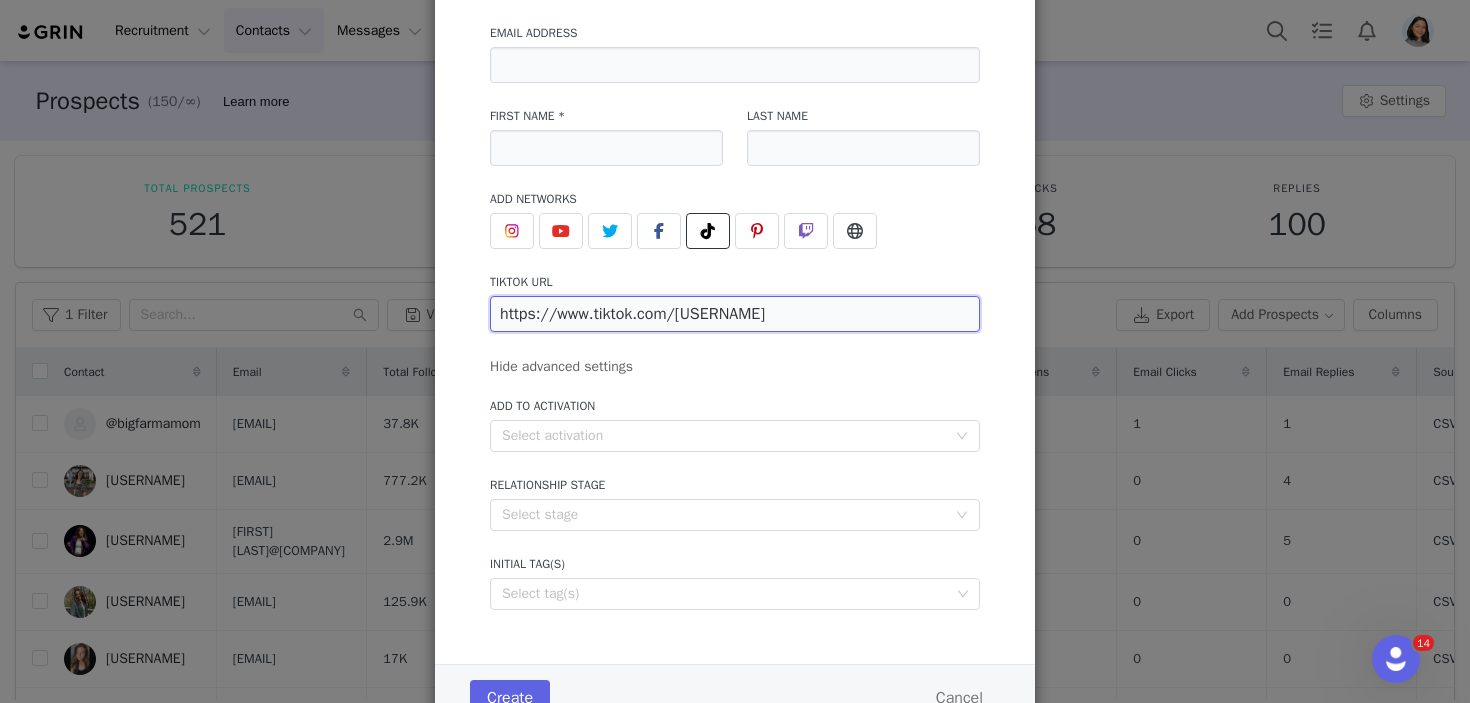 type on "https://www.tiktok.com/@krysalene" 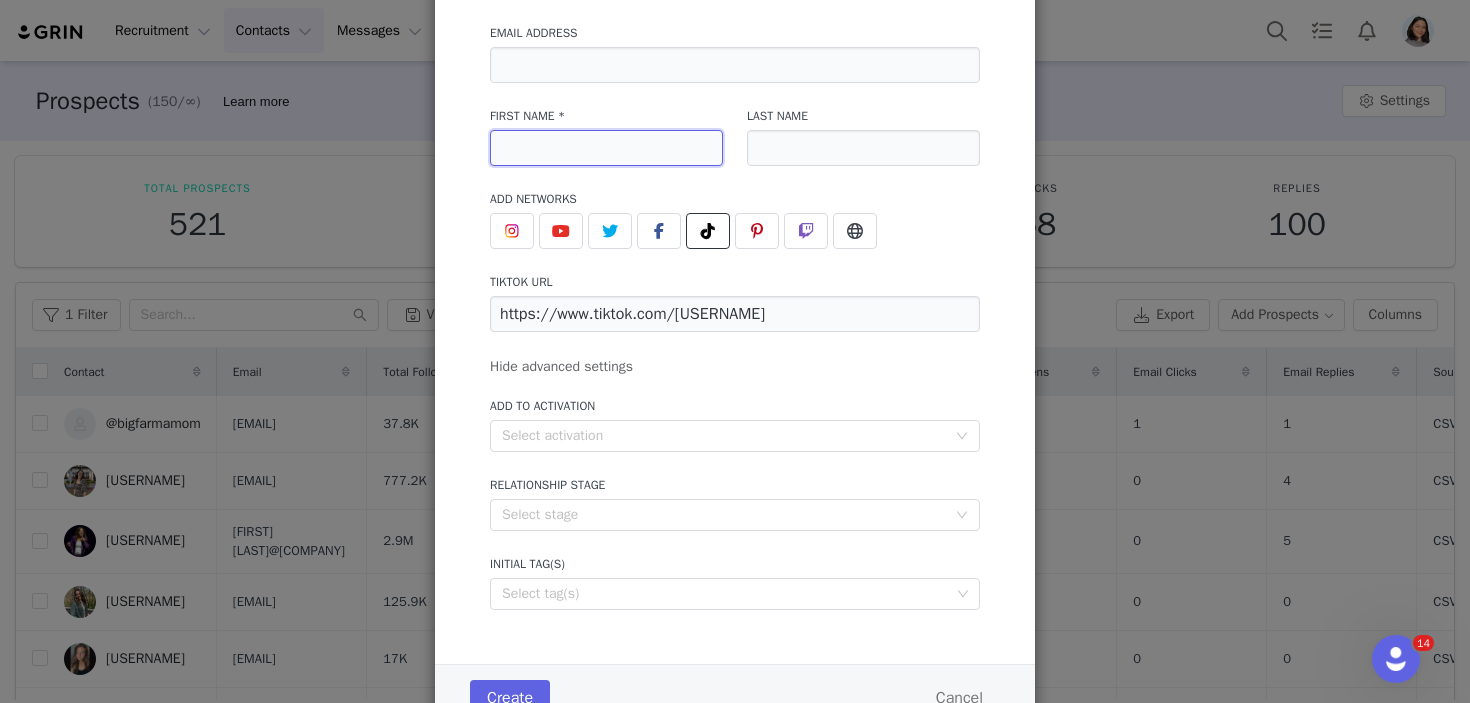 click at bounding box center (606, 148) 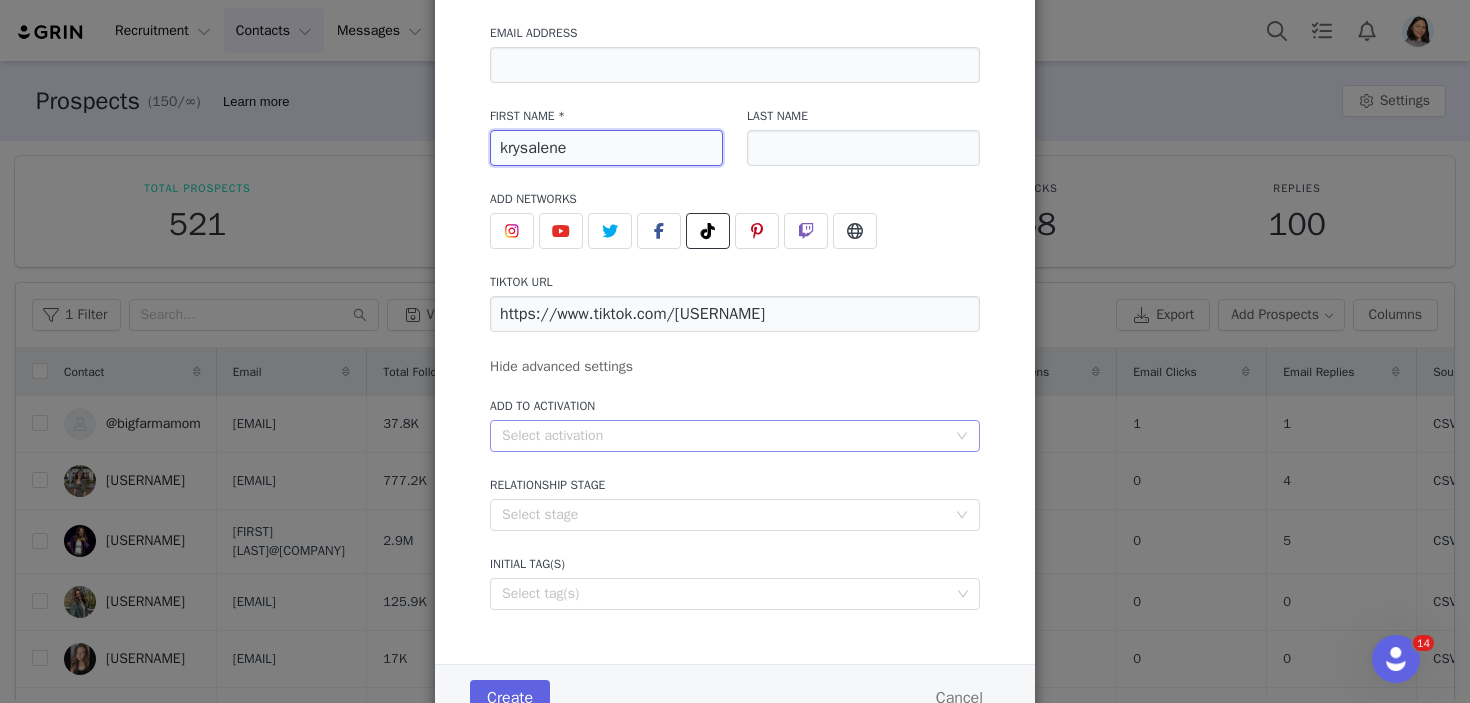 click on "Select activation" at bounding box center (724, 436) 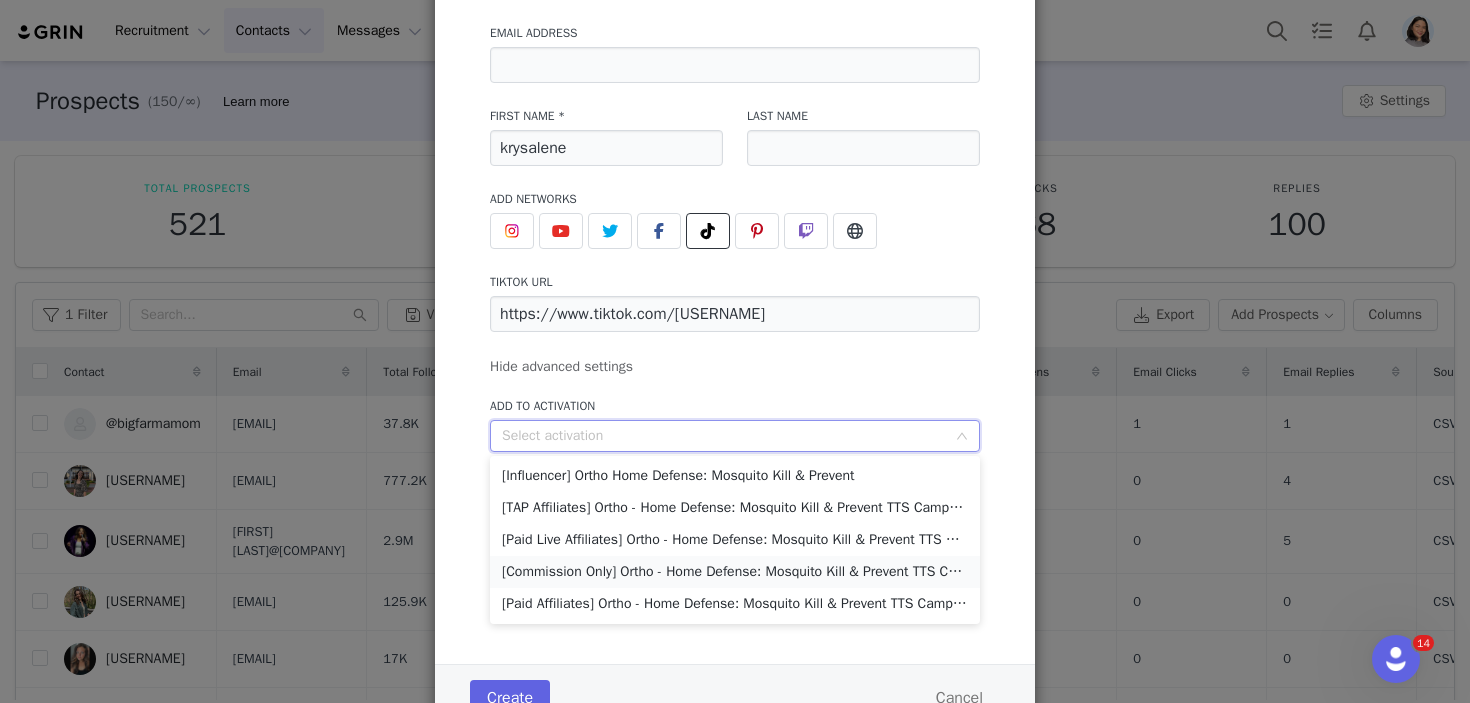 click on "[Commission Only] Ortho - Home Defense: Mosquito Kill & Prevent TTS Campaign" at bounding box center [735, 572] 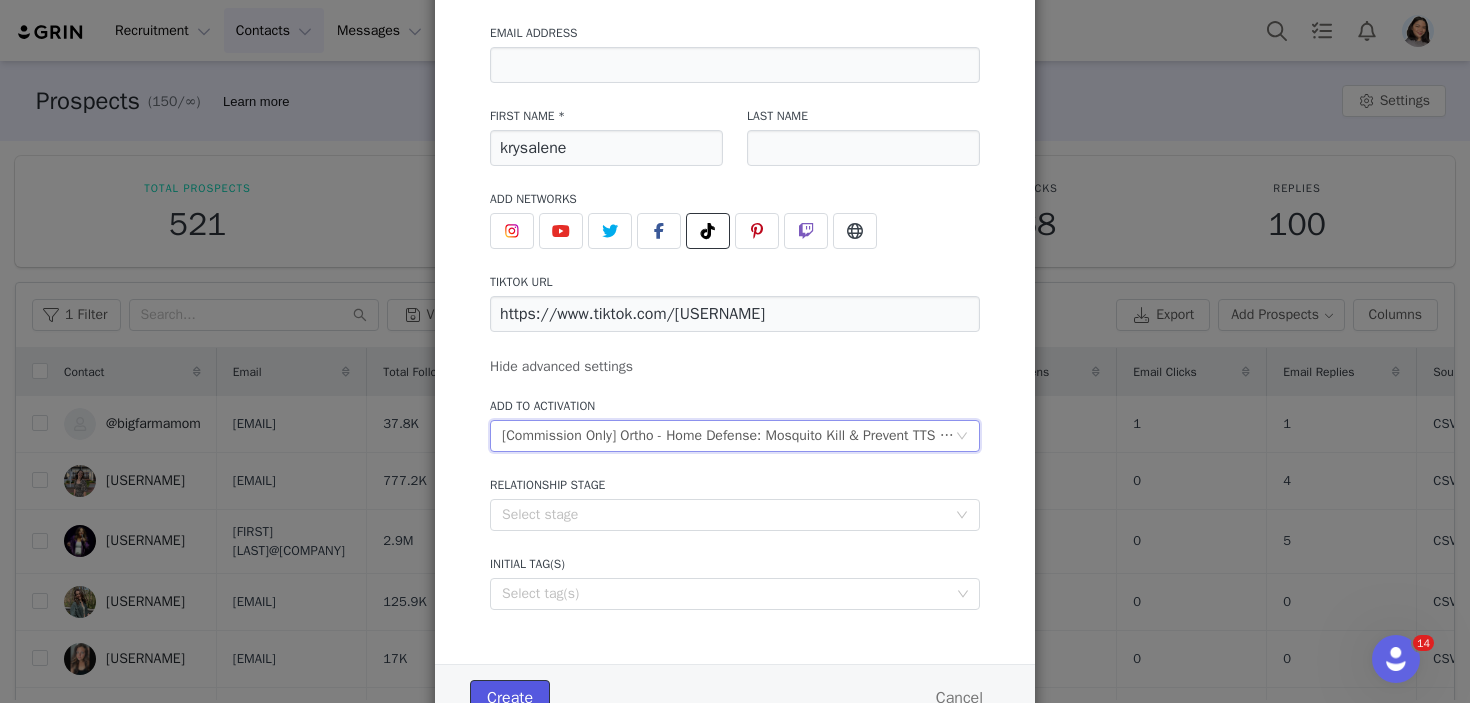 click on "Create" at bounding box center (510, 698) 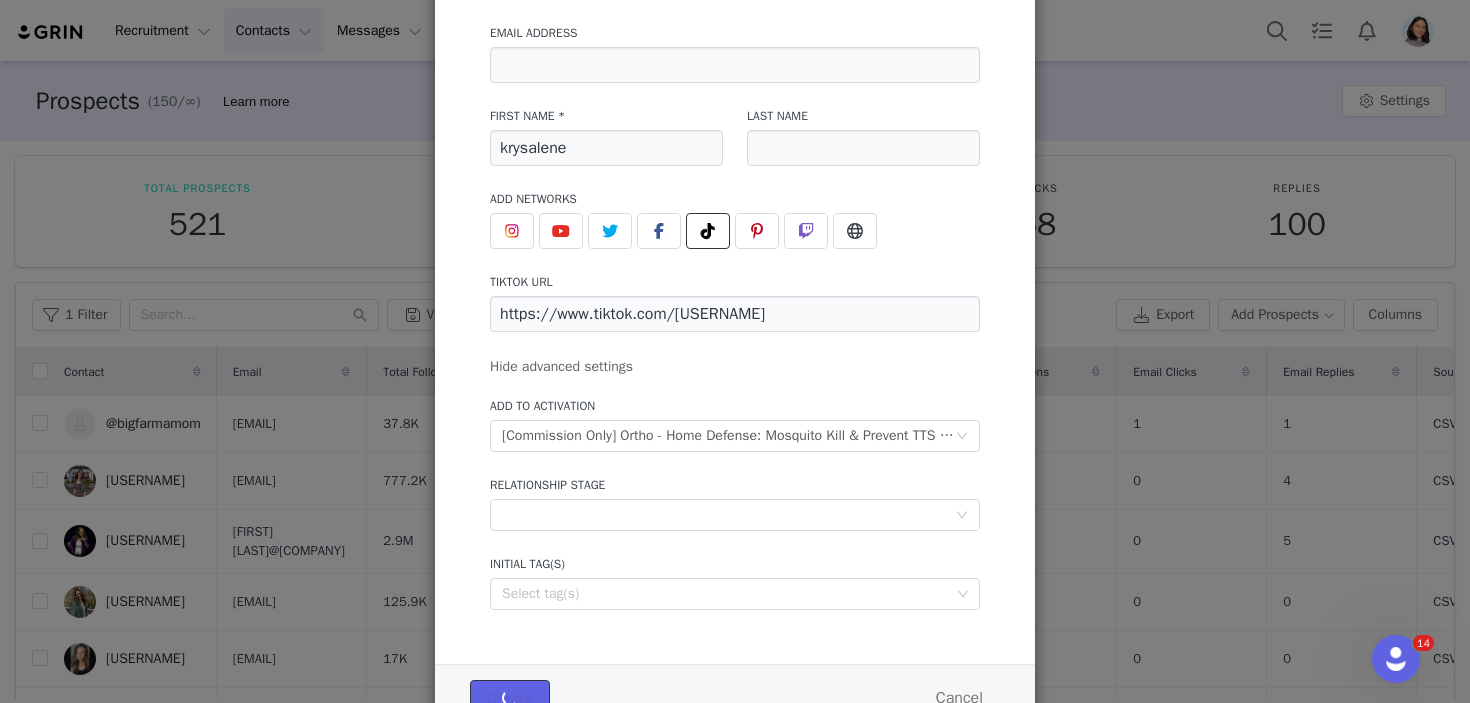 type 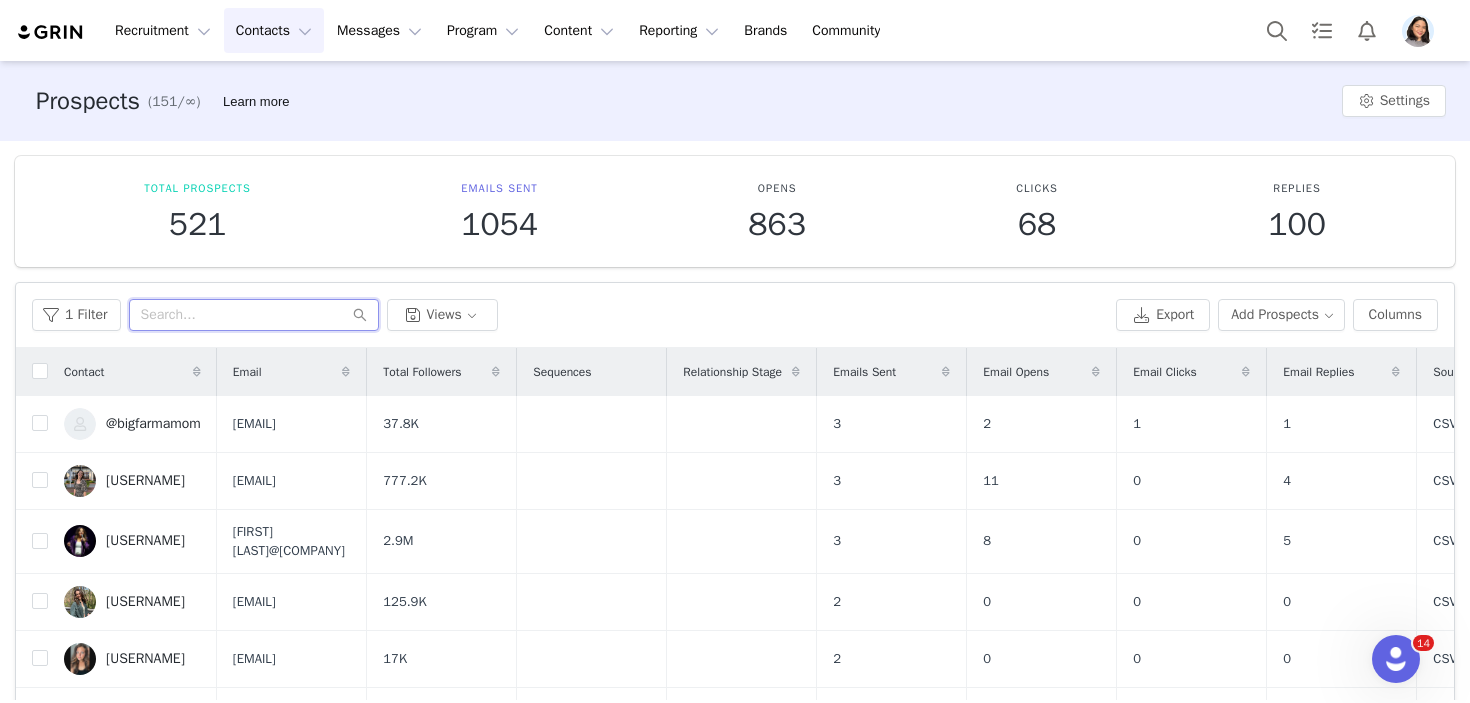 click at bounding box center (254, 315) 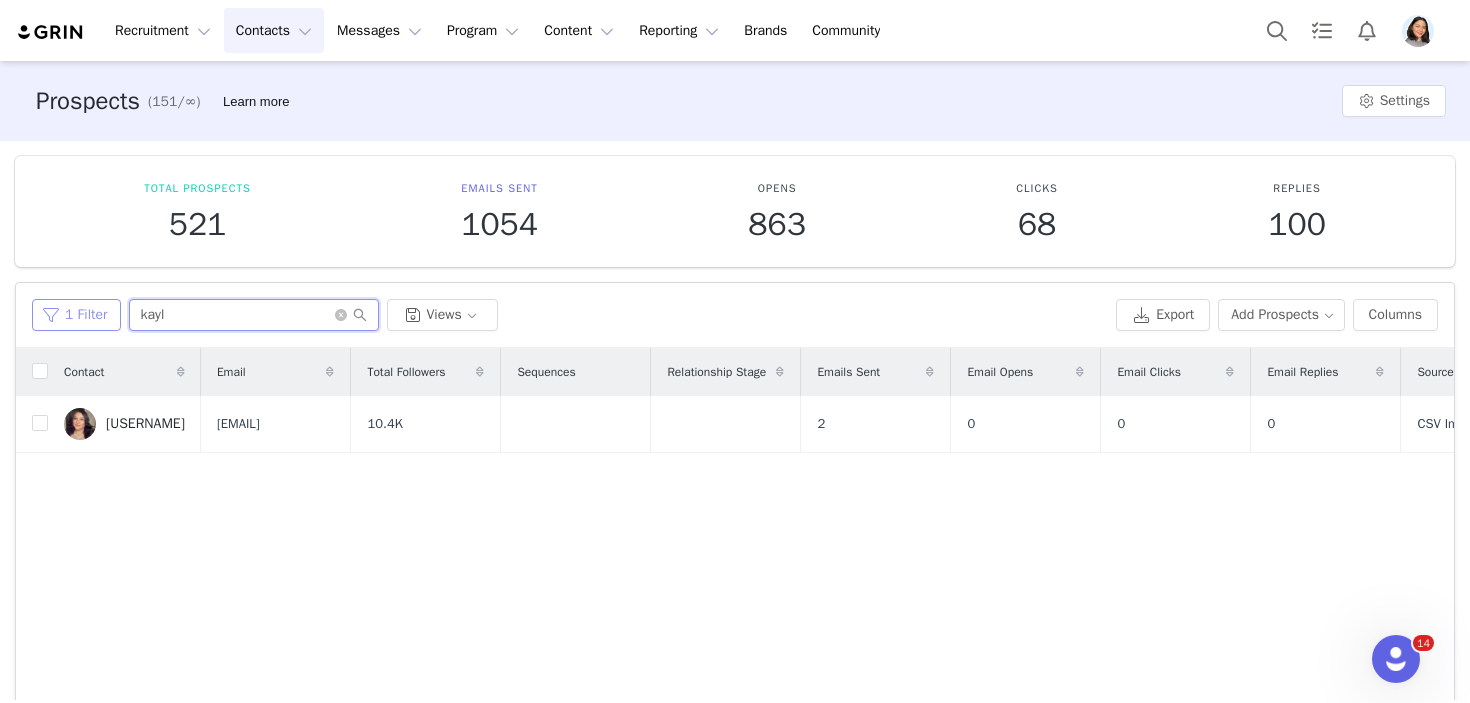 drag, startPoint x: 223, startPoint y: 323, endPoint x: 62, endPoint y: 317, distance: 161.11176 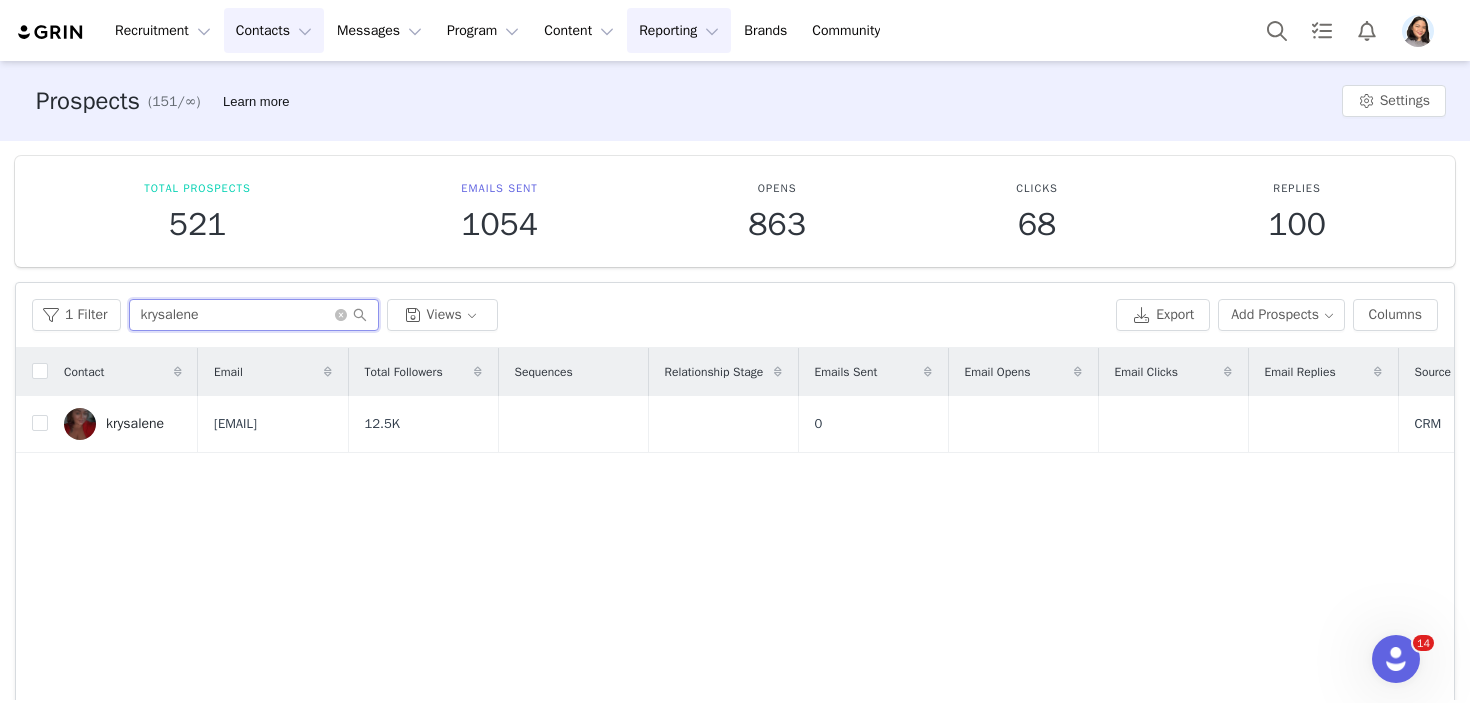 type on "krysalene" 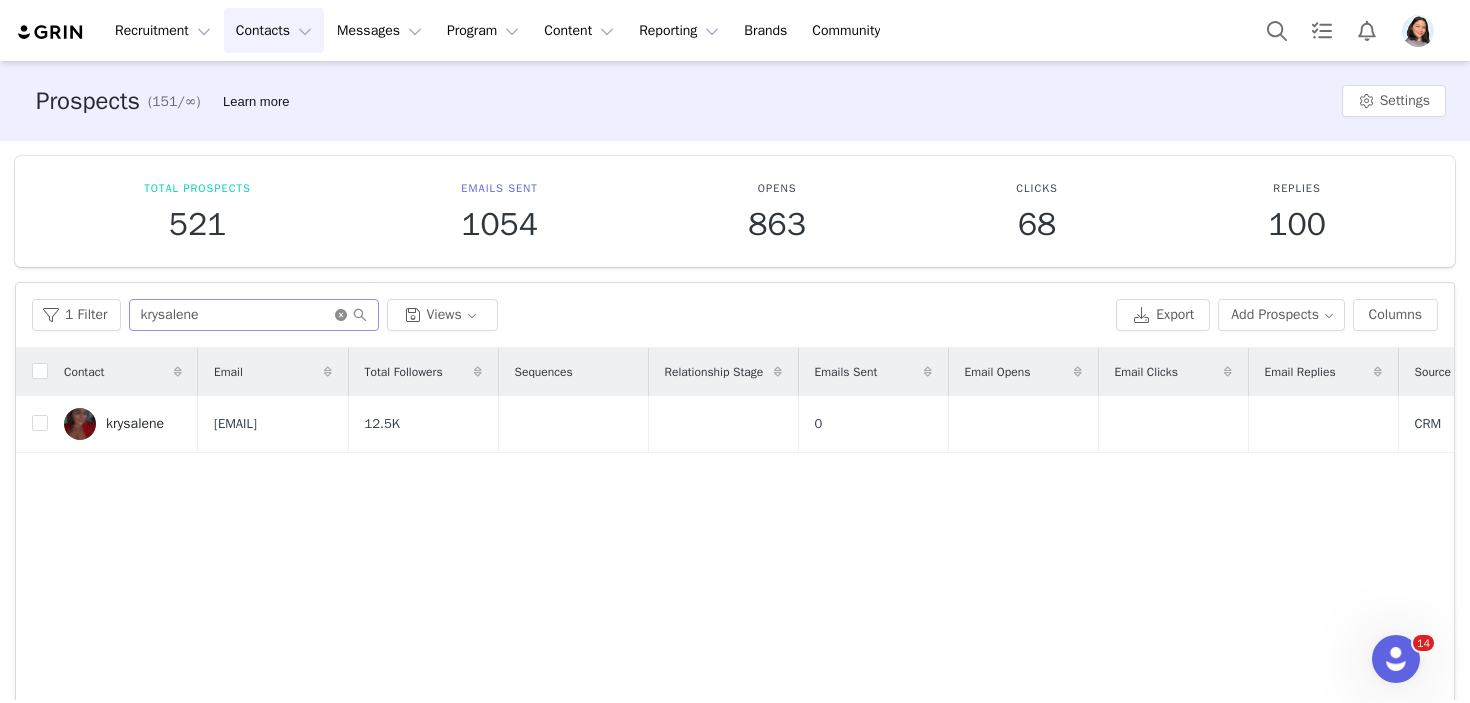 click 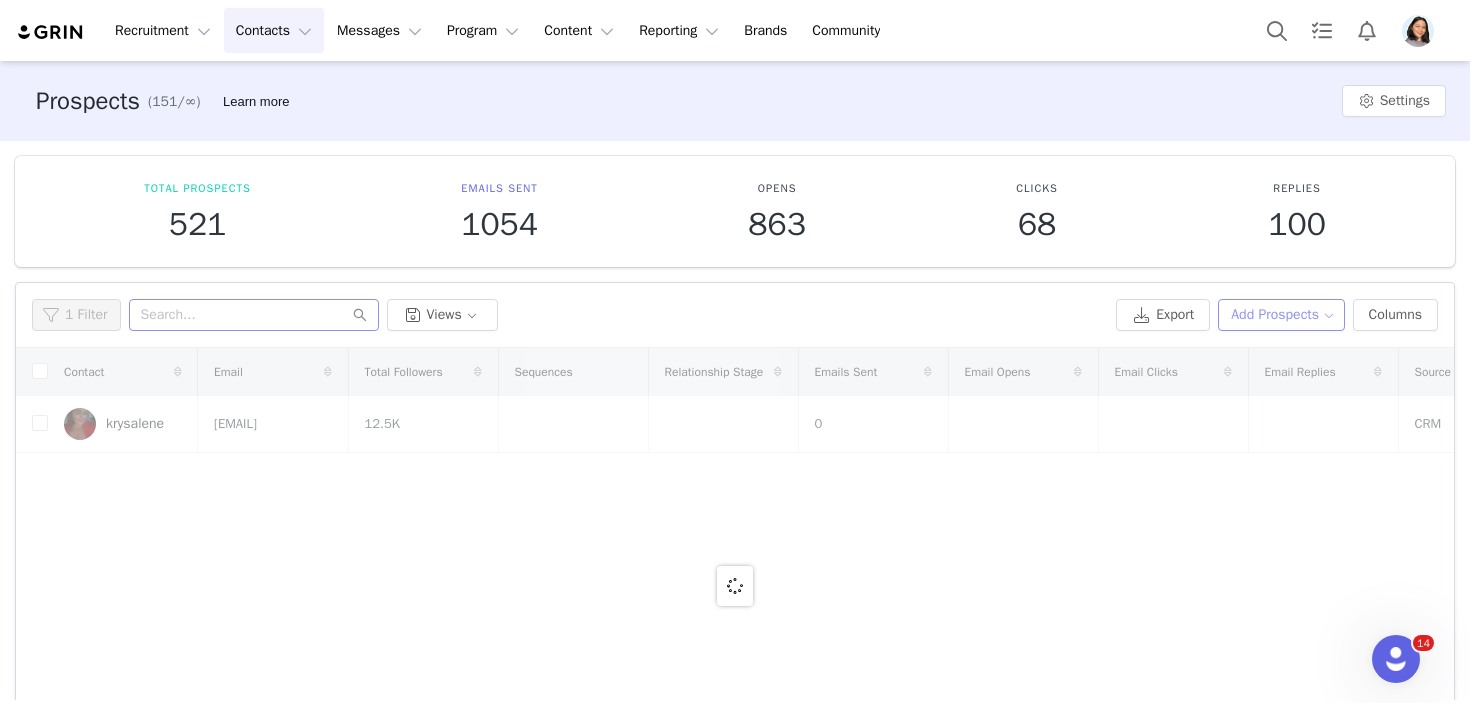 click on "Add Prospects" at bounding box center (1281, 315) 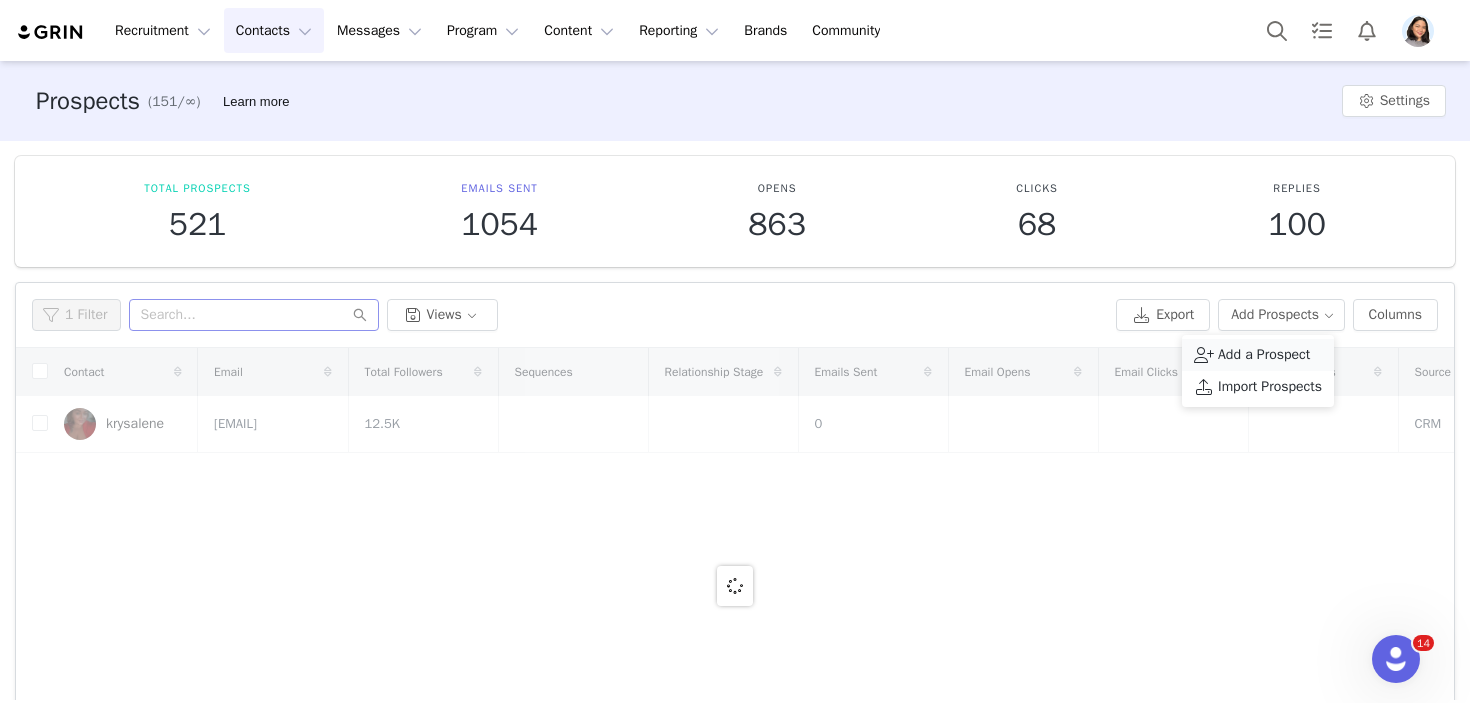 click at bounding box center (1204, 355) 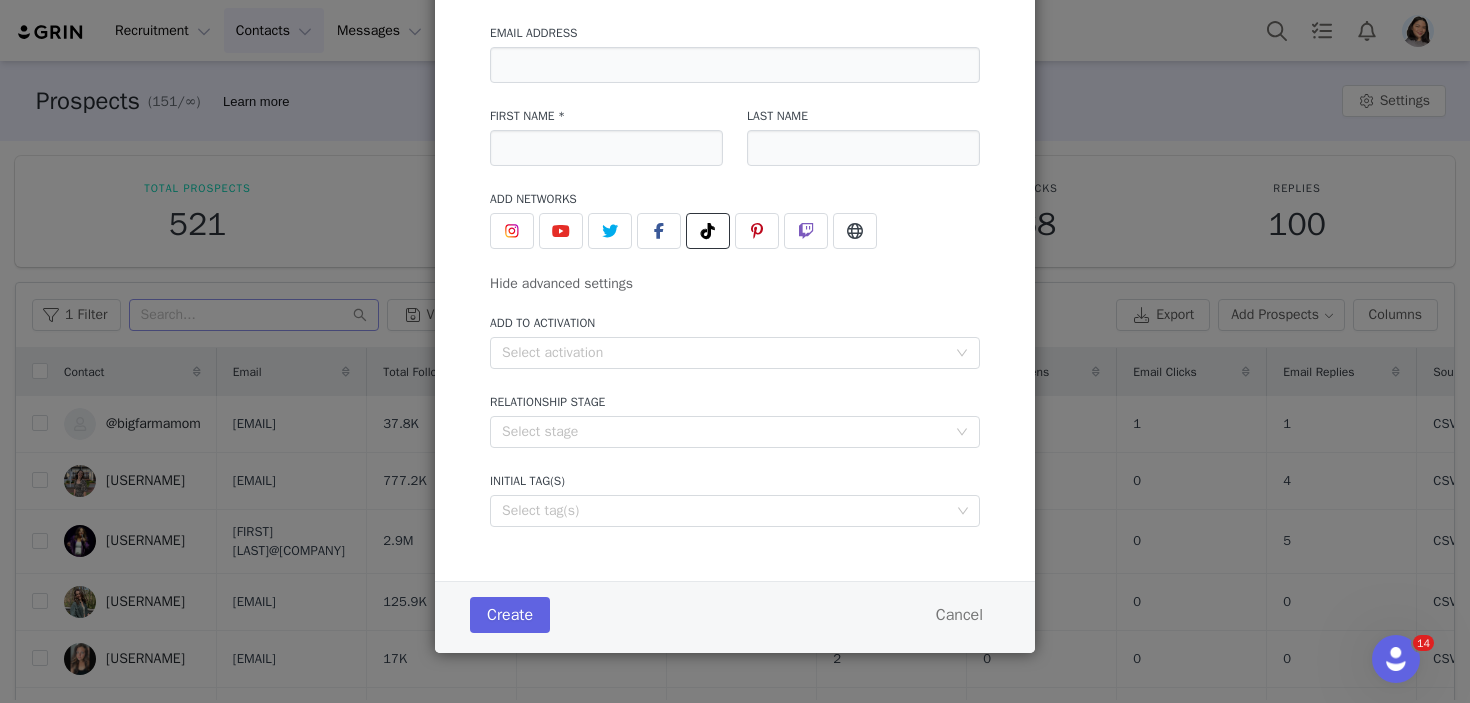 click at bounding box center (708, 231) 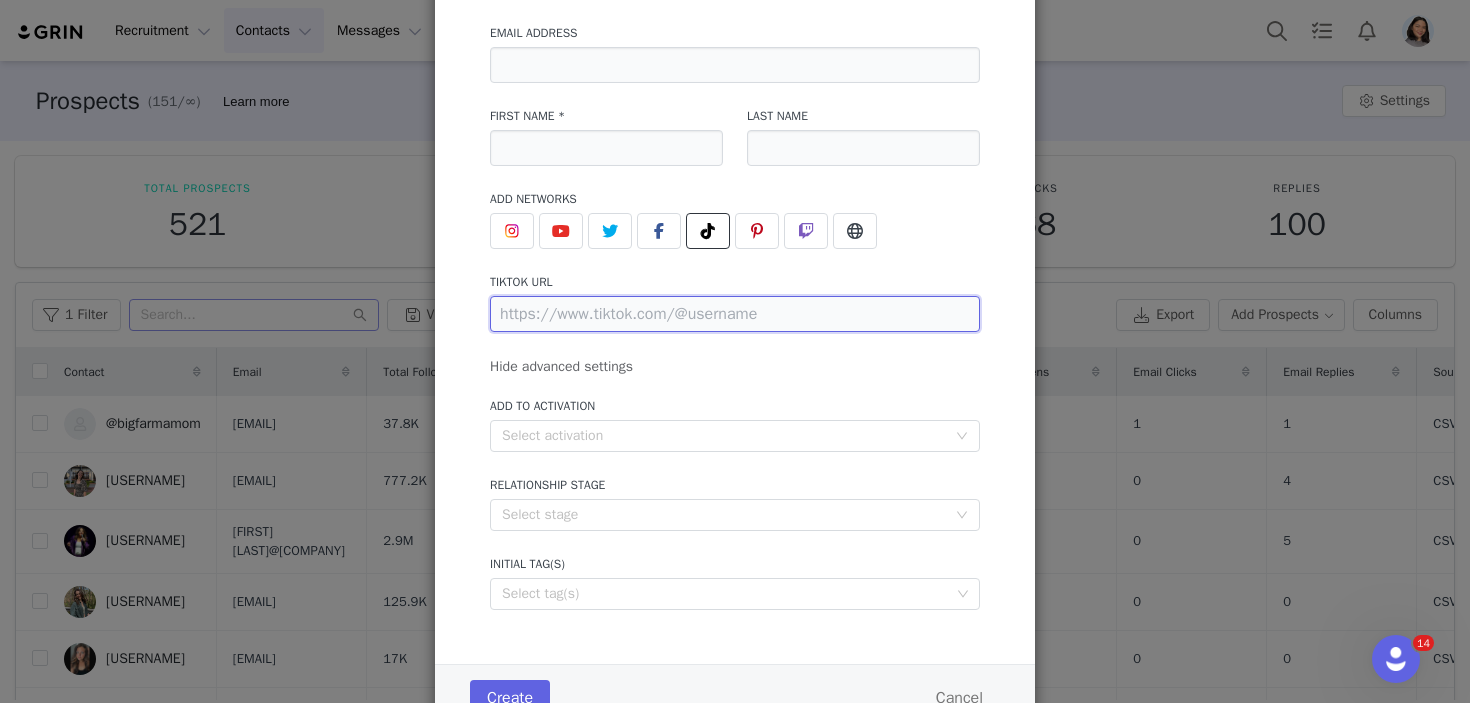 click at bounding box center [735, 314] 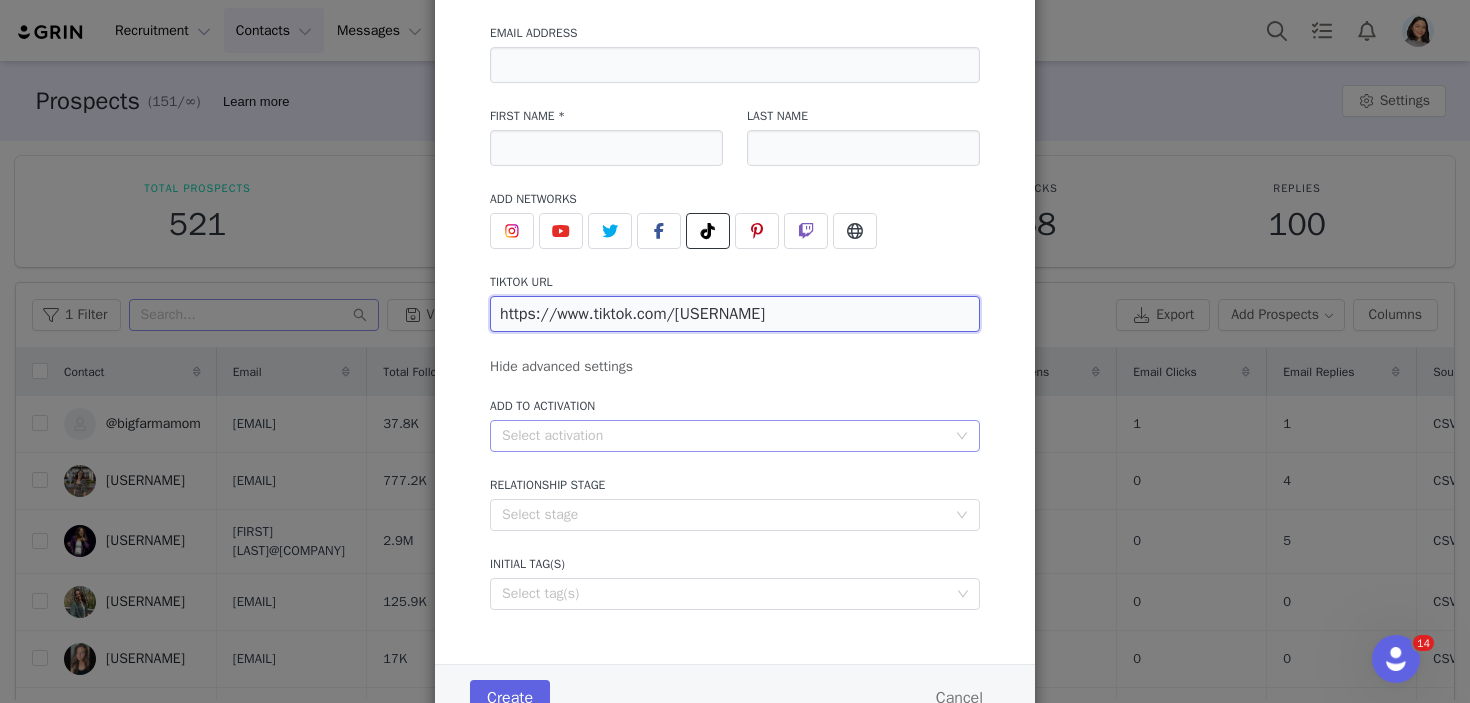click on "Select activation" at bounding box center [724, 436] 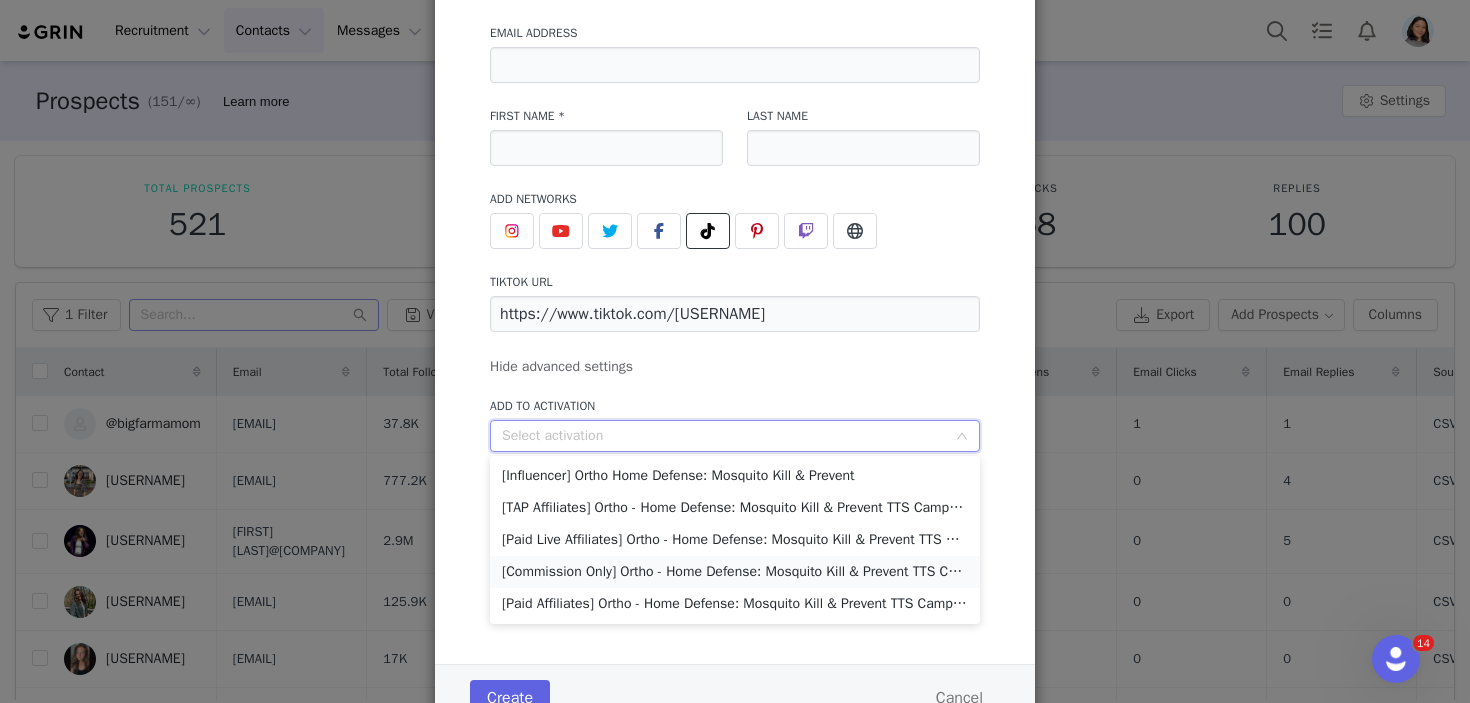 click on "[Commission Only] Ortho - Home Defense: Mosquito Kill & Prevent TTS Campaign" at bounding box center (735, 572) 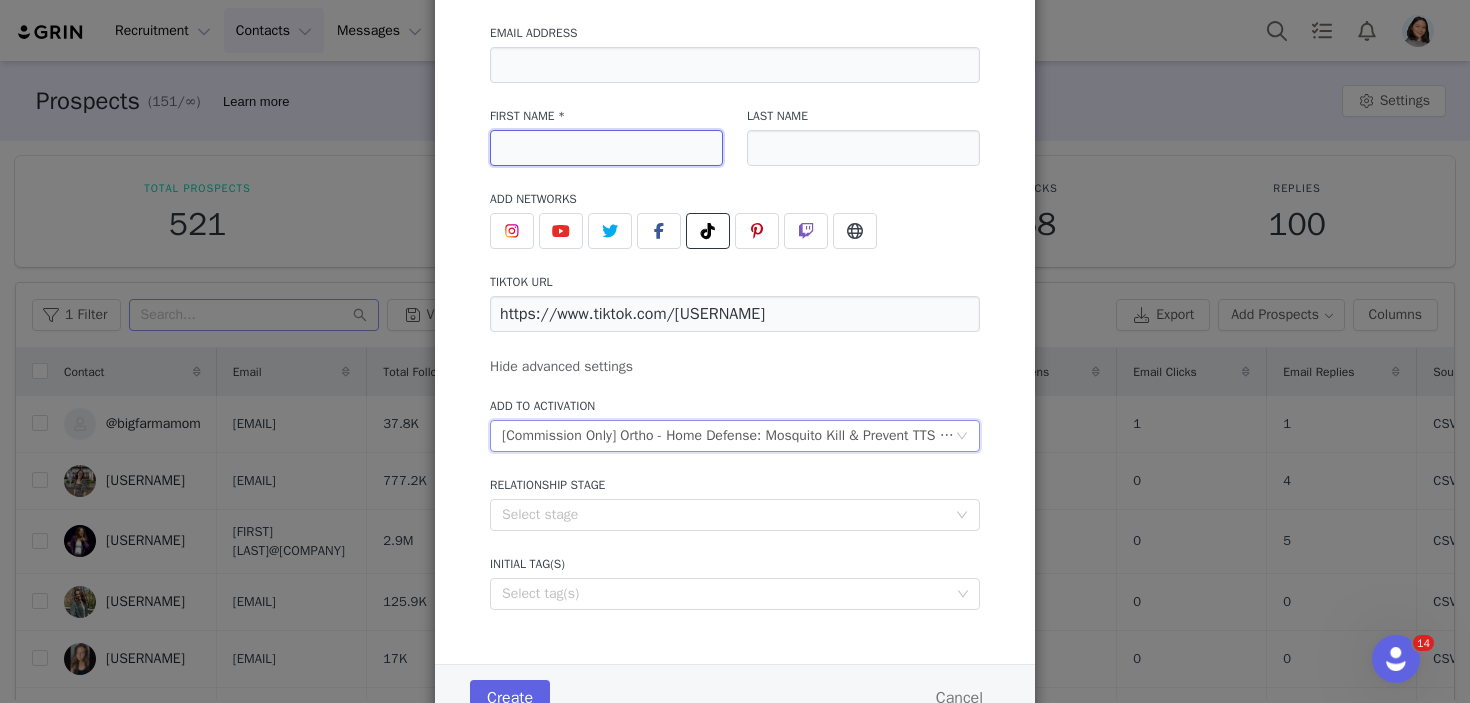 click at bounding box center [606, 148] 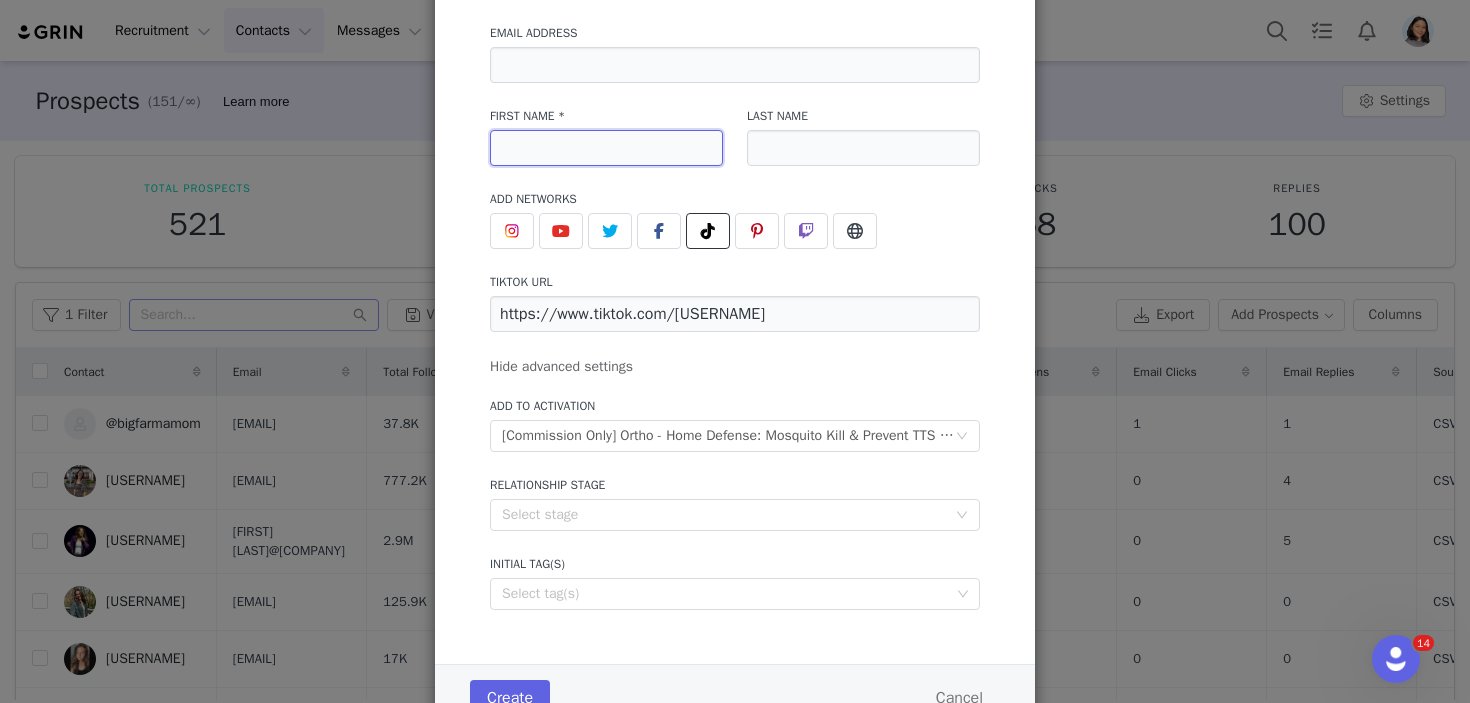 paste on "Your Friend Meesh" 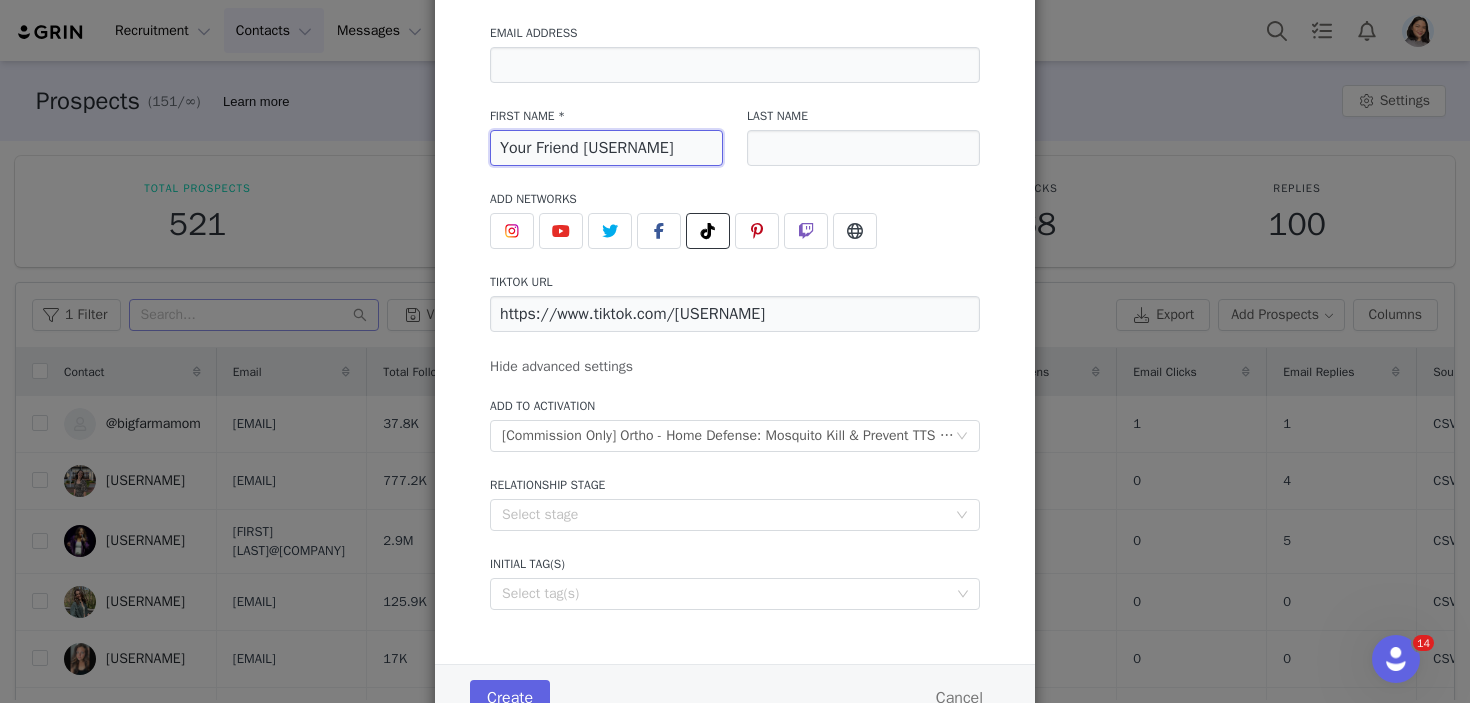 scroll, scrollTop: 220, scrollLeft: 0, axis: vertical 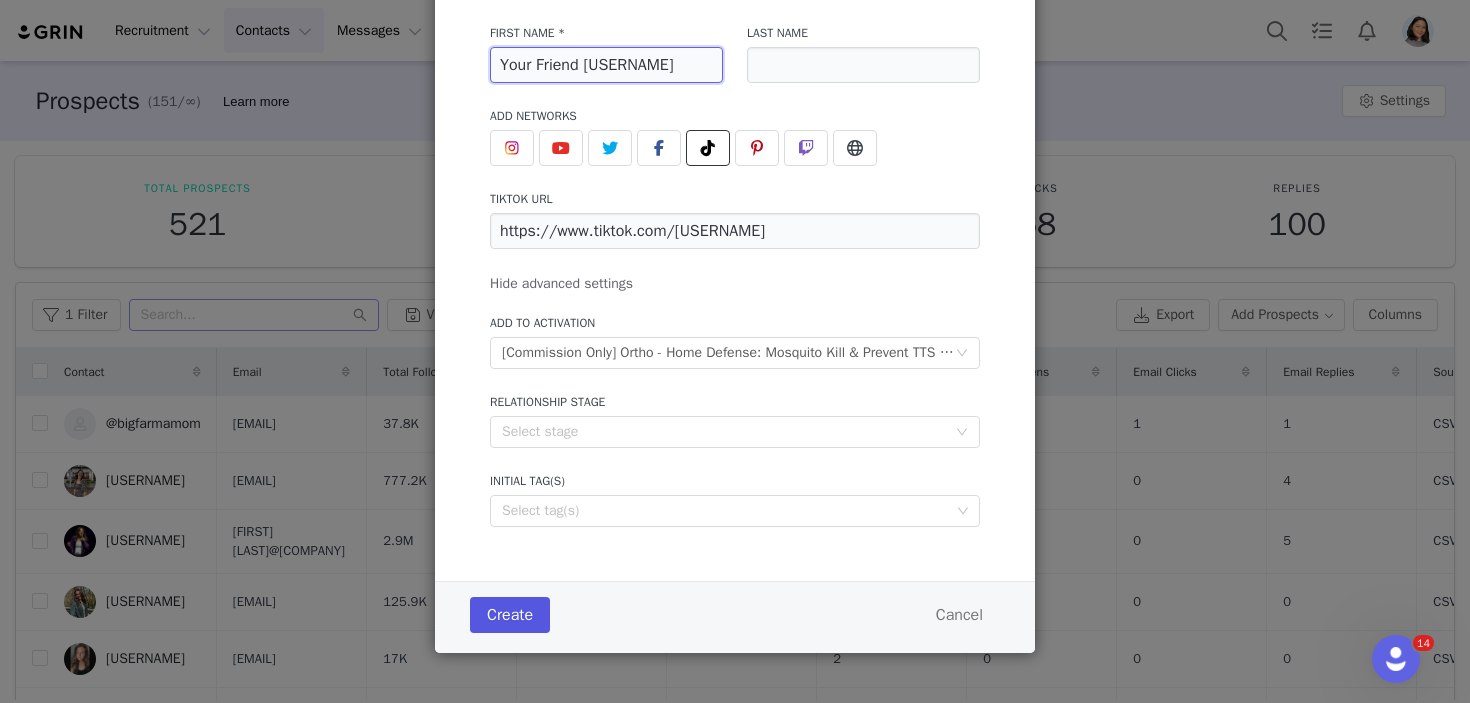 type on "Your Friend Meesh" 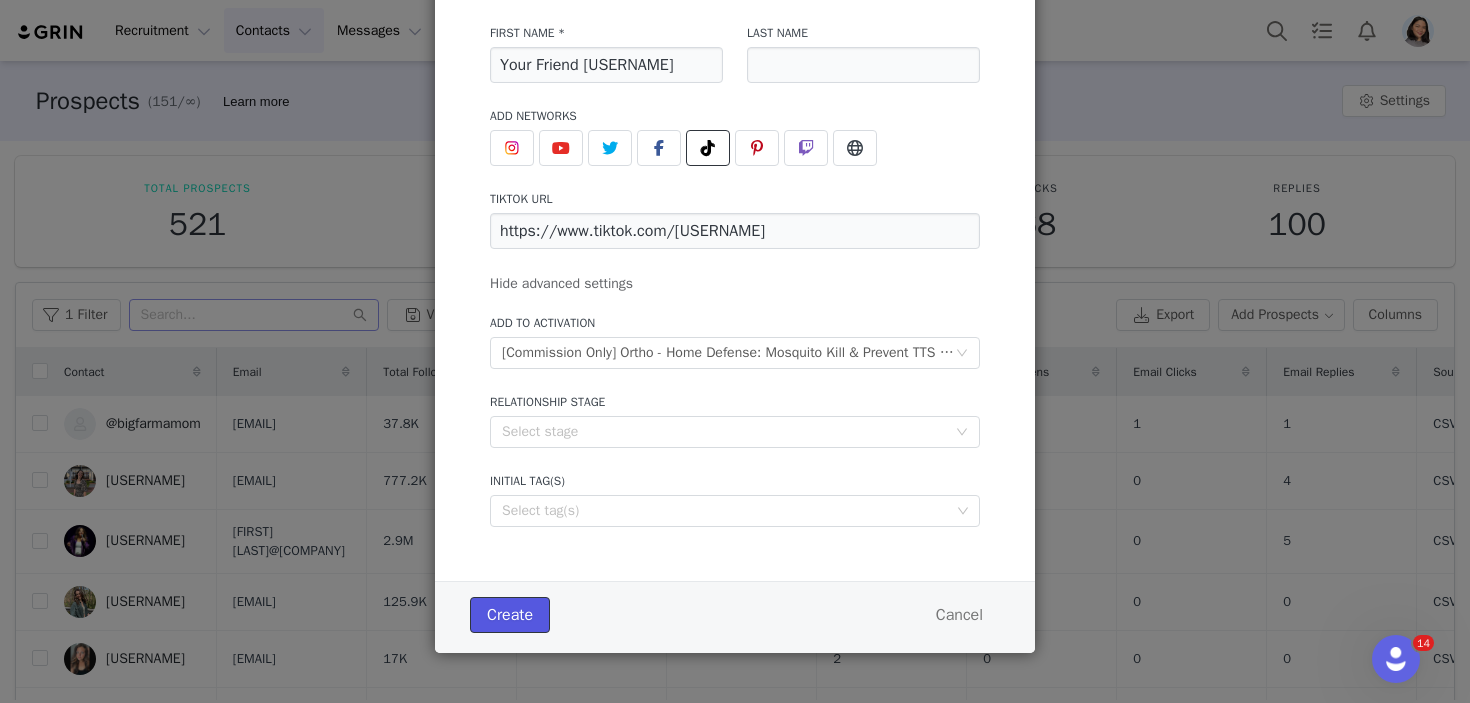 click on "Create" at bounding box center (510, 615) 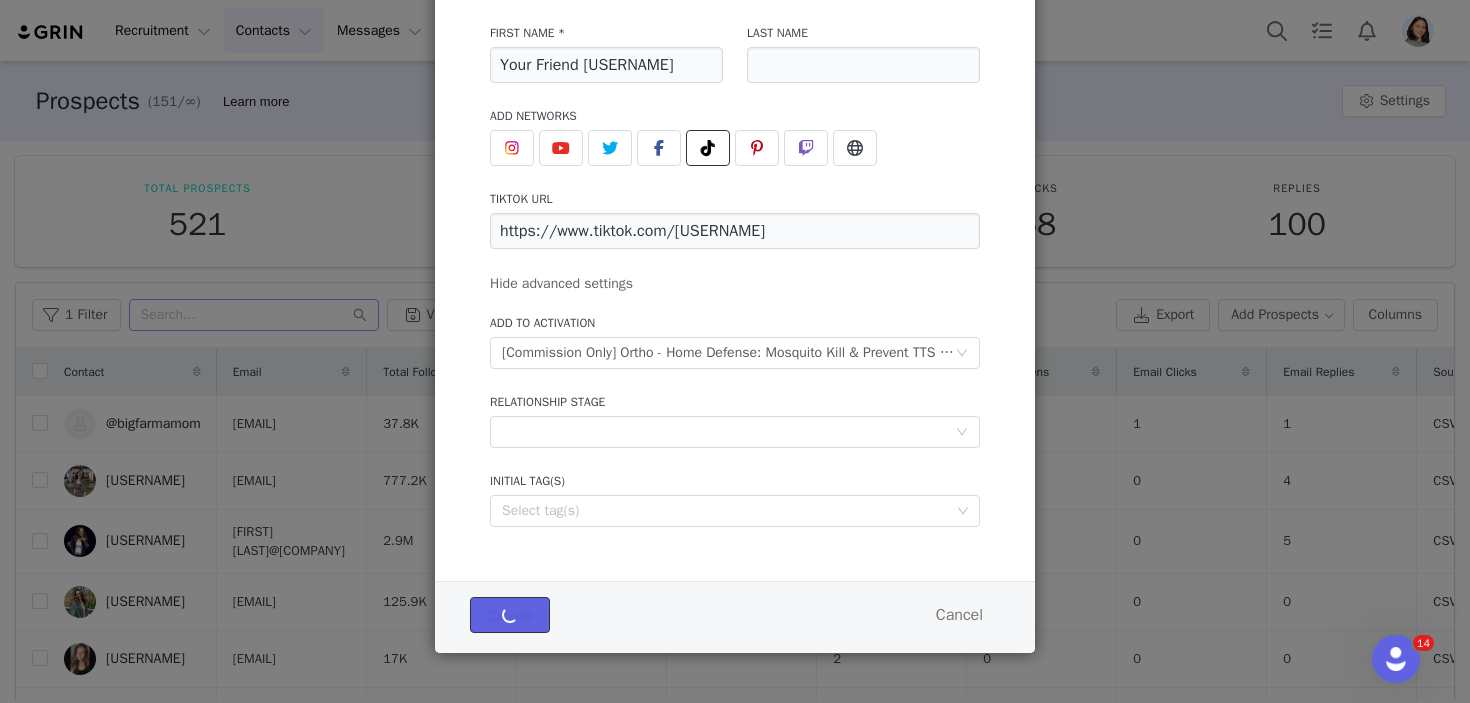type 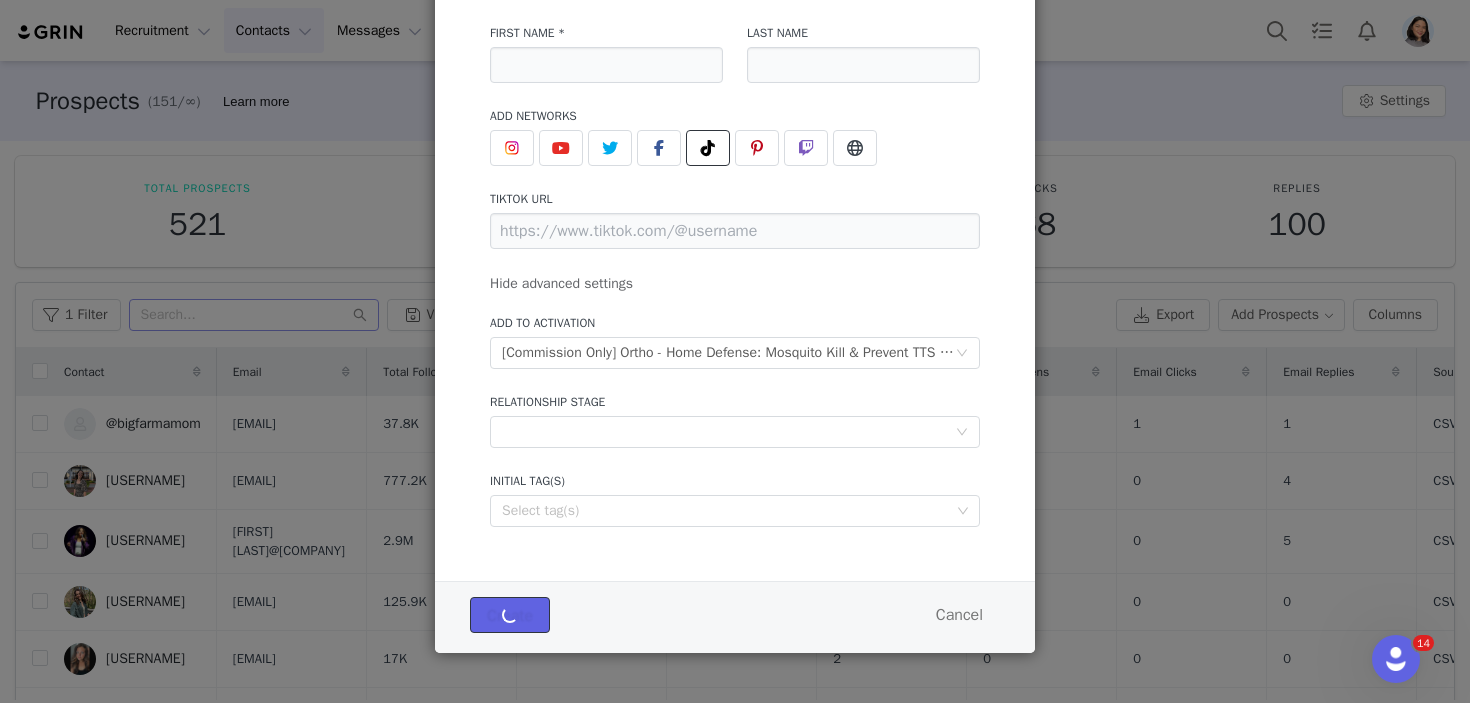 scroll, scrollTop: 137, scrollLeft: 0, axis: vertical 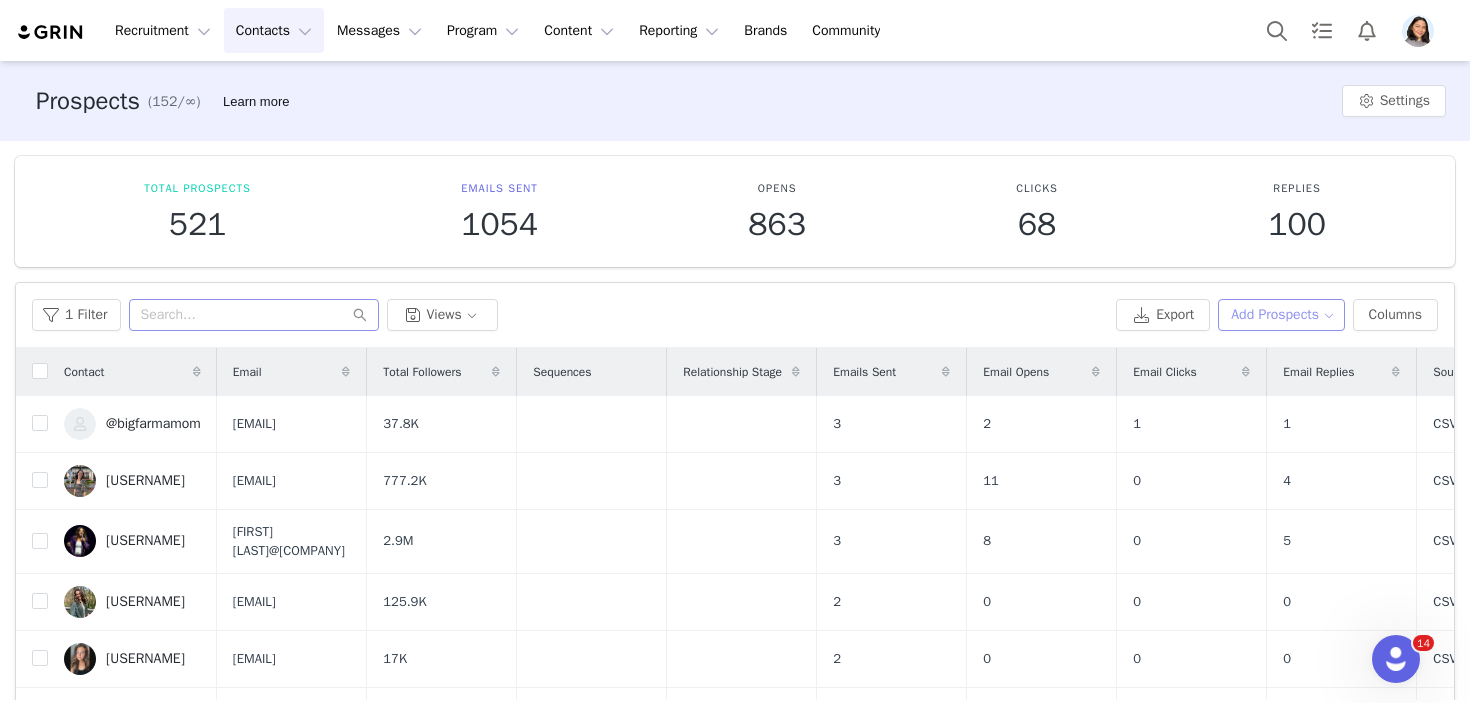 click on "Add Prospects" at bounding box center [1281, 315] 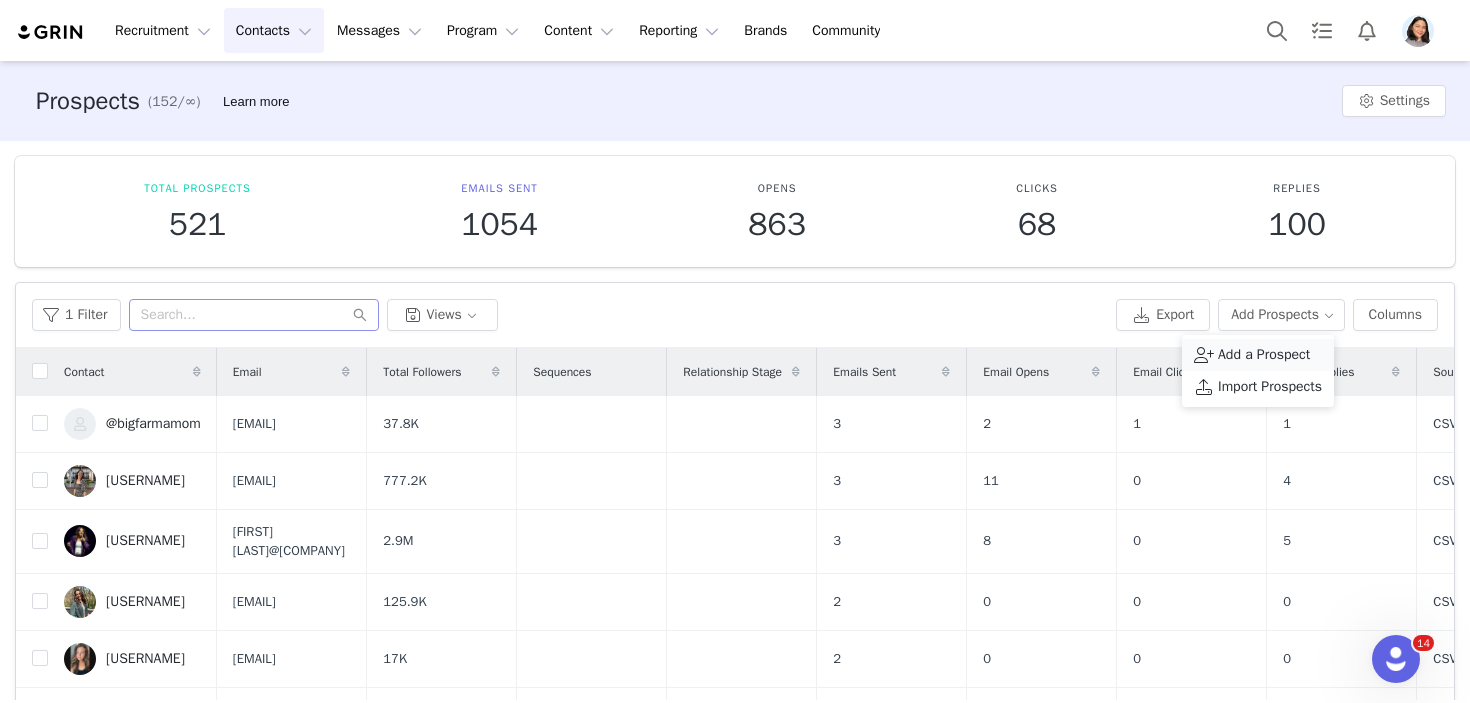 click on "Add a Prospect" at bounding box center (1258, 355) 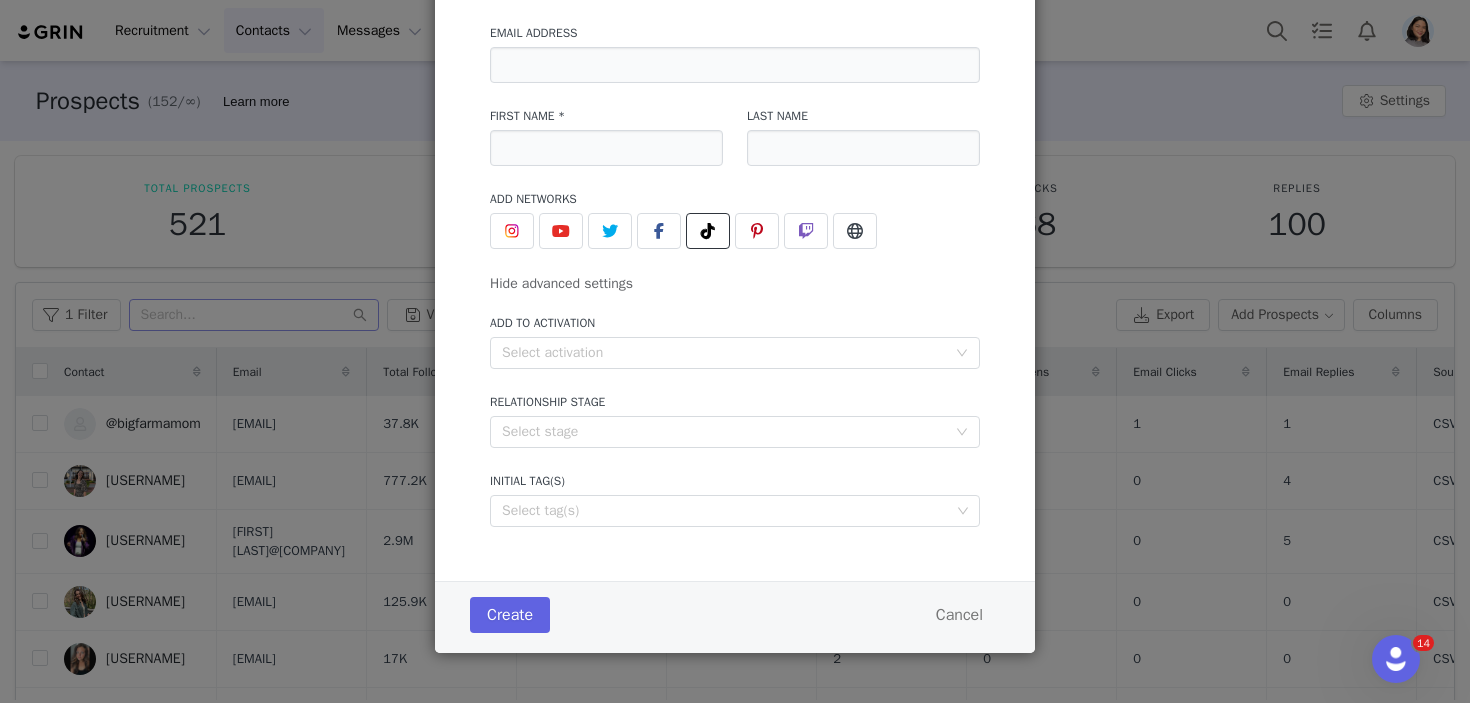 click at bounding box center [708, 231] 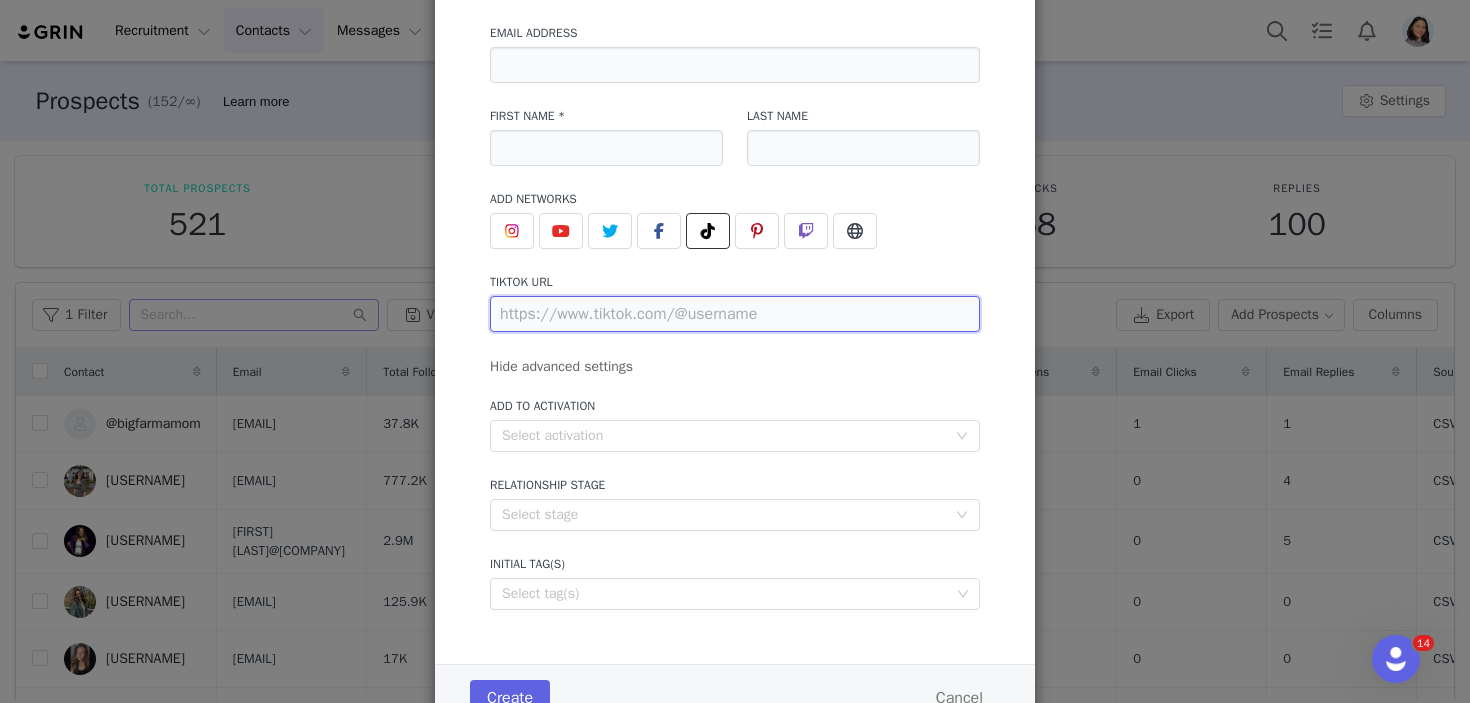 click at bounding box center (735, 314) 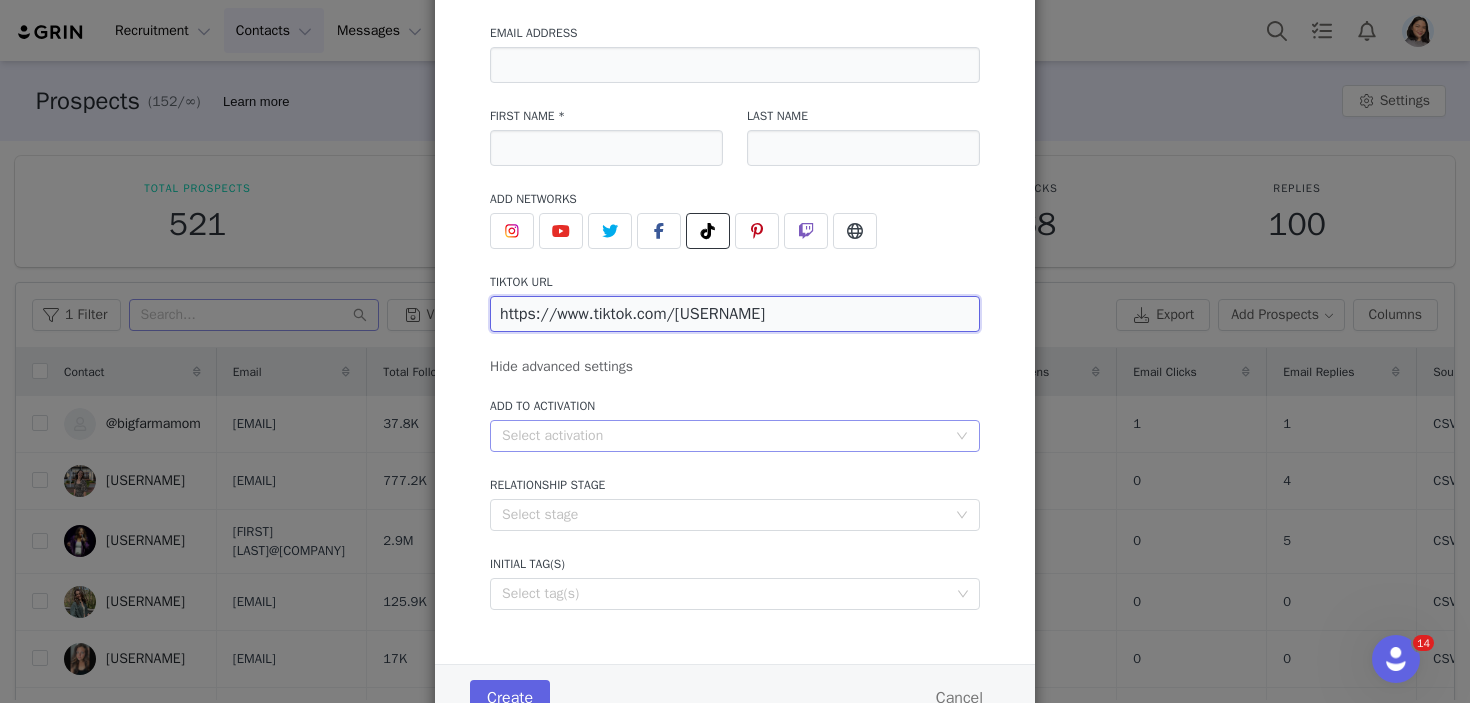click on "Select activation" at bounding box center [724, 436] 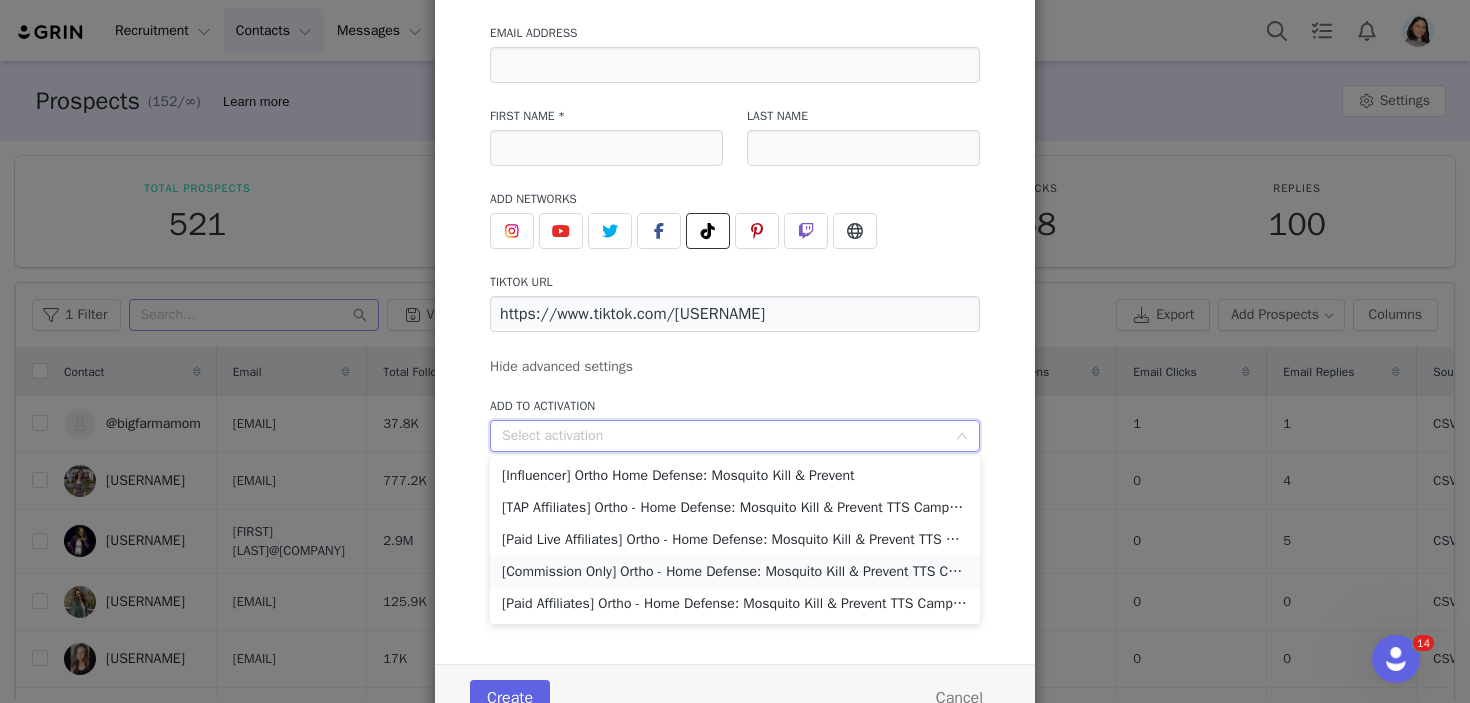 click on "[Commission Only] Ortho - Home Defense: Mosquito Kill & Prevent TTS Campaign" at bounding box center (735, 572) 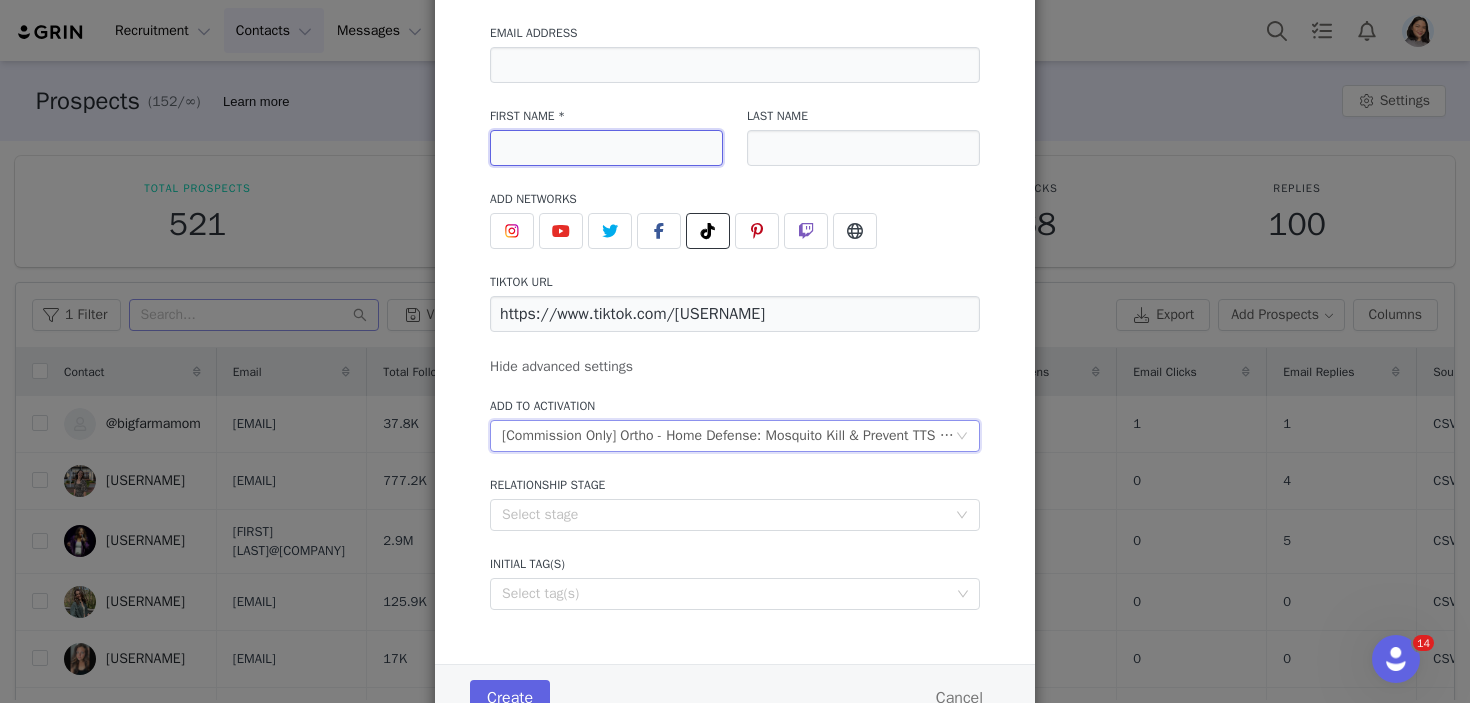 click at bounding box center [606, 148] 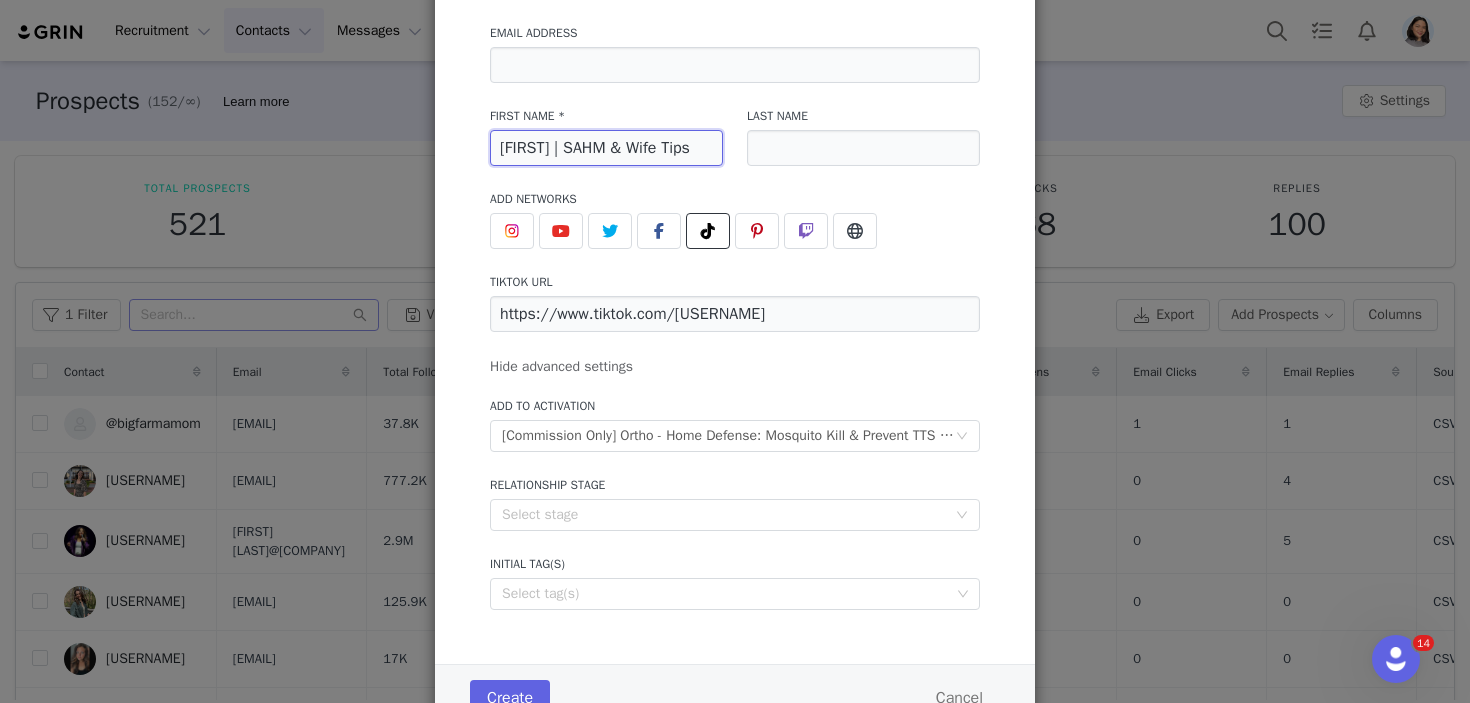 scroll, scrollTop: 220, scrollLeft: 0, axis: vertical 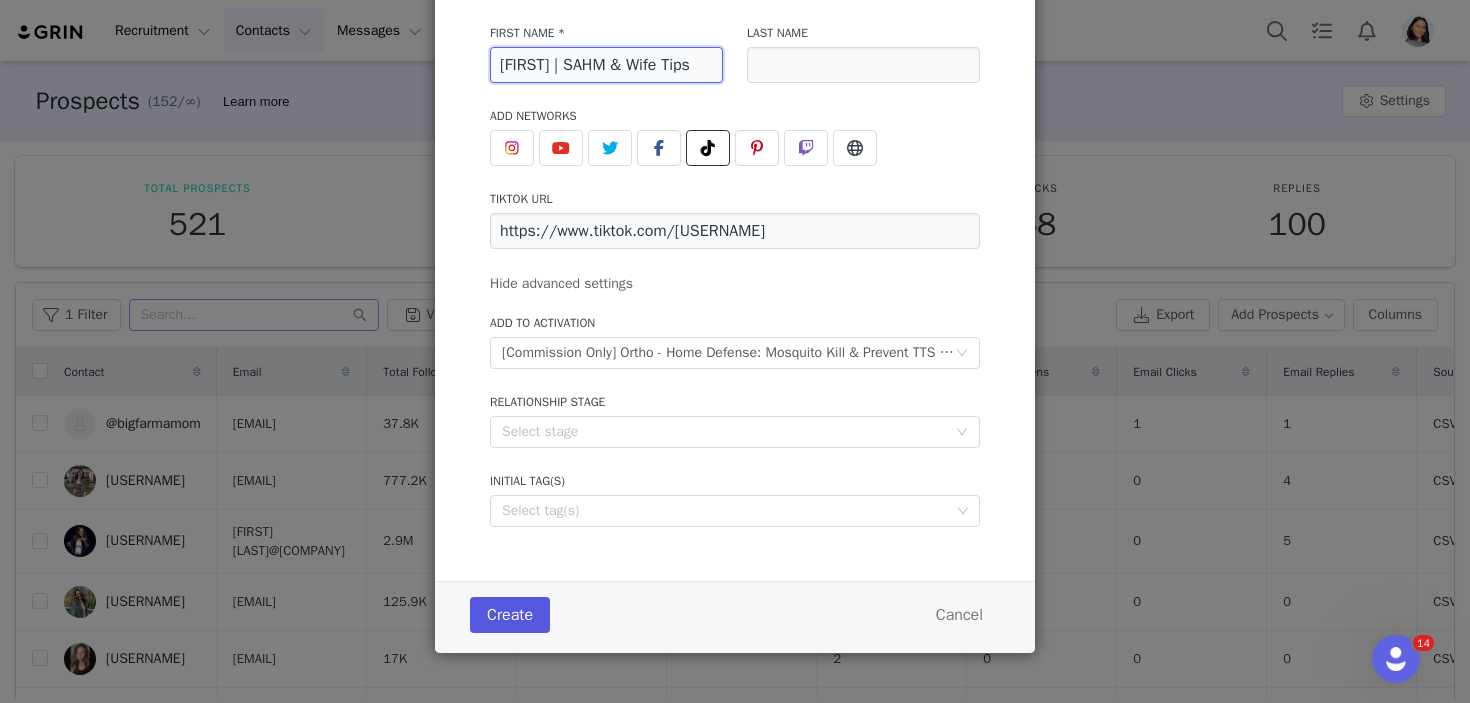type on "Kasey | SAHM & Wife Tips" 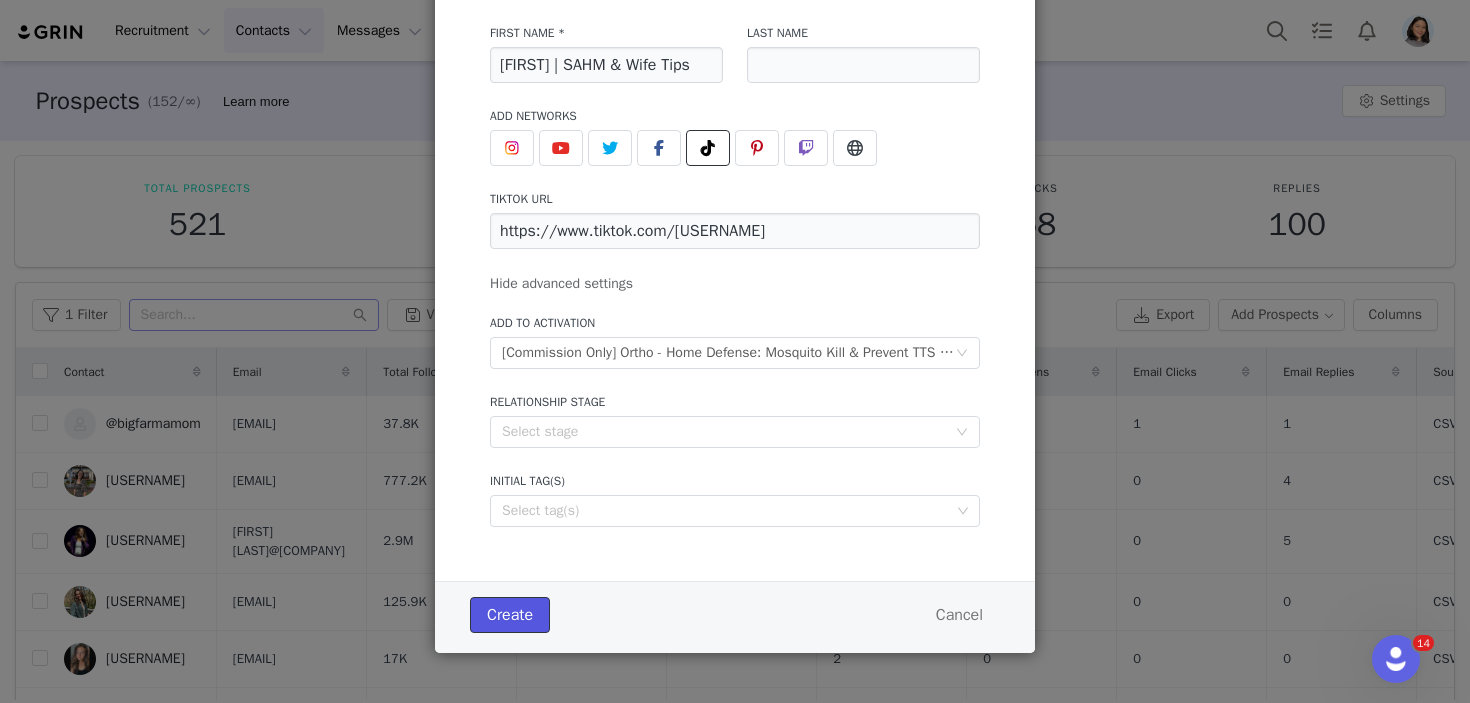 click on "Create" at bounding box center [510, 615] 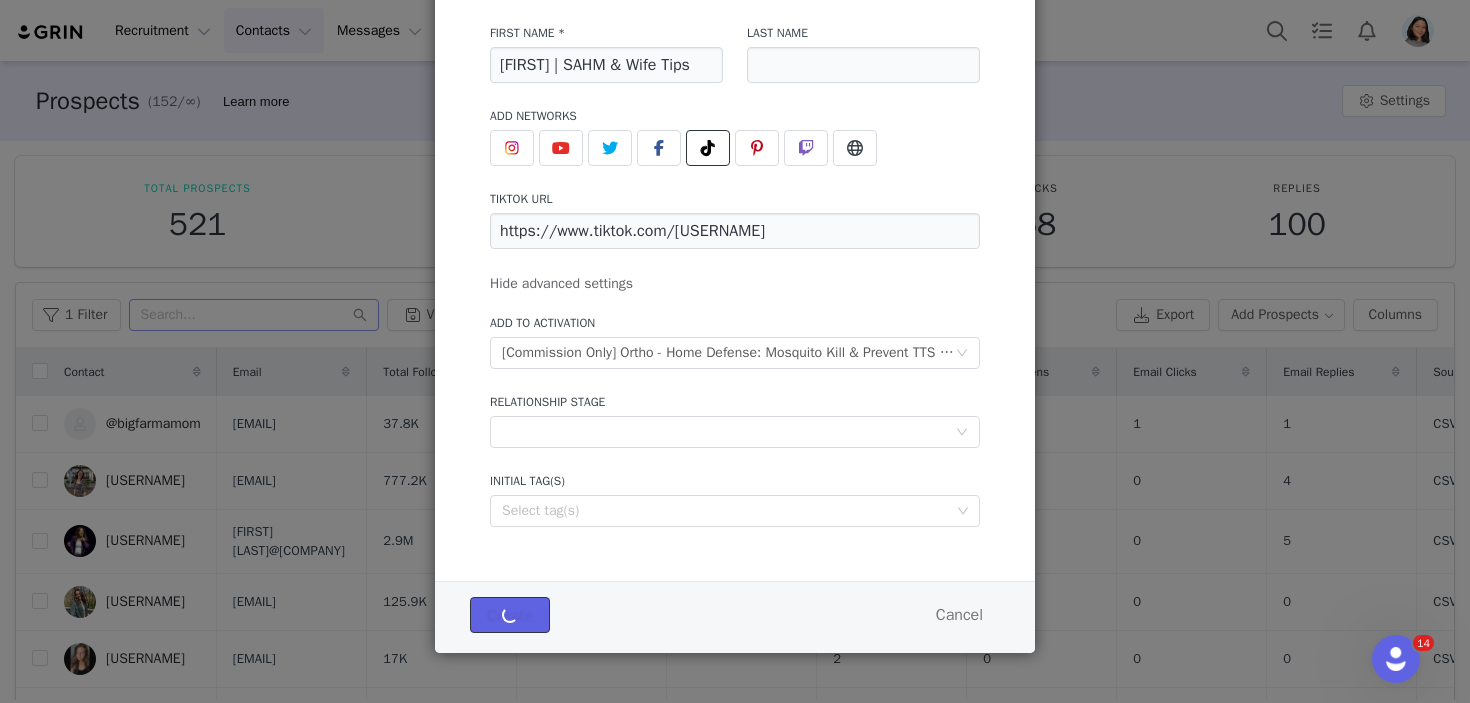 type 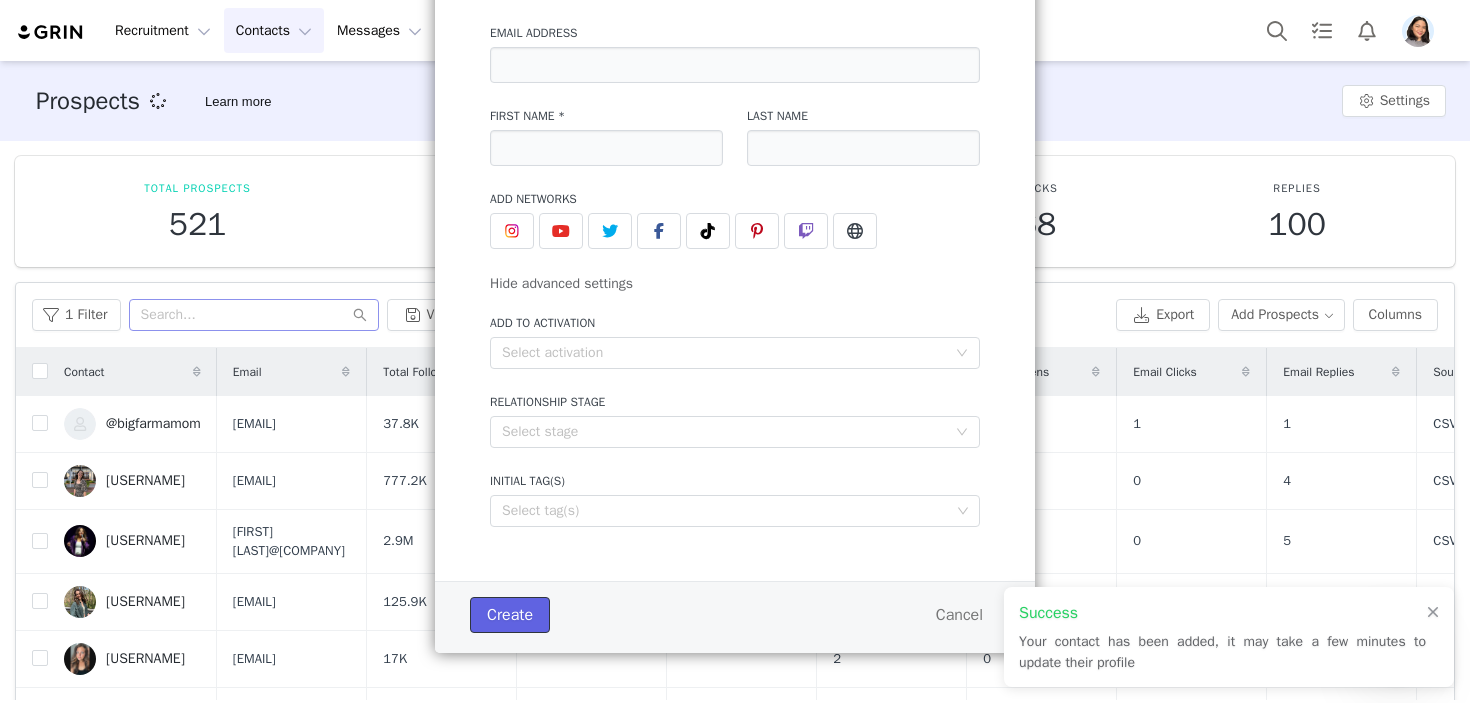 scroll, scrollTop: 137, scrollLeft: 0, axis: vertical 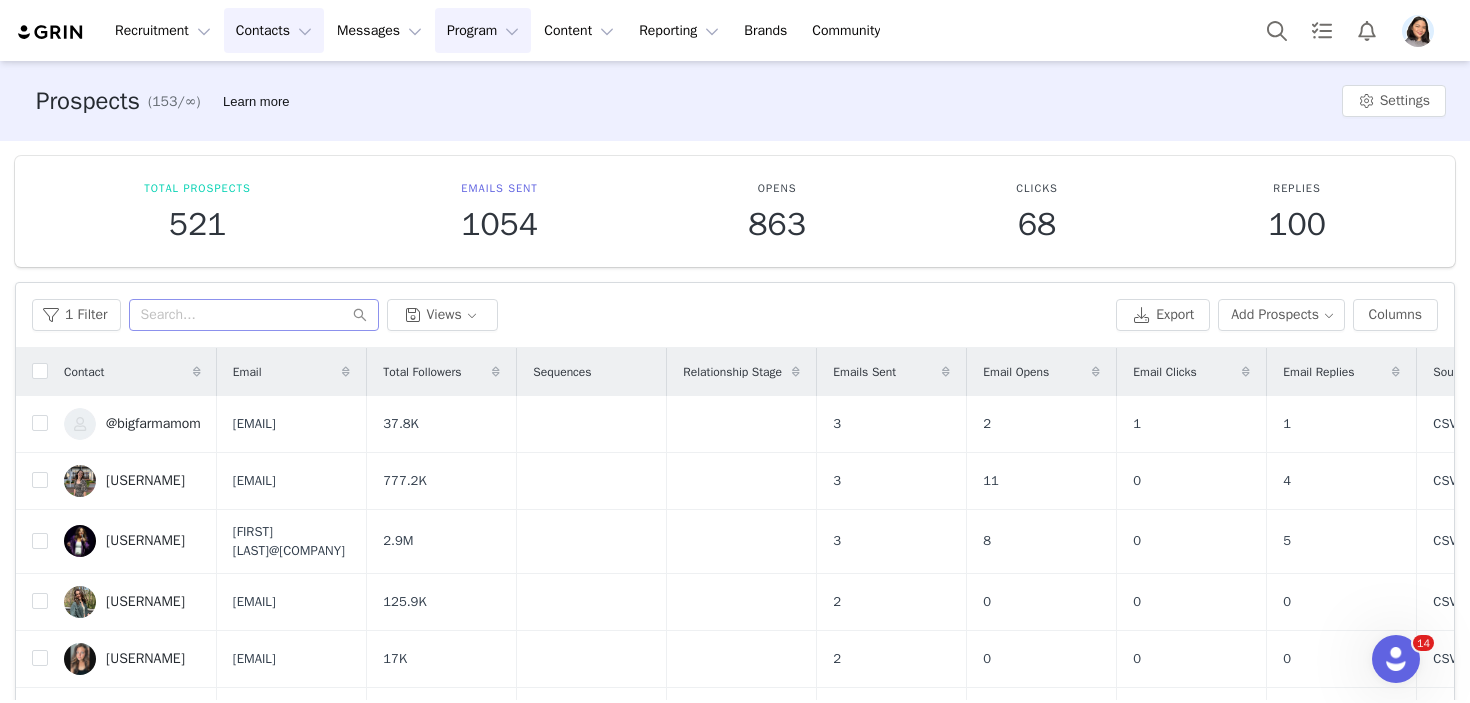 click on "Program Program" at bounding box center (483, 30) 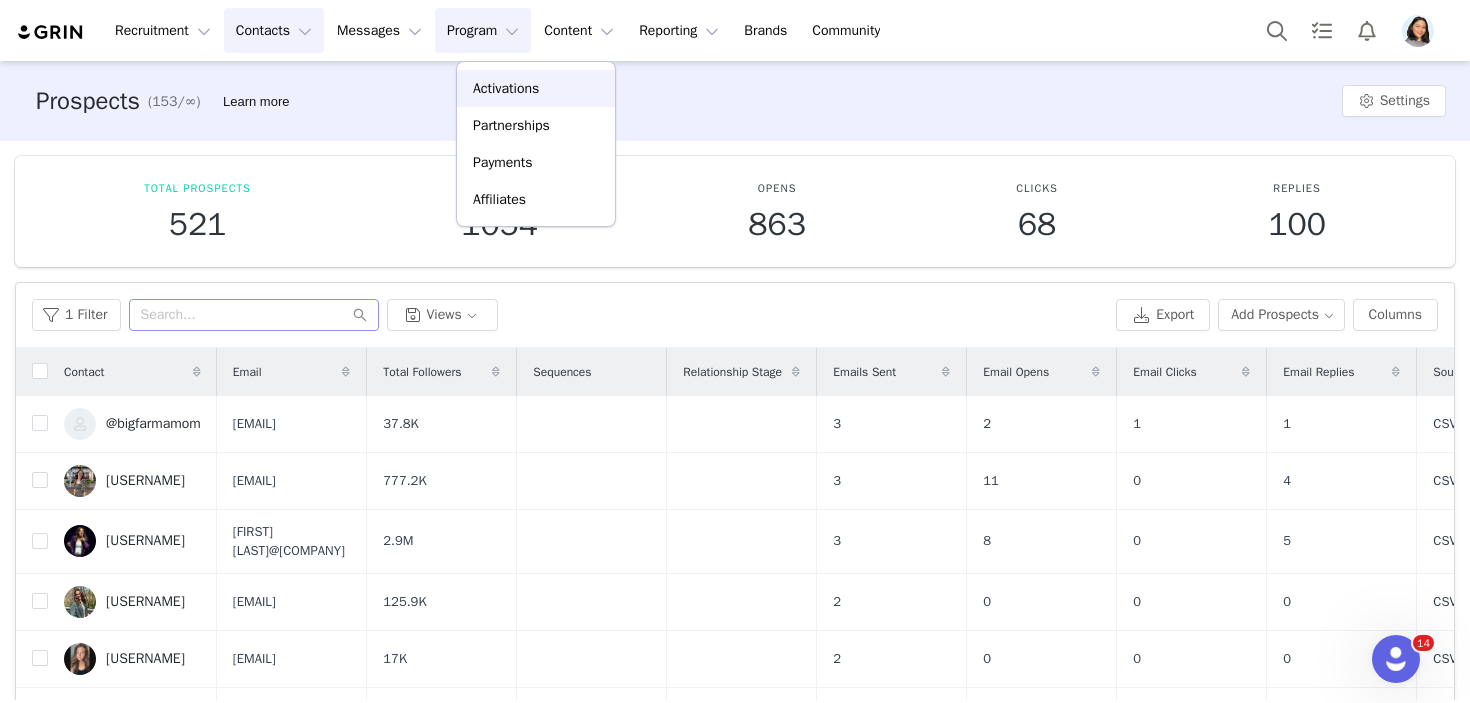 click on "Activations" at bounding box center [506, 88] 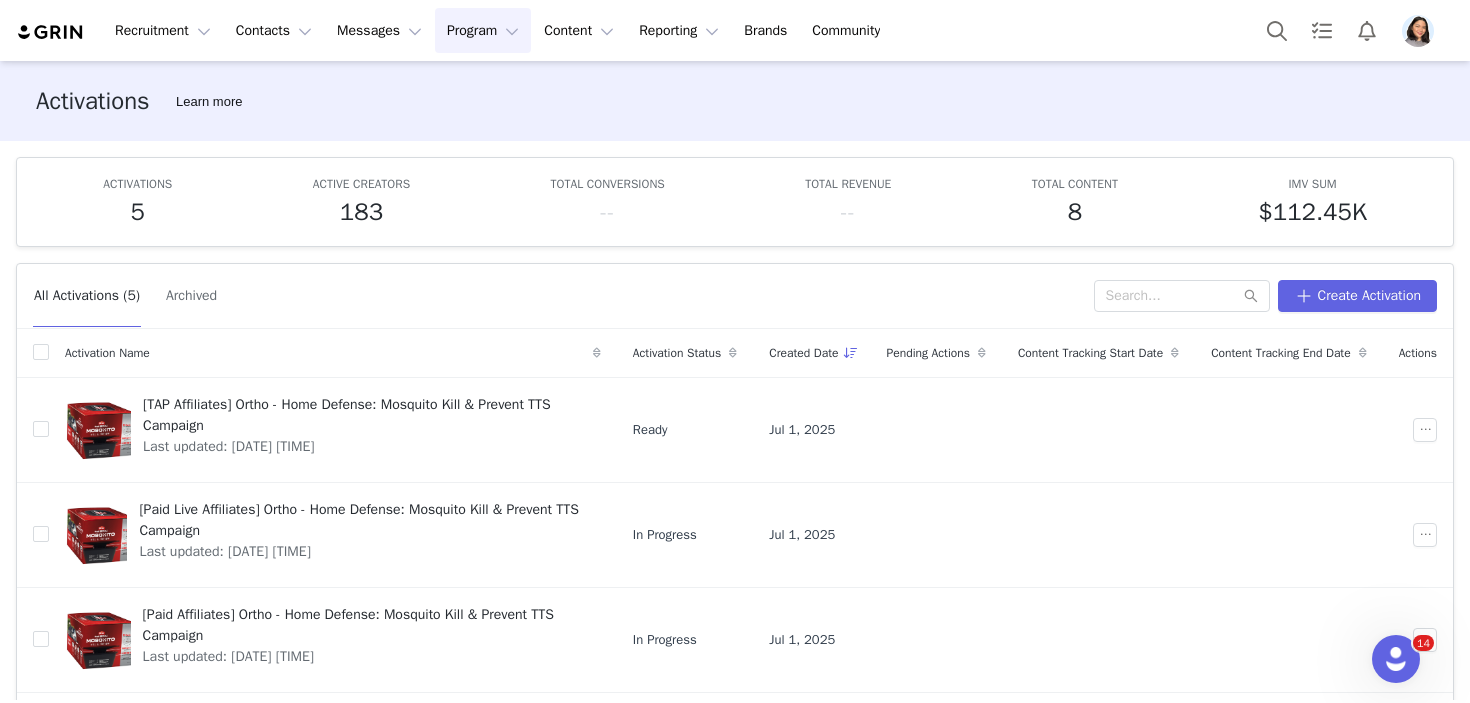 scroll, scrollTop: 170, scrollLeft: 0, axis: vertical 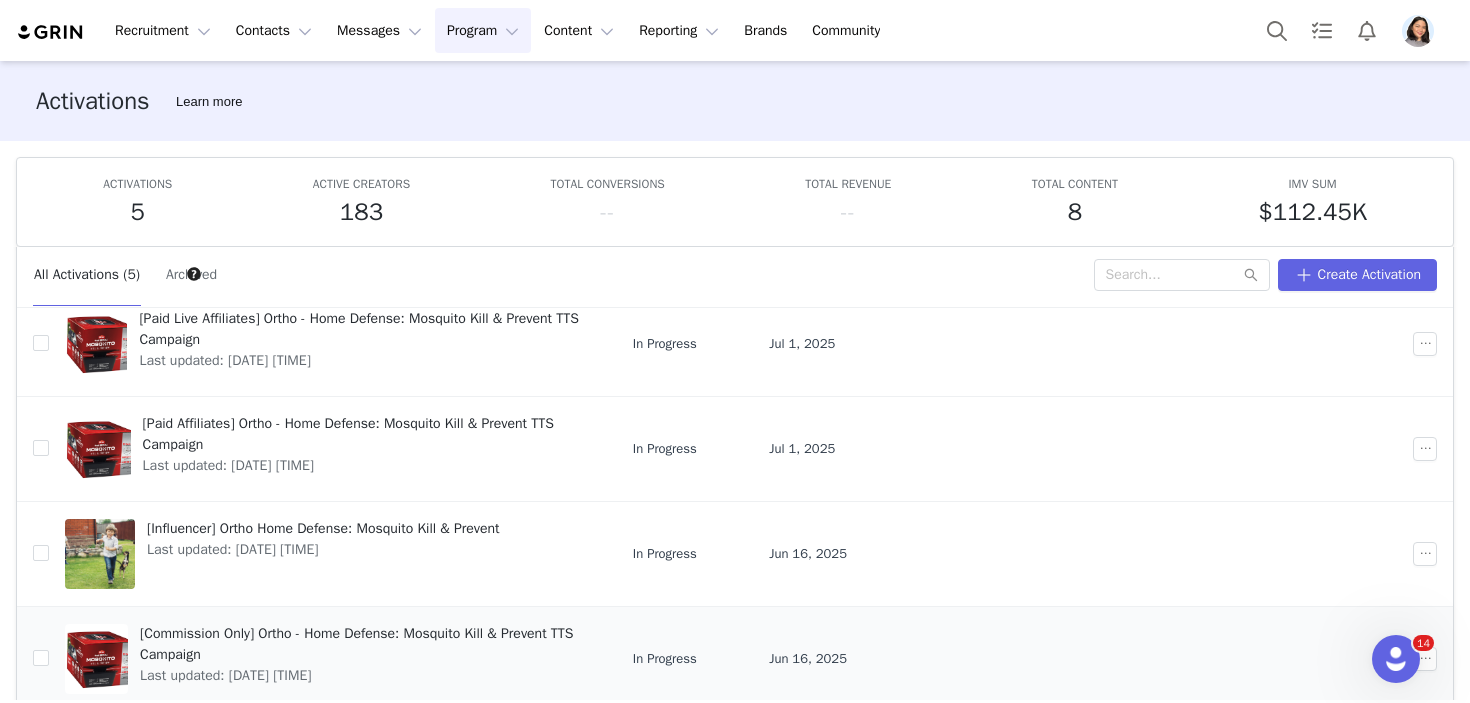 click on "[Commission Only] Ortho - Home Defense: Mosquito Kill & Prevent TTS Campaign" at bounding box center (364, 644) 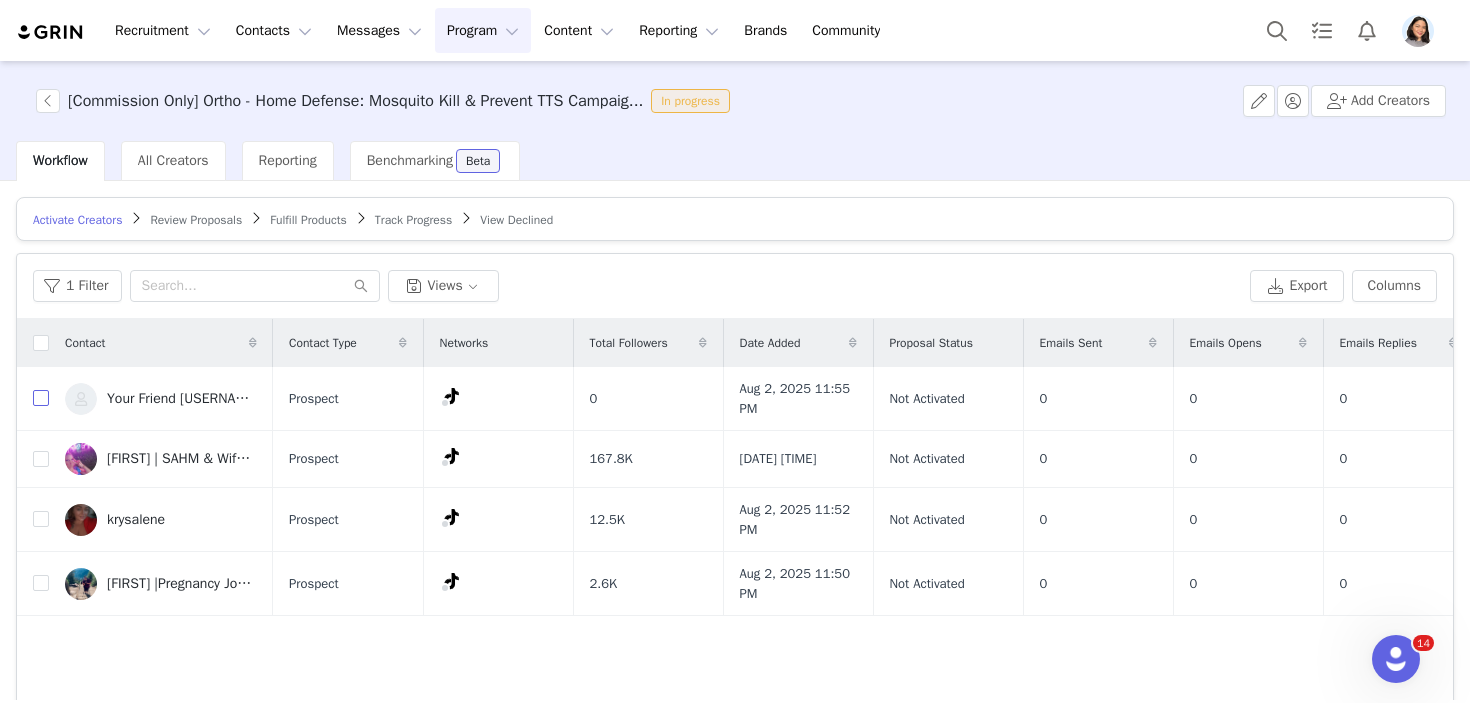 click at bounding box center (41, 398) 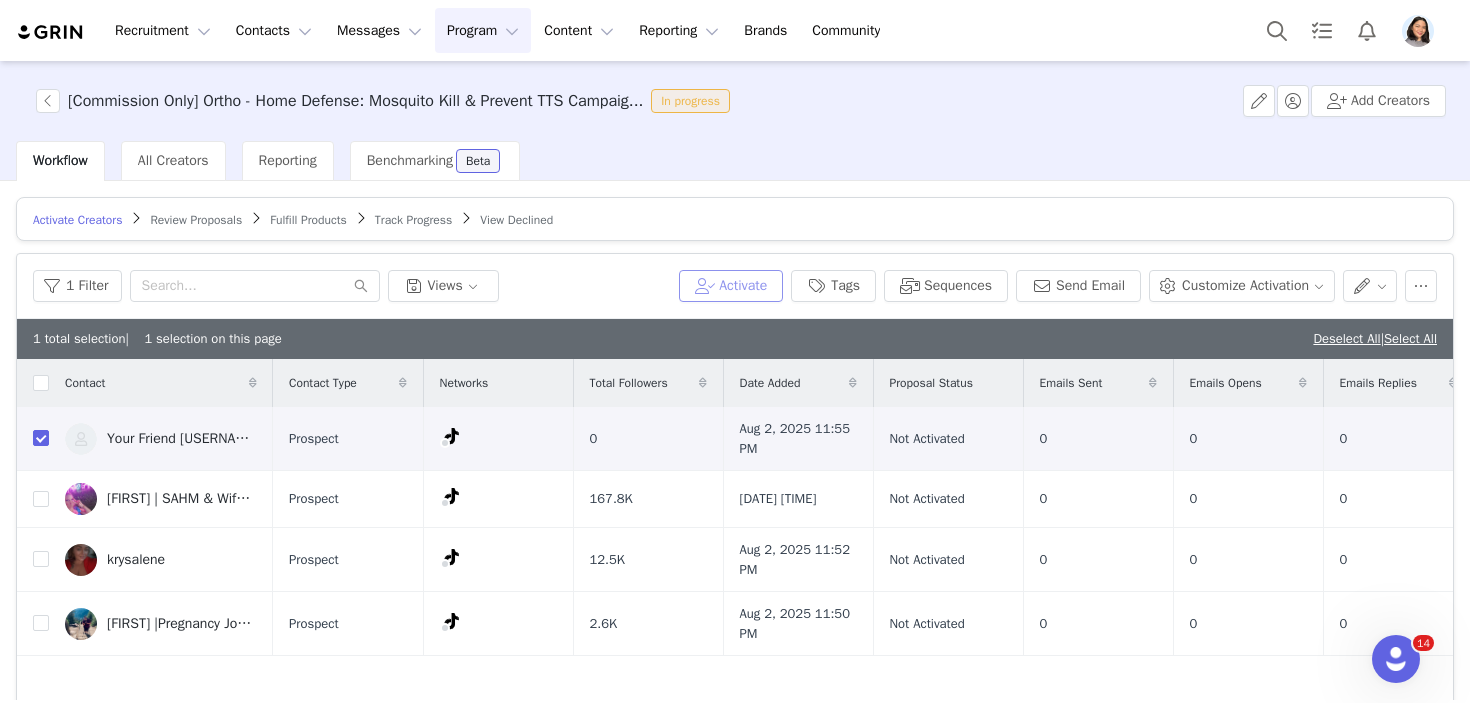click on "Activate" at bounding box center (731, 286) 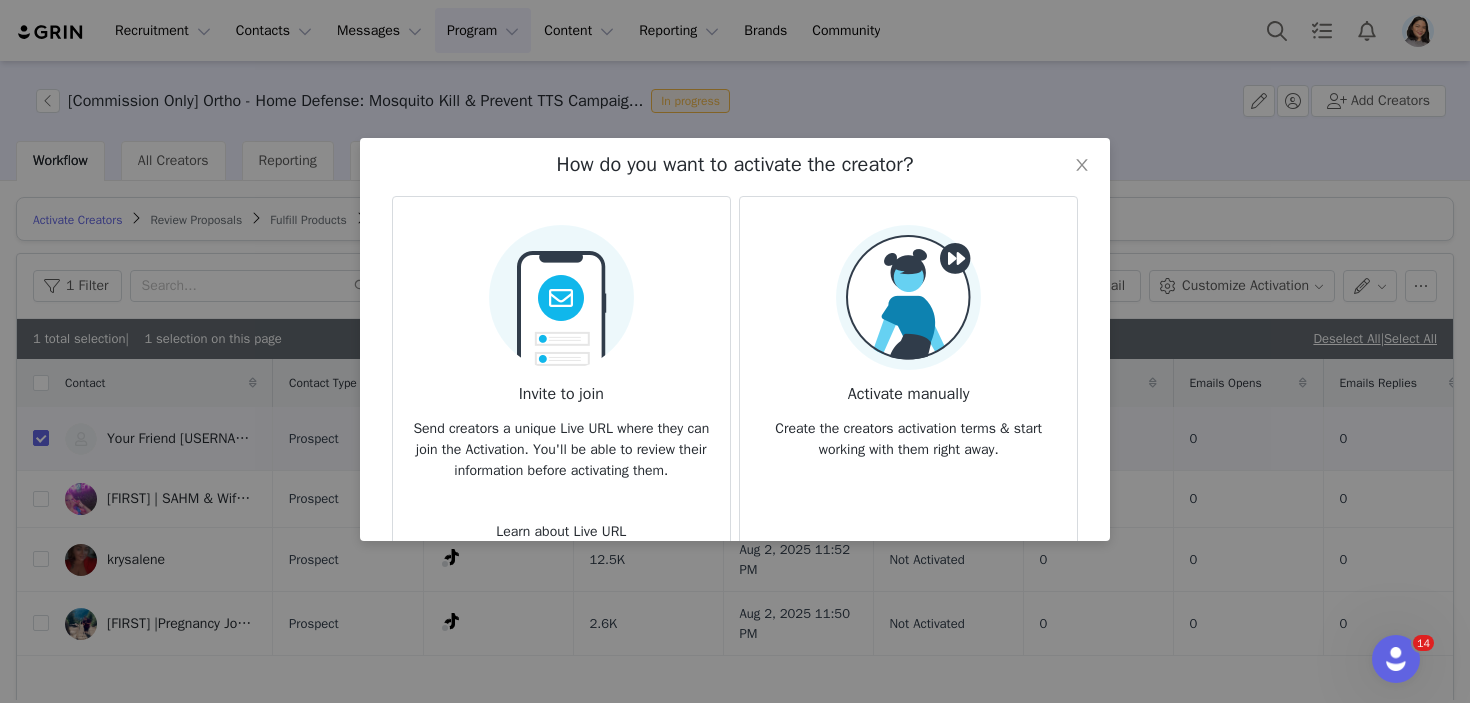 click on "Activate manually Create the creators activation terms & start working with them right away." at bounding box center [908, 390] 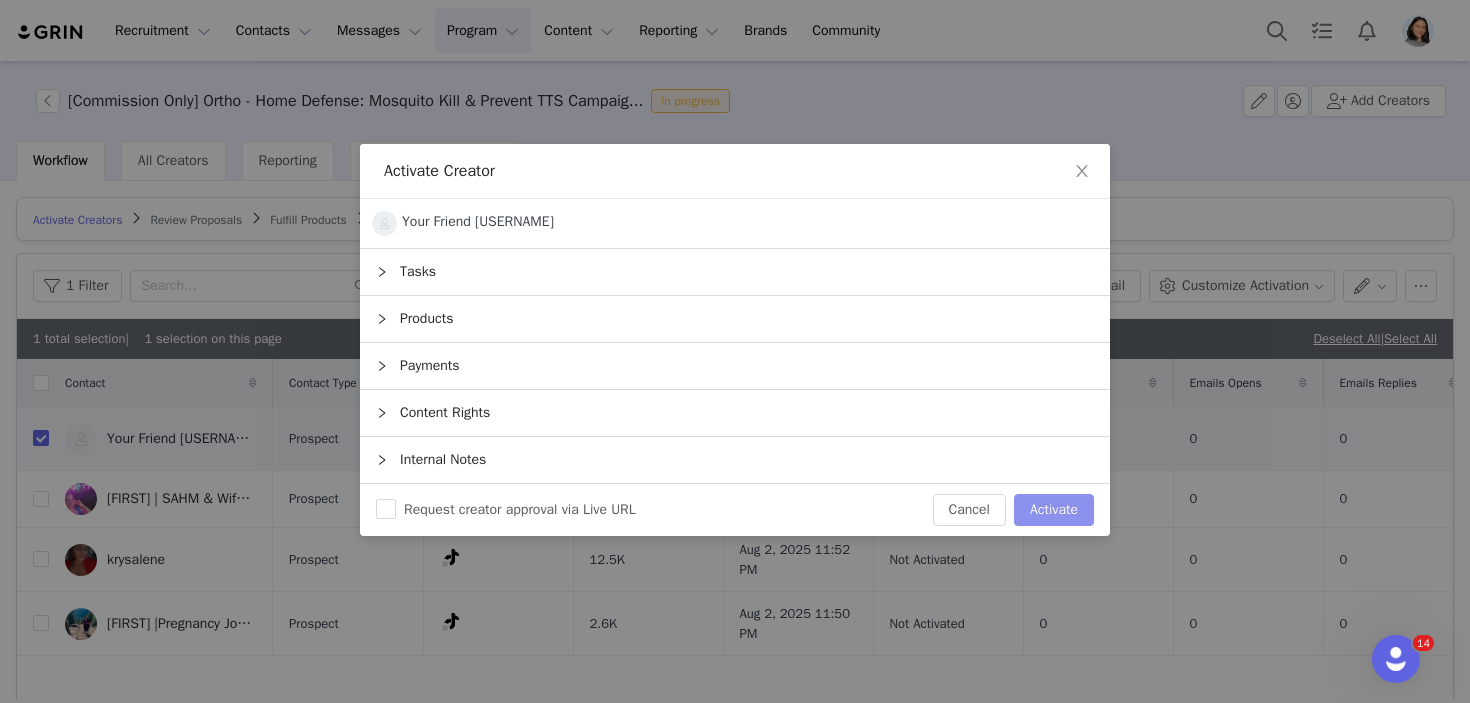 click on "Activate" at bounding box center [1054, 510] 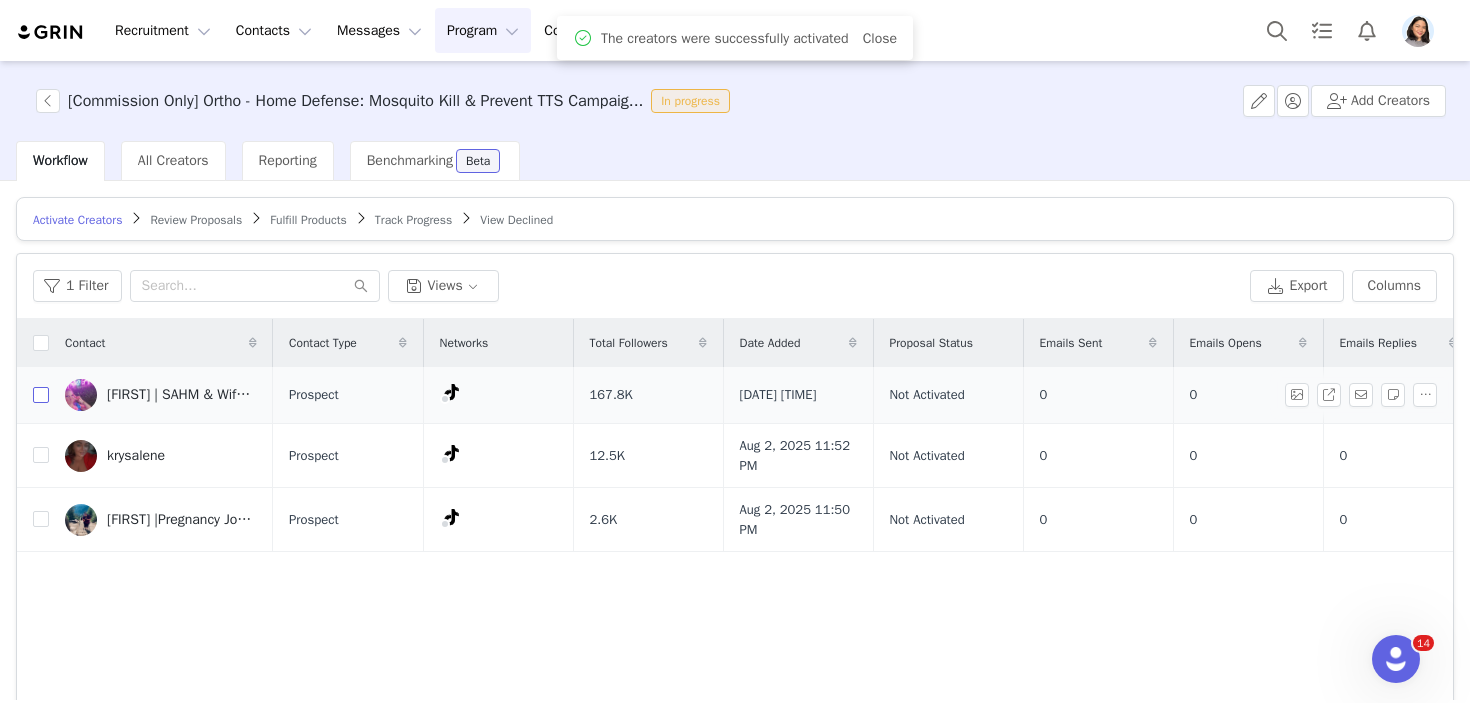 click at bounding box center [41, 395] 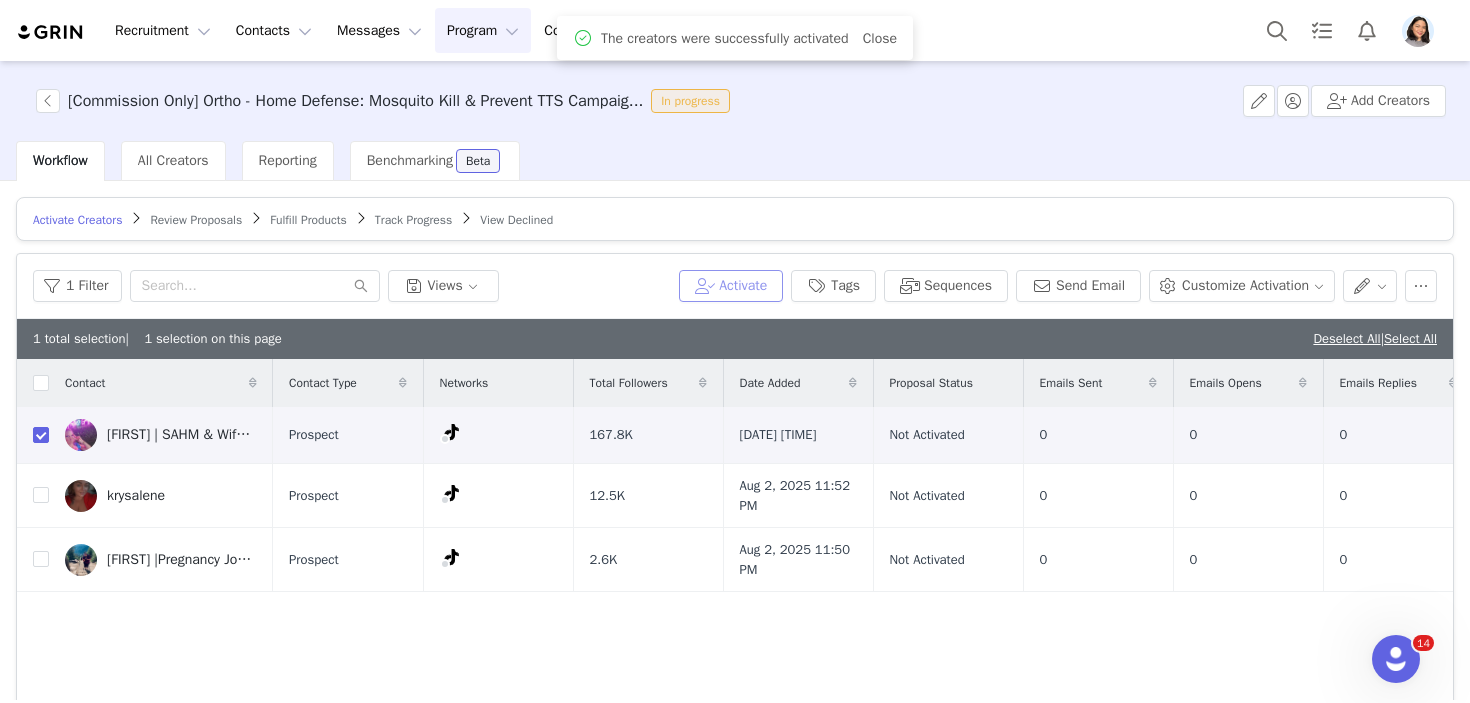 click on "Activate" at bounding box center (731, 286) 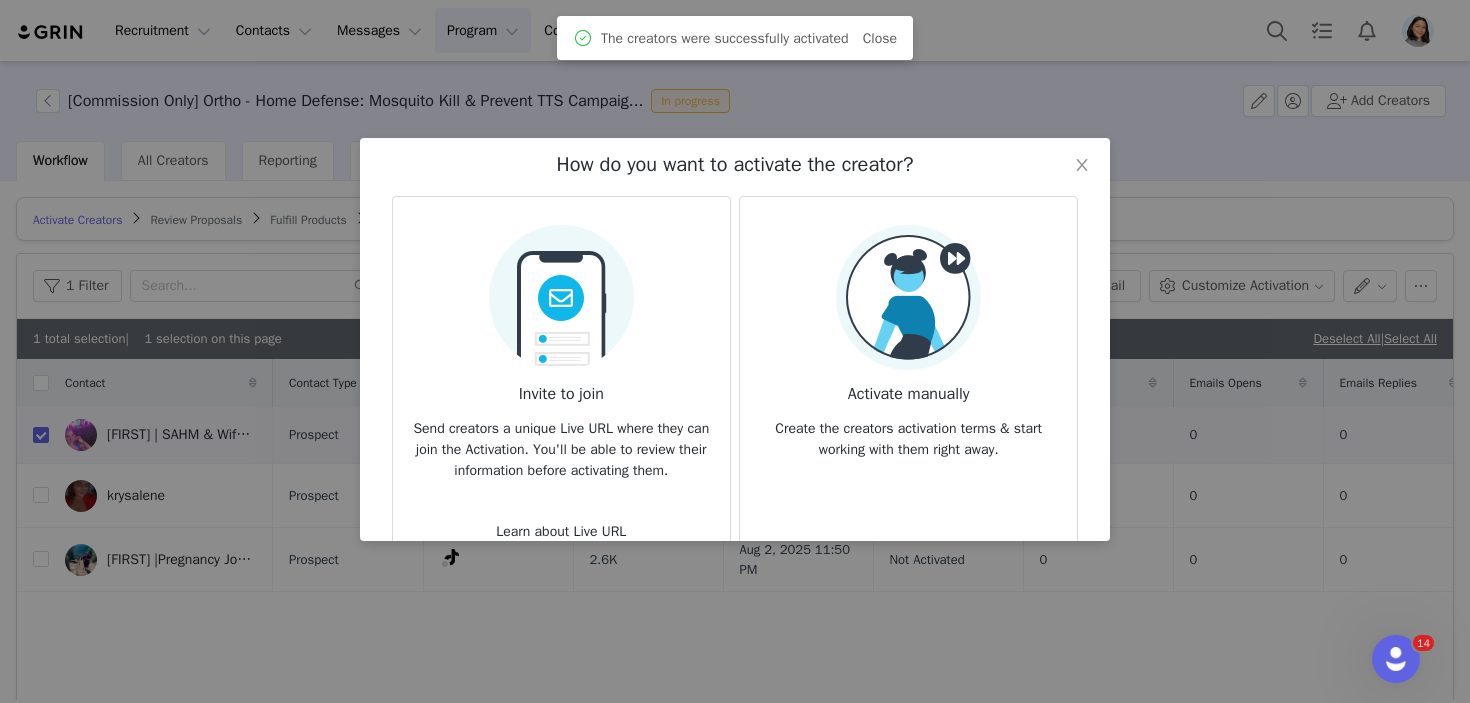 click on "Activate manually" at bounding box center (908, 388) 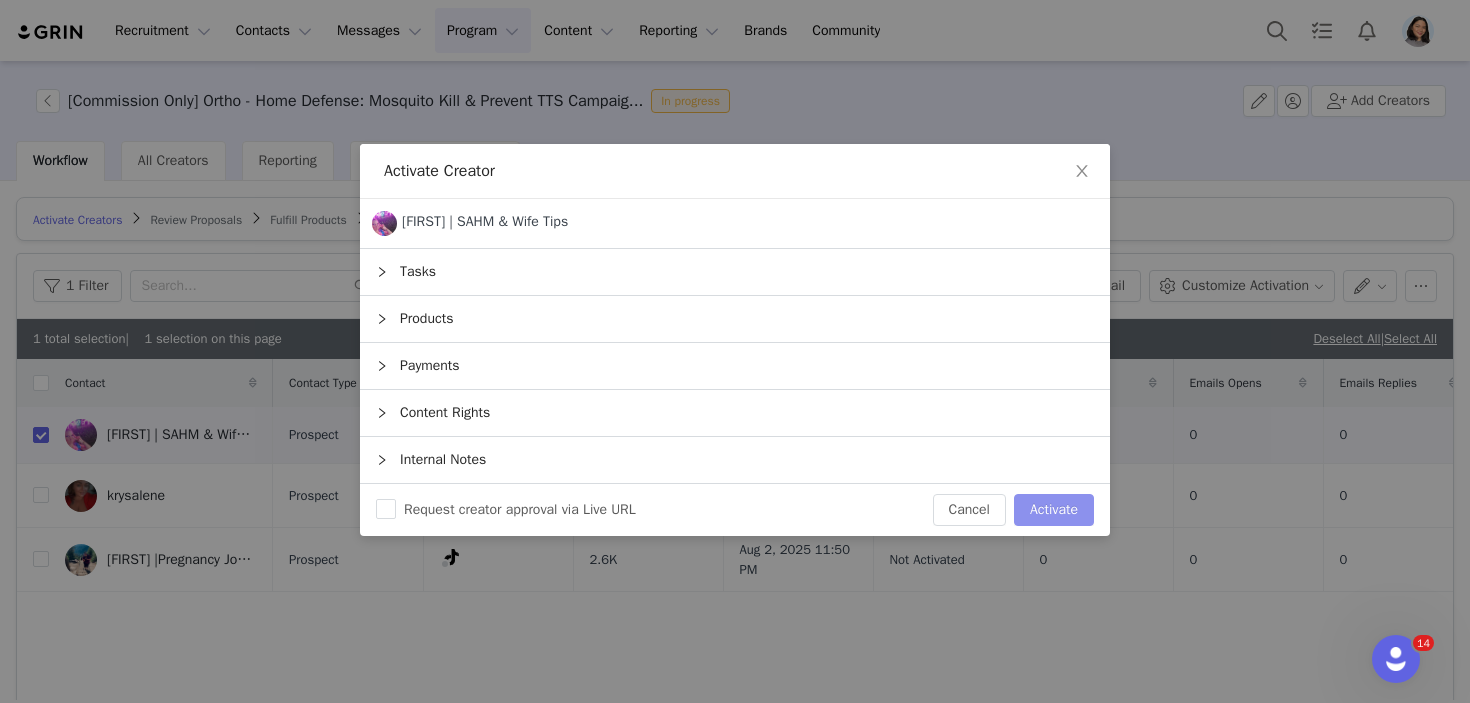 click on "Activate" at bounding box center (1054, 510) 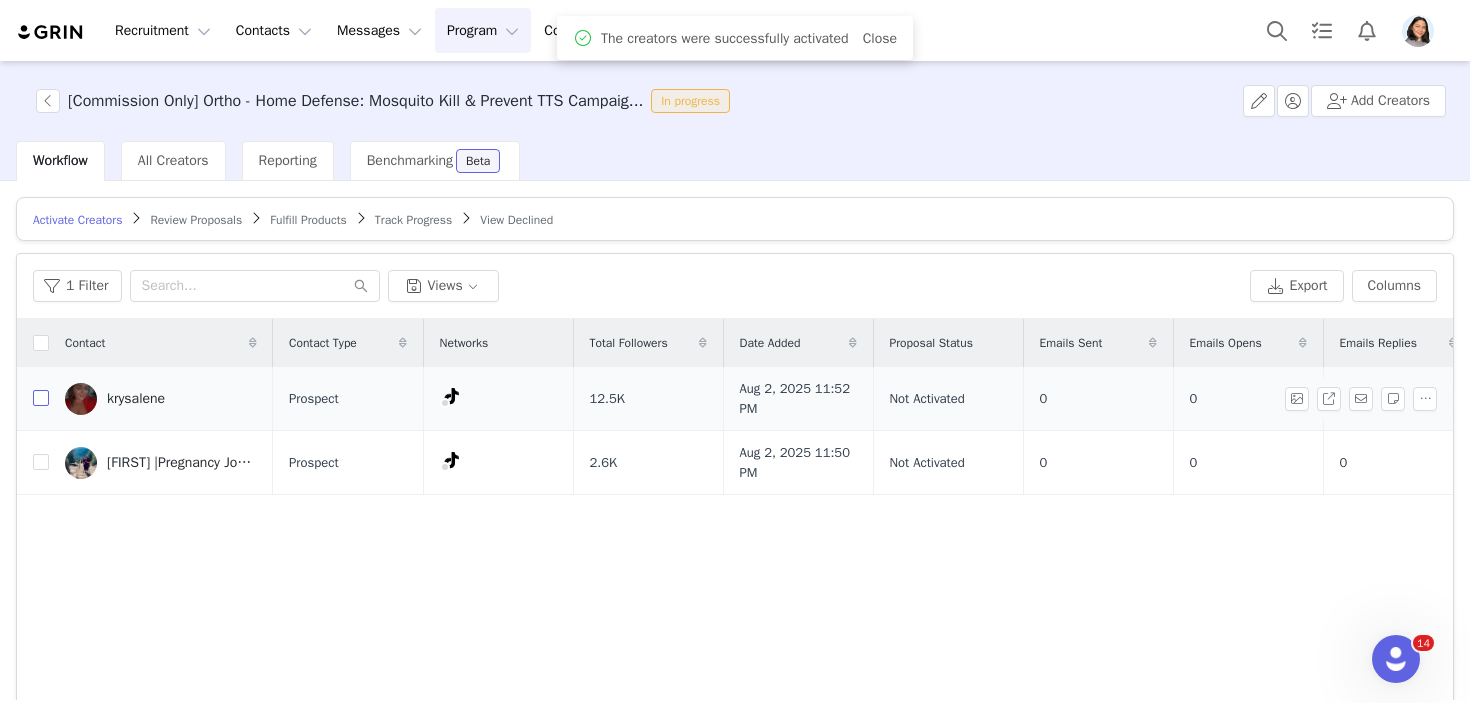 click at bounding box center [41, 398] 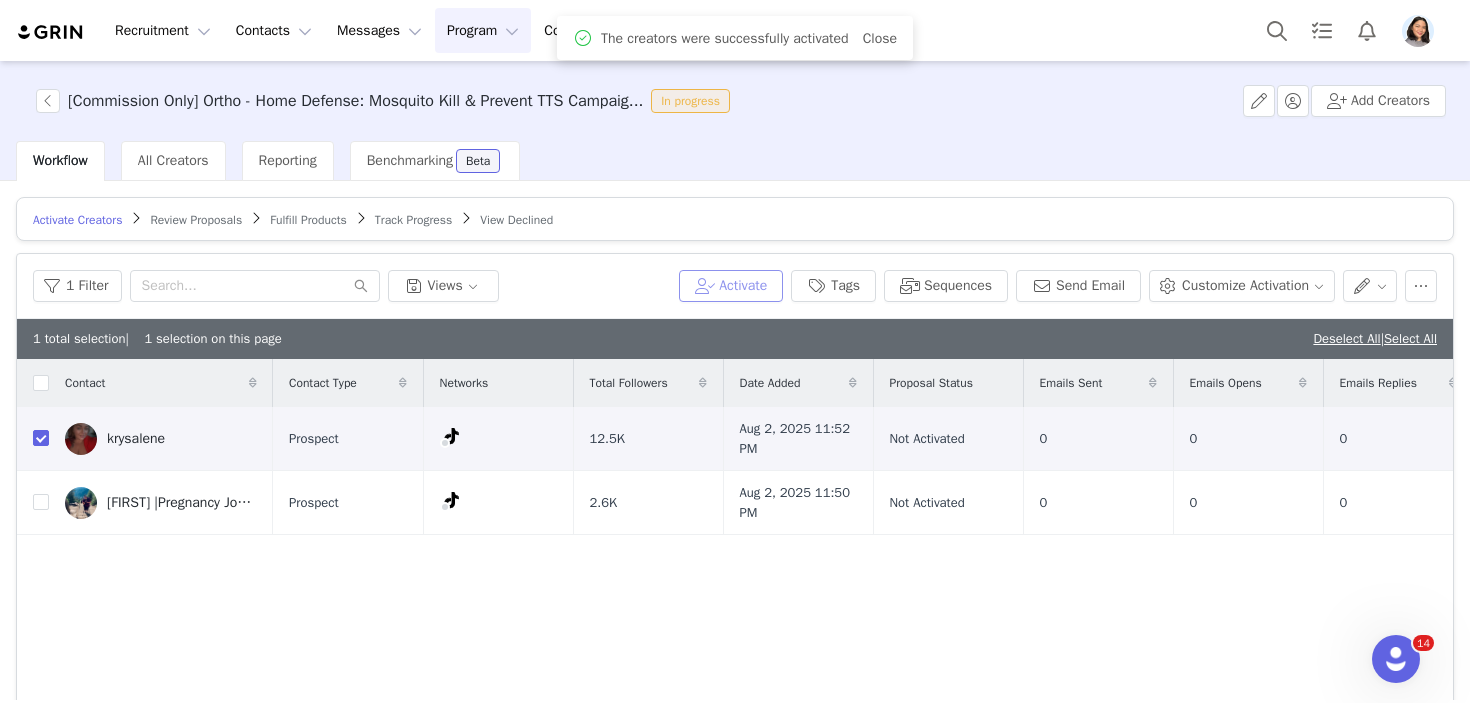 click on "Activate" at bounding box center (731, 286) 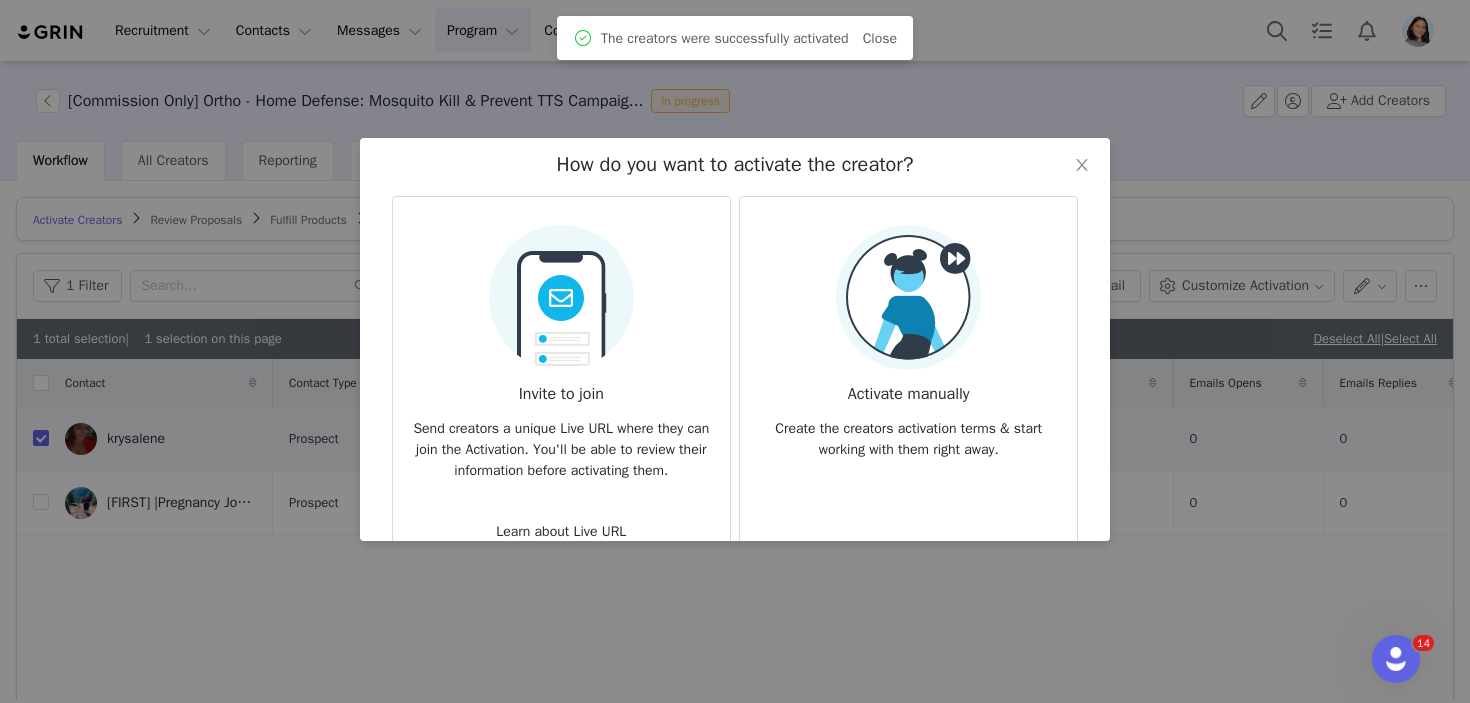 click at bounding box center (908, 297) 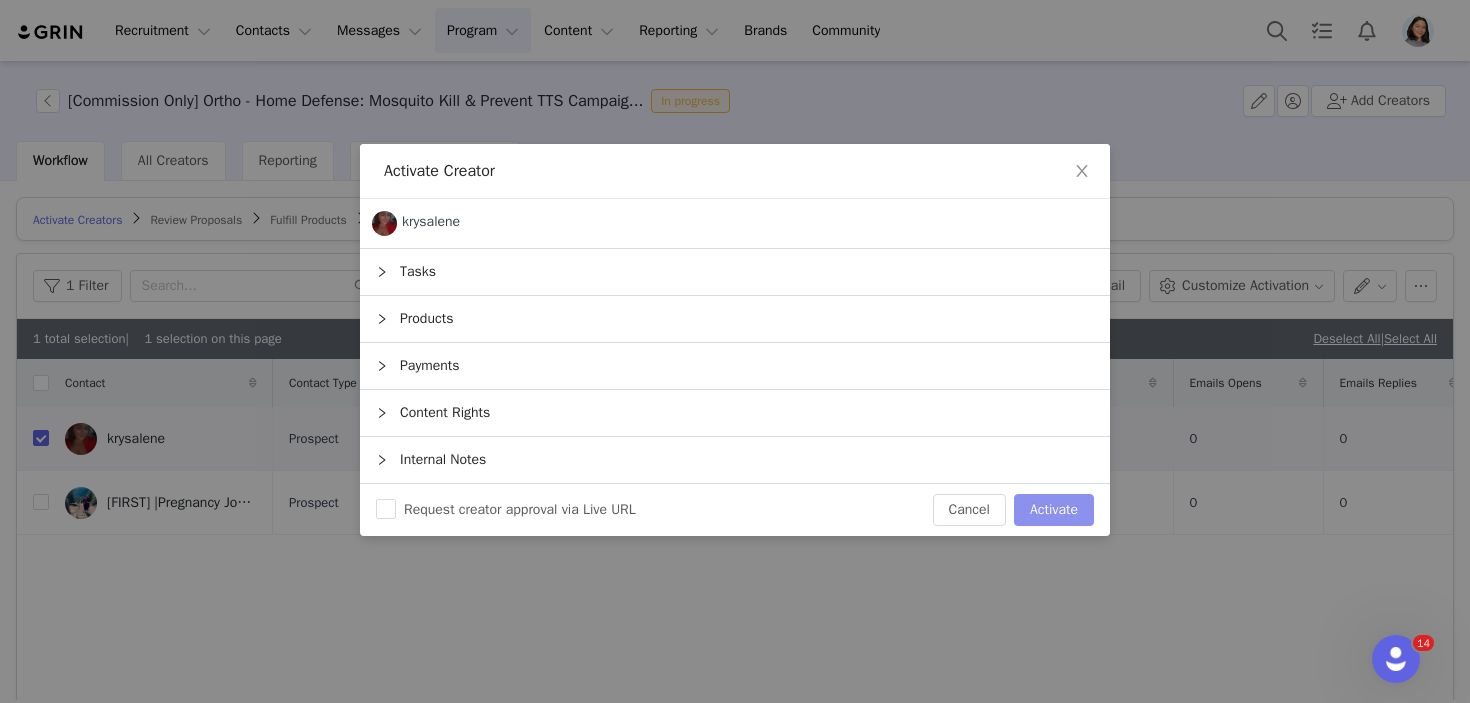 click on "Activate" at bounding box center (1054, 510) 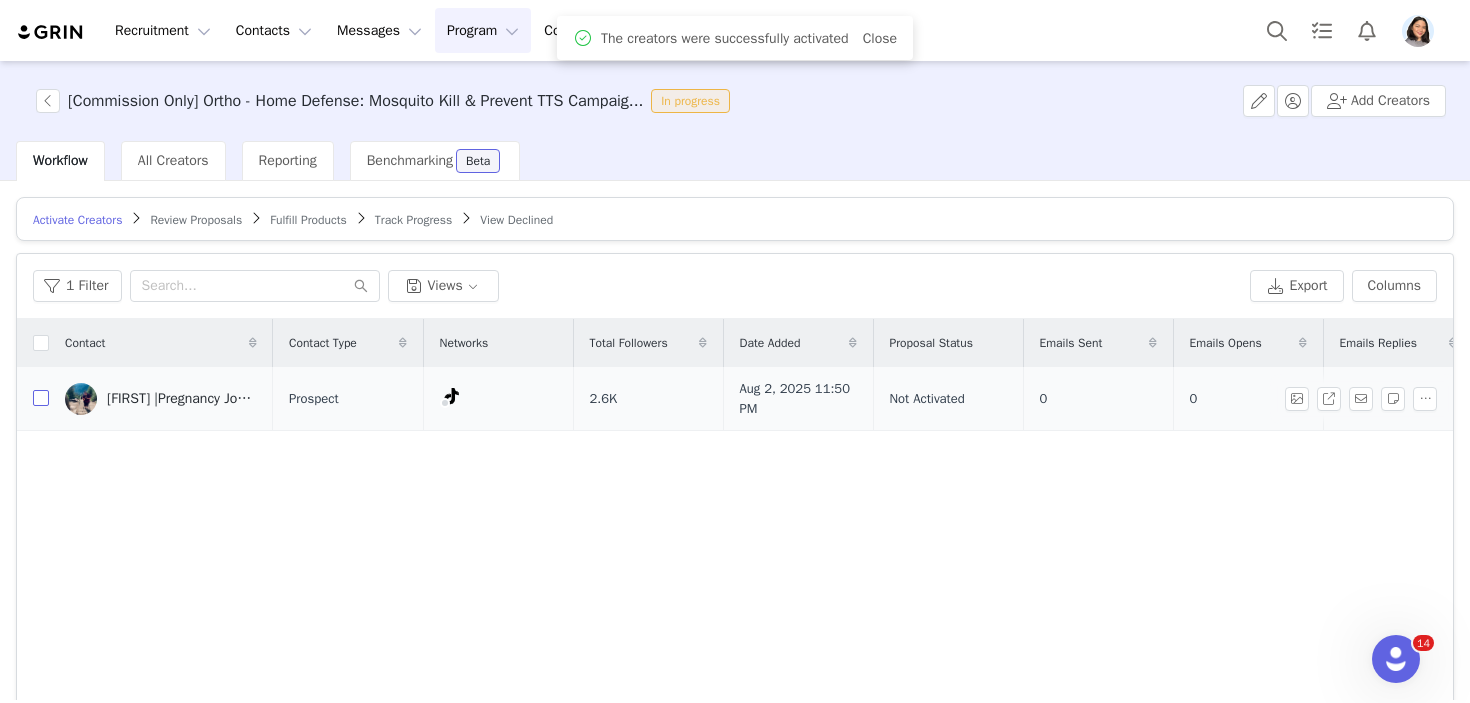click at bounding box center [41, 398] 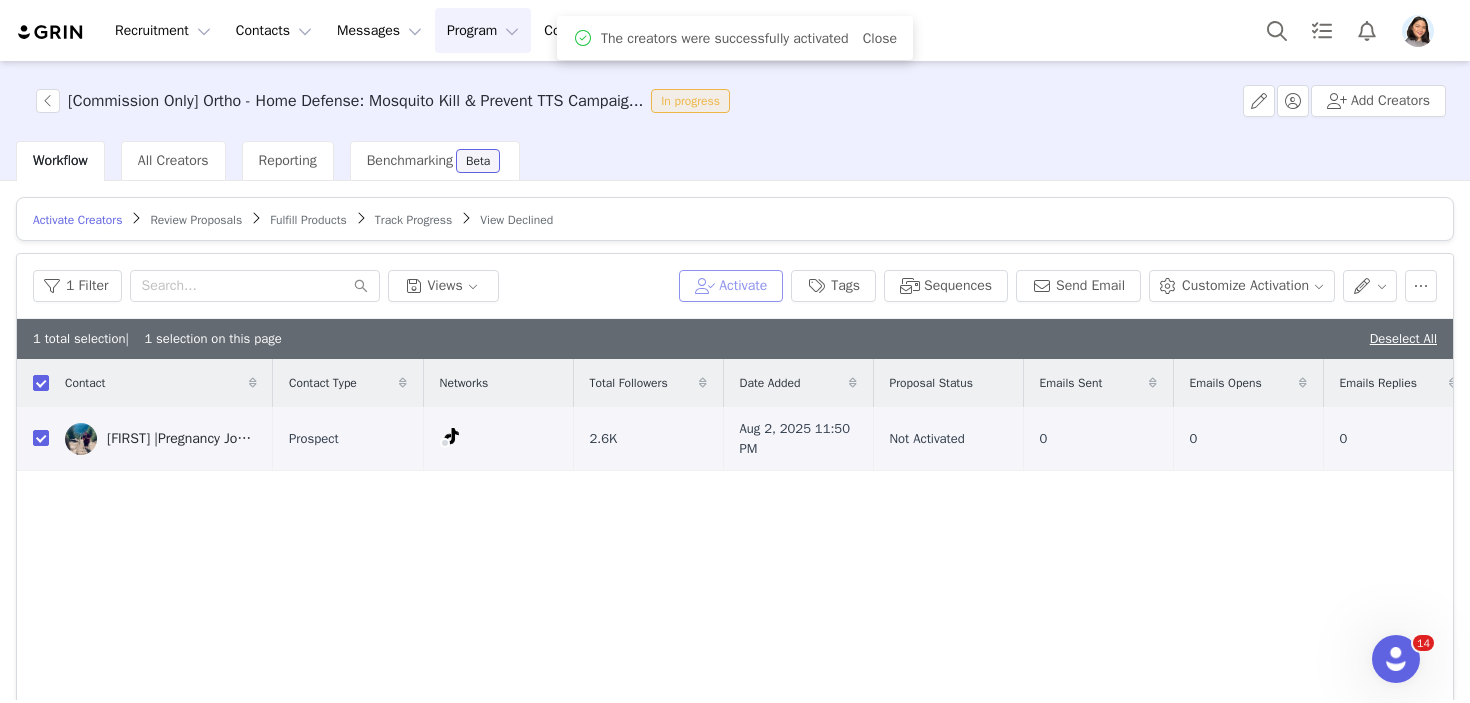 click on "Activate" at bounding box center (731, 286) 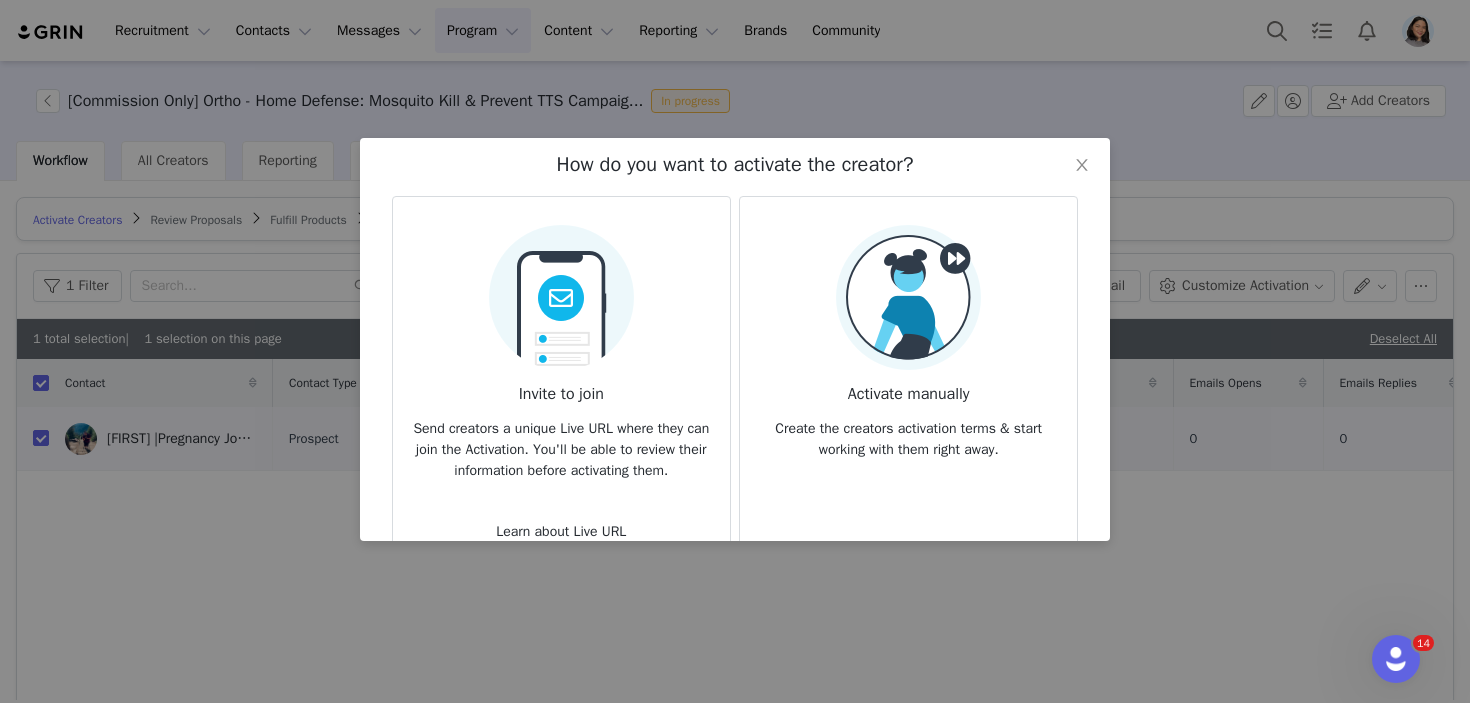click on "Activate manually" at bounding box center (908, 388) 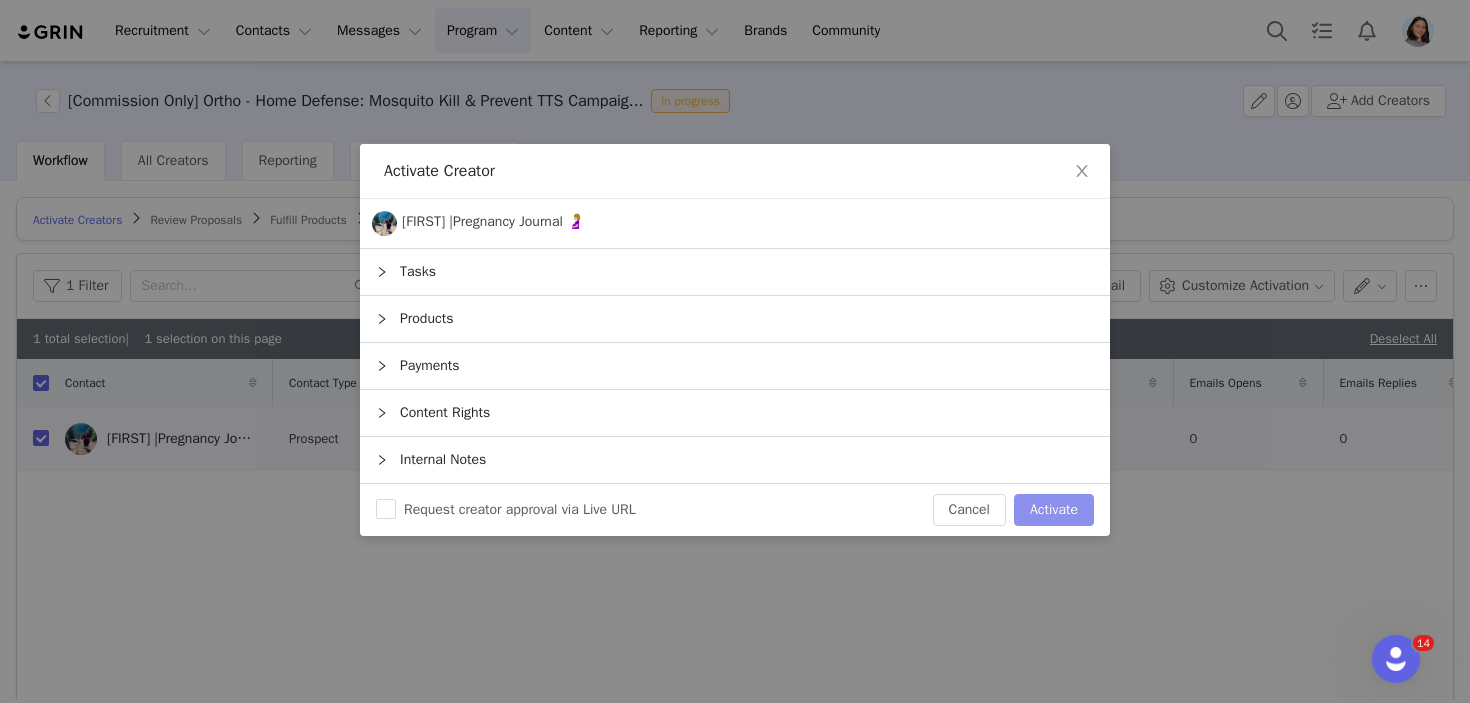 click on "Activate" at bounding box center (1054, 510) 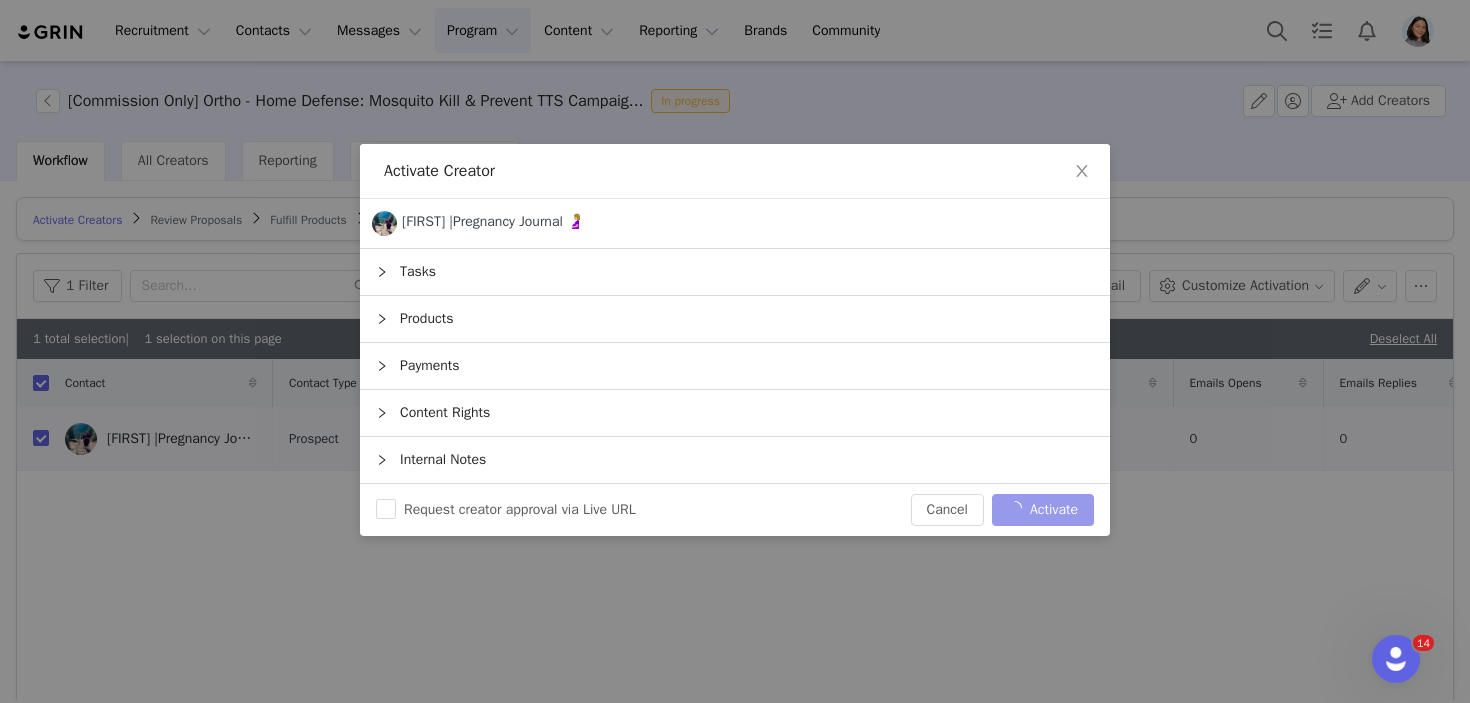 checkbox on "false" 